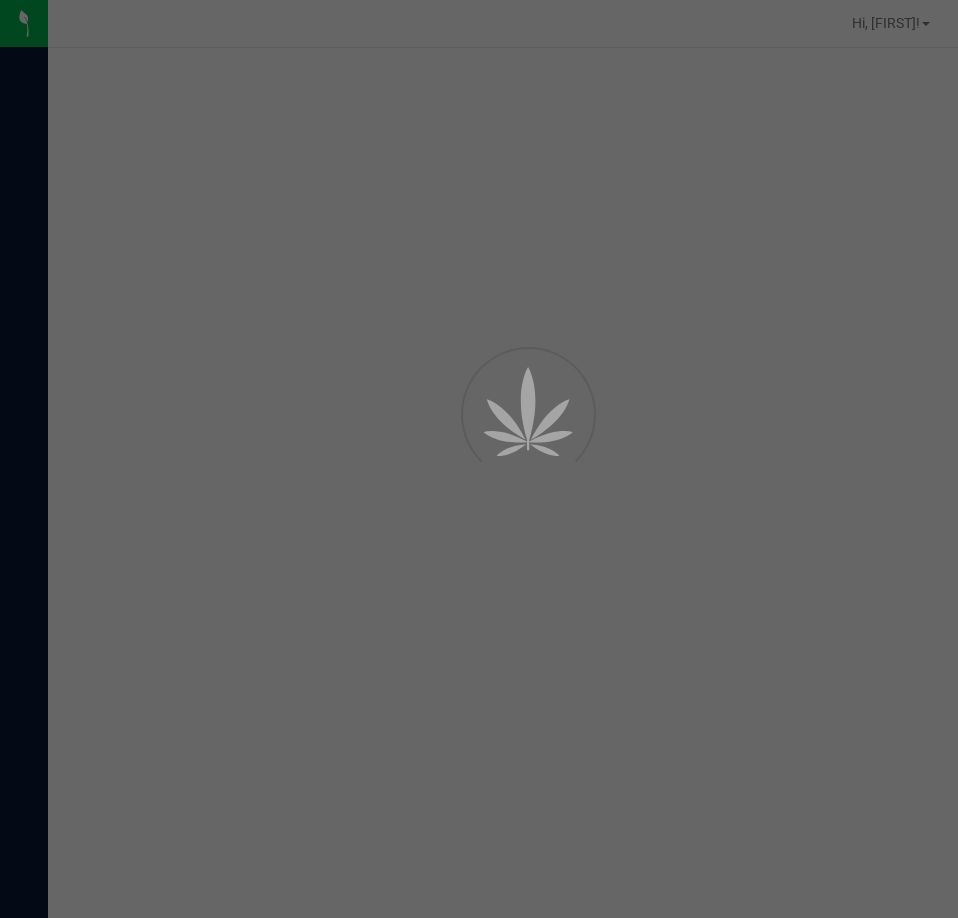 scroll, scrollTop: 0, scrollLeft: 0, axis: both 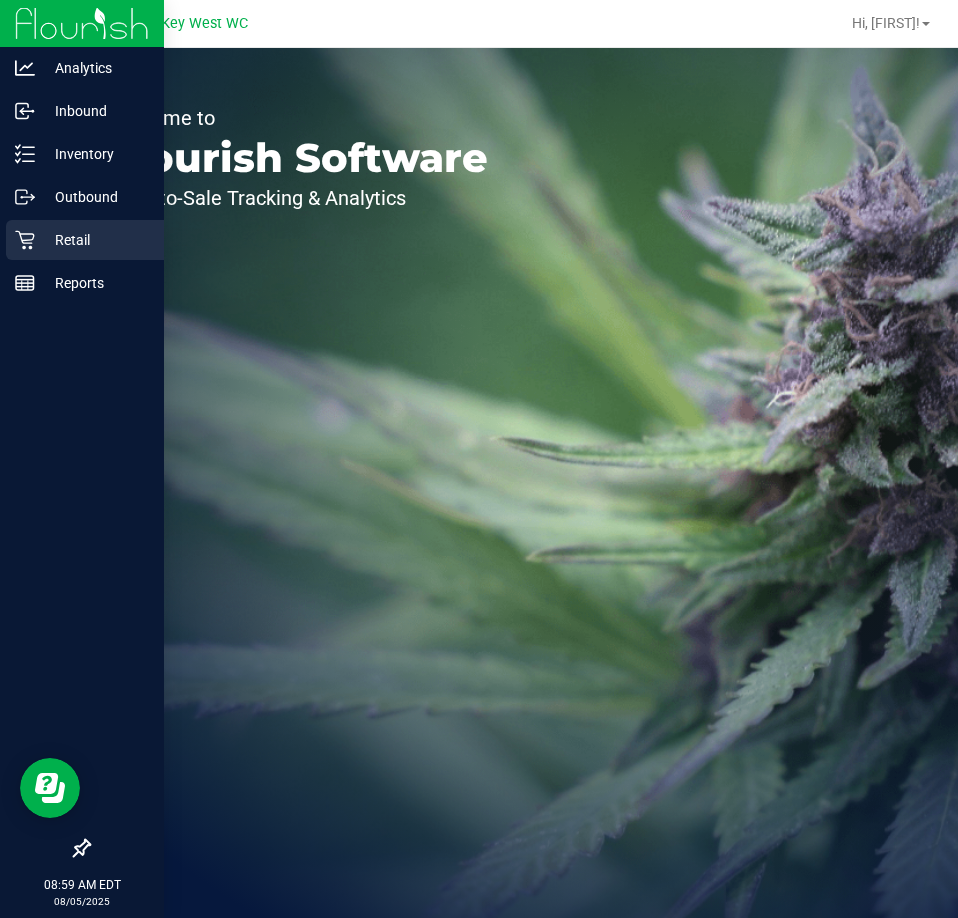 click on "Retail" at bounding box center [95, 240] 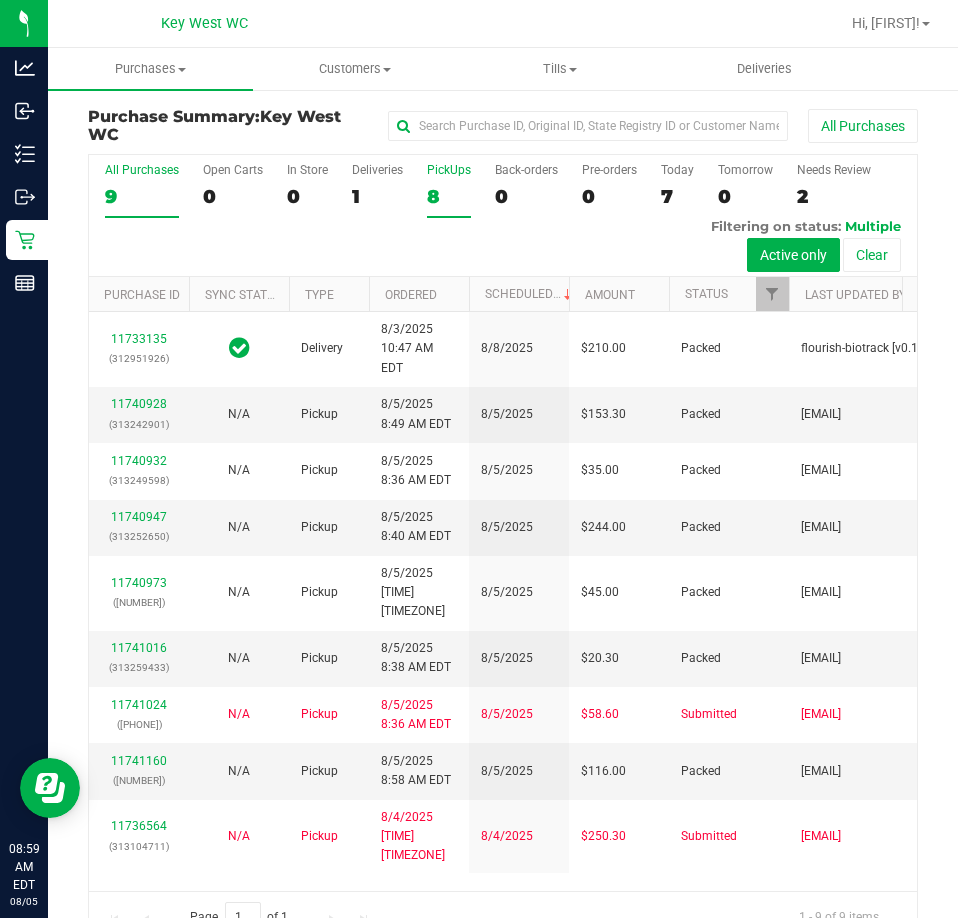 click on "PickUps" at bounding box center [449, 170] 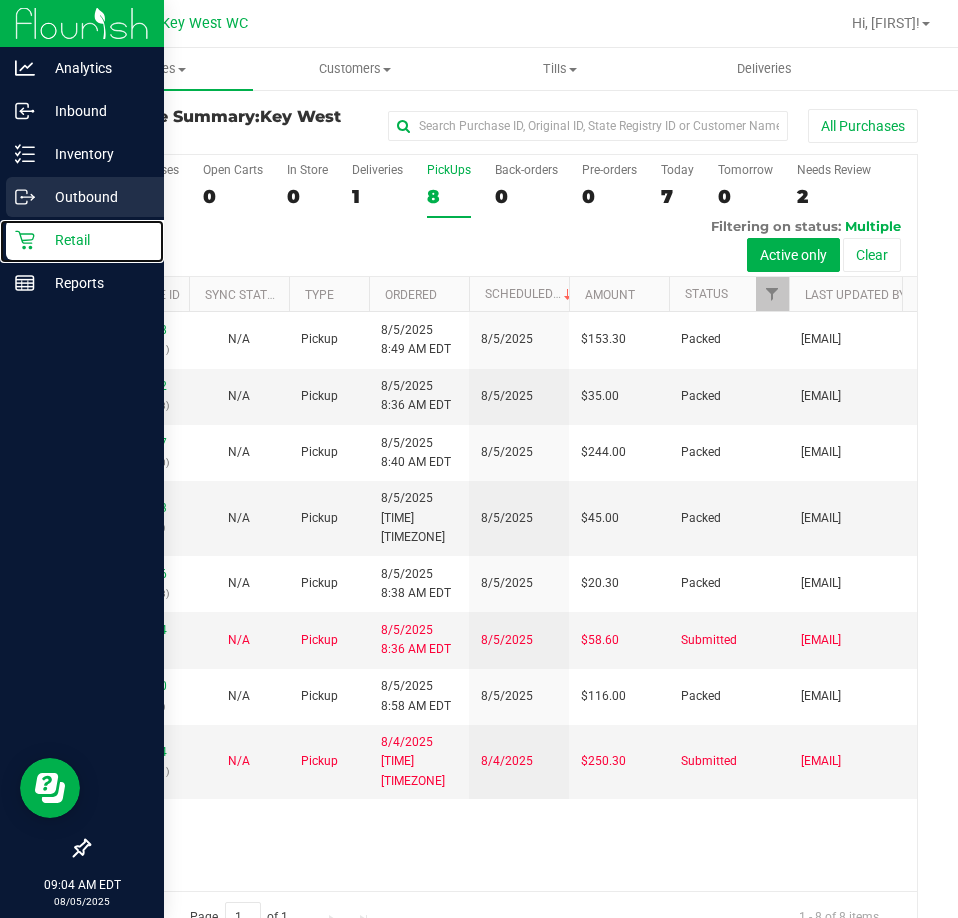 click on "Retail" at bounding box center [95, 240] 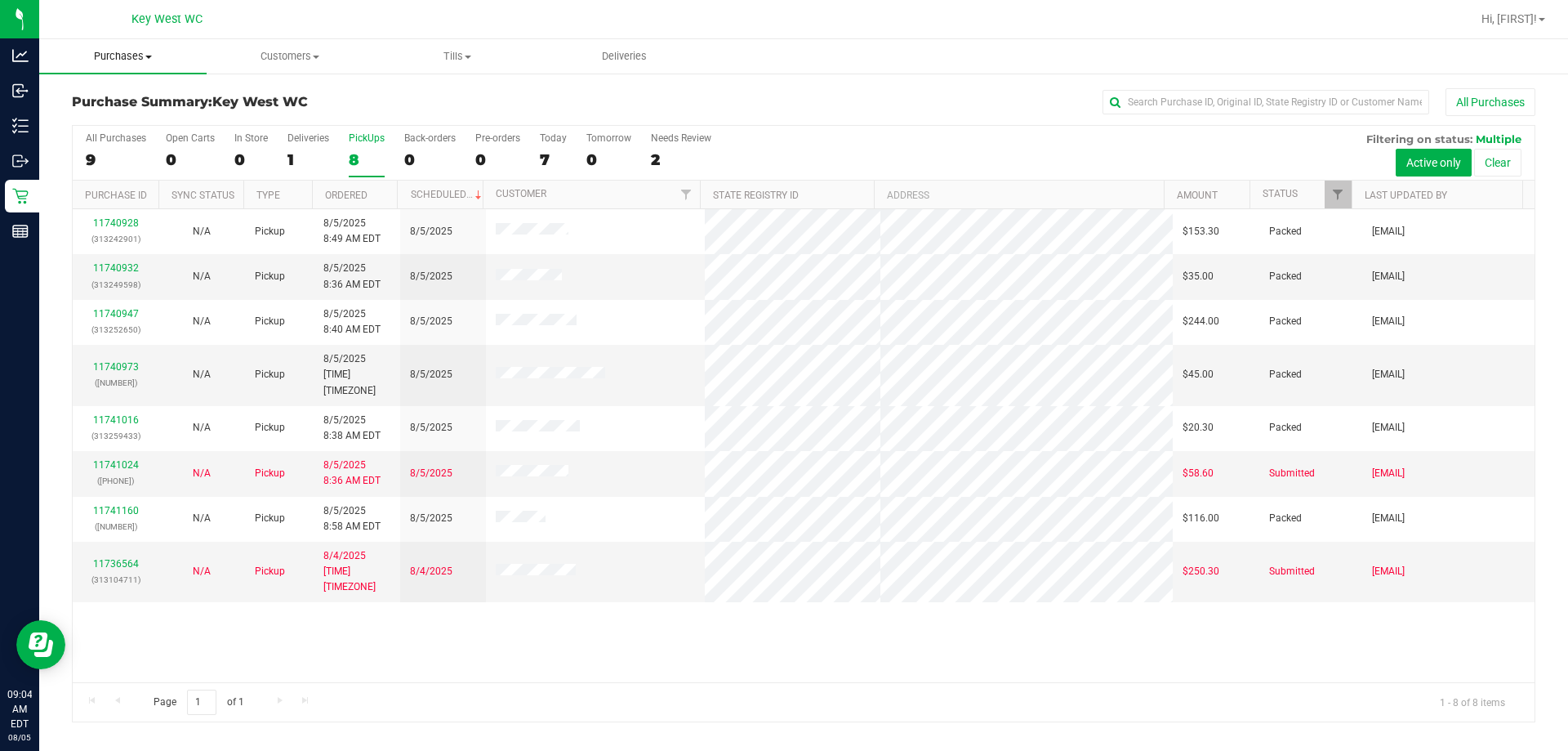 click on "Purchases" at bounding box center [122, 56] 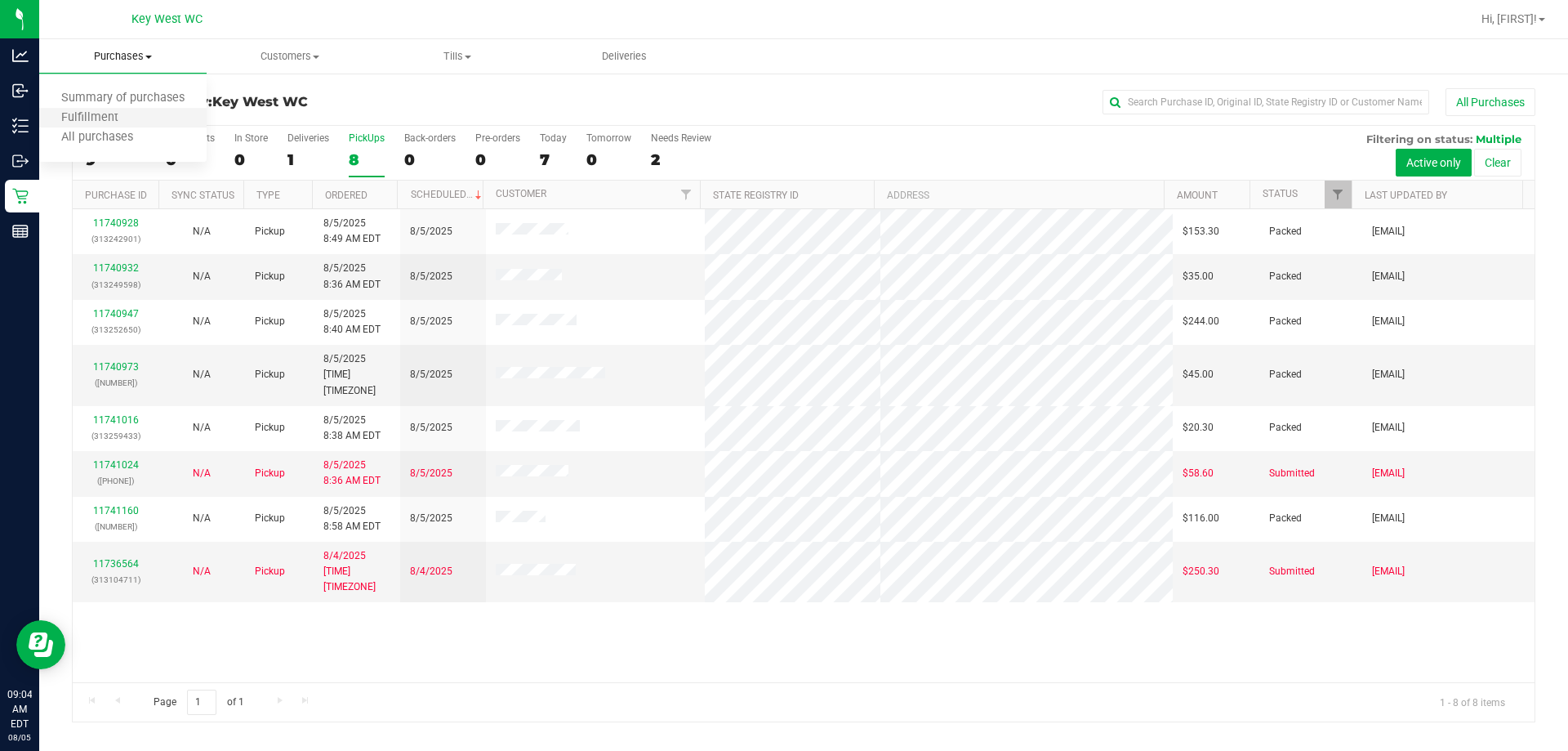 click on "Fulfillment" at bounding box center [122, 118] 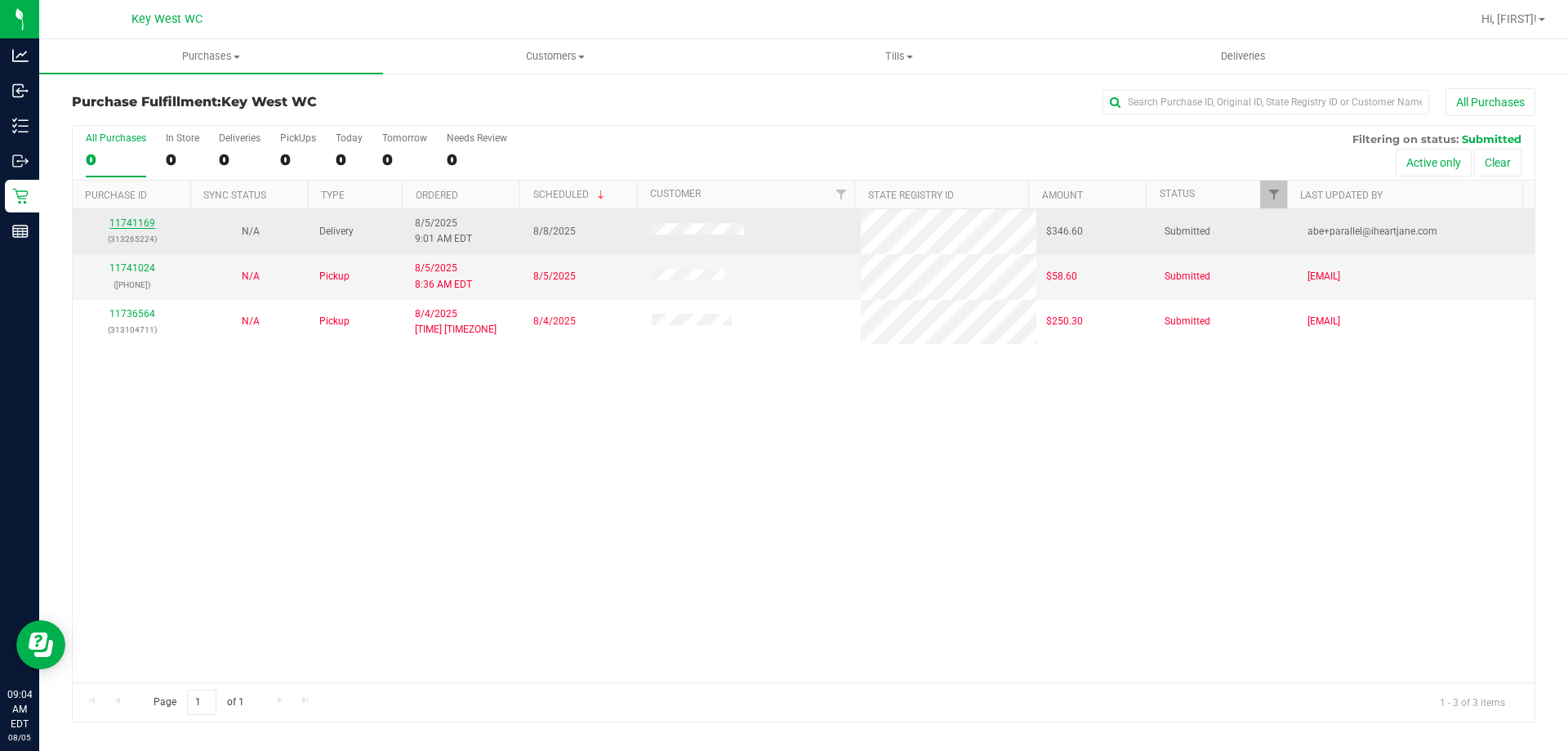 click on "11741169" at bounding box center (132, 223) 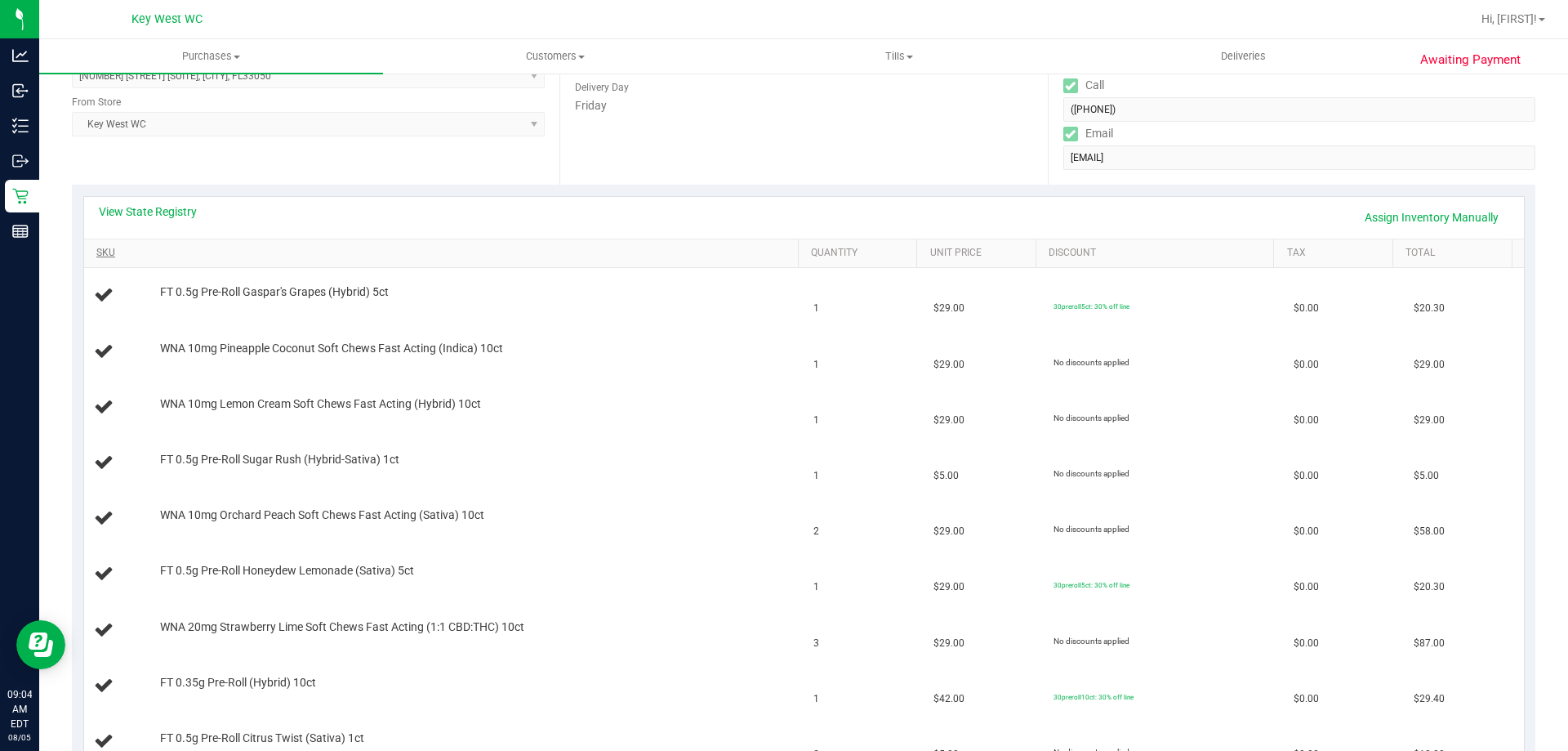 scroll, scrollTop: 163, scrollLeft: 0, axis: vertical 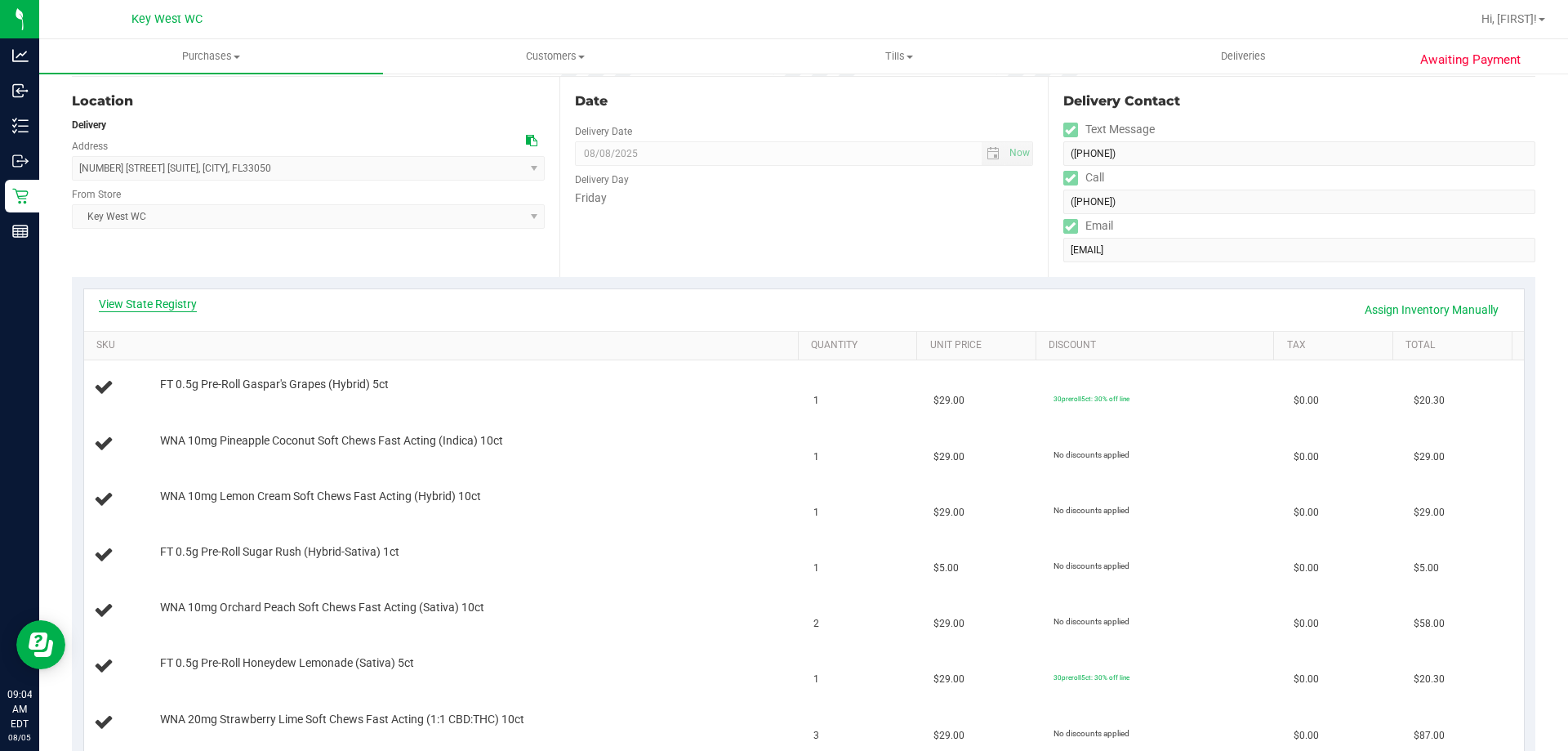 click on "View State Registry" at bounding box center [148, 304] 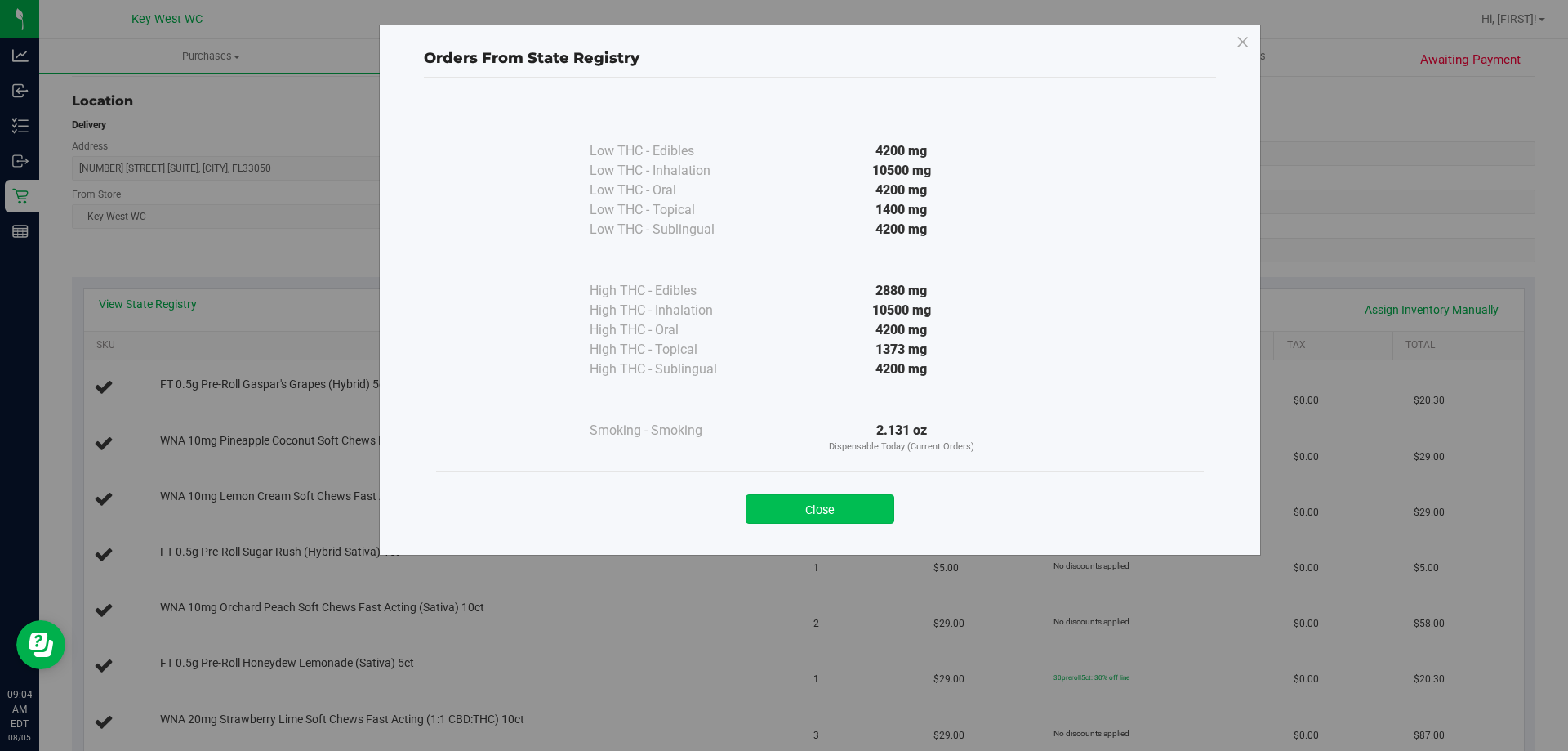 click on "Close" at bounding box center (820, 509) 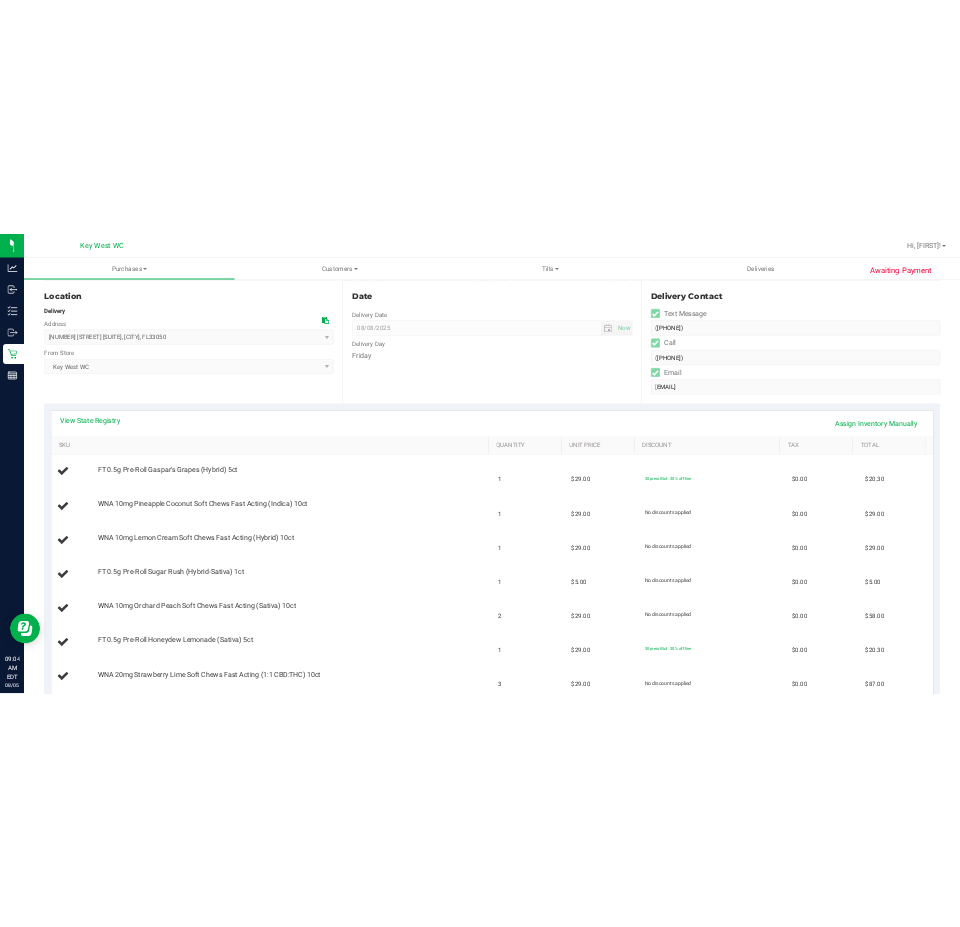 scroll, scrollTop: 0, scrollLeft: 0, axis: both 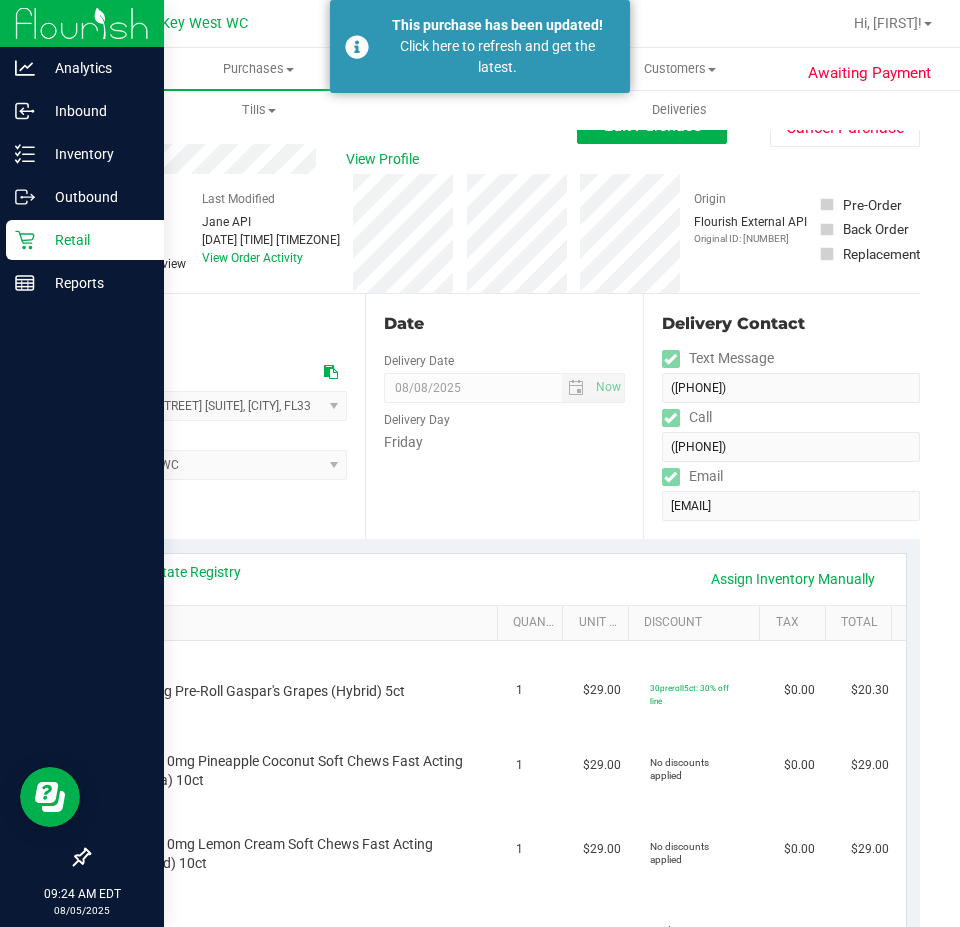 click 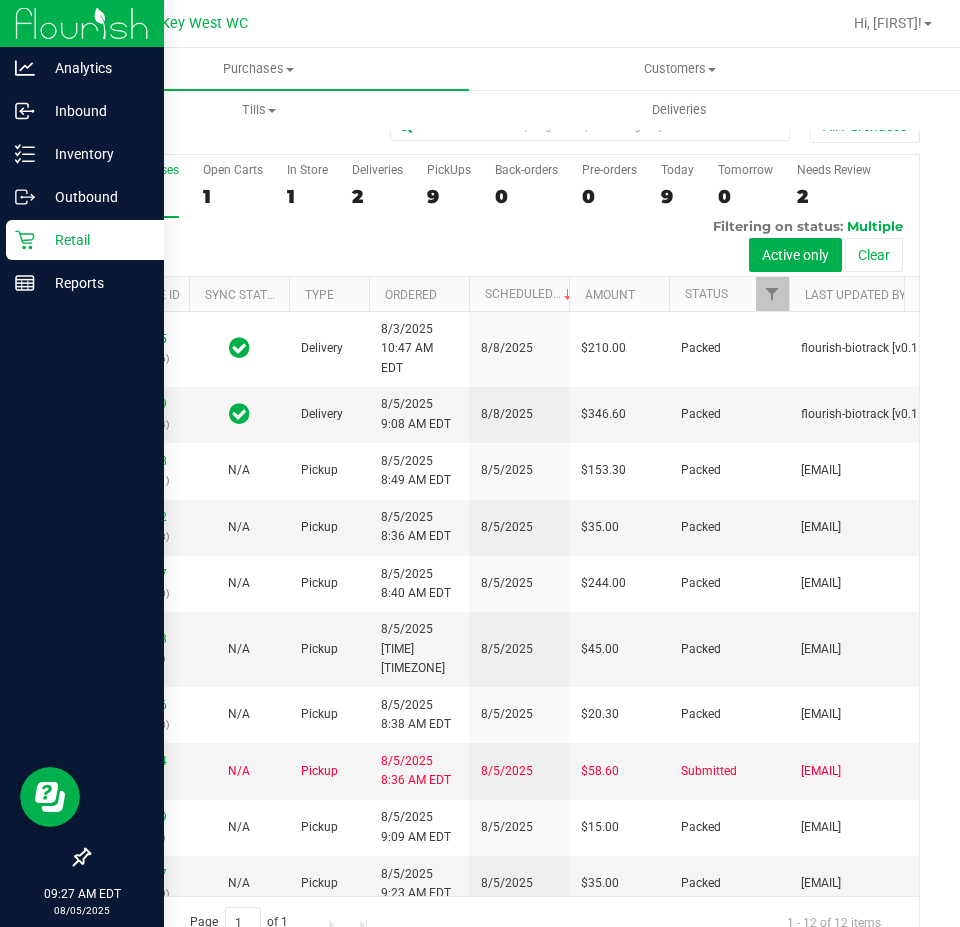 click on "Retail" at bounding box center (95, 240) 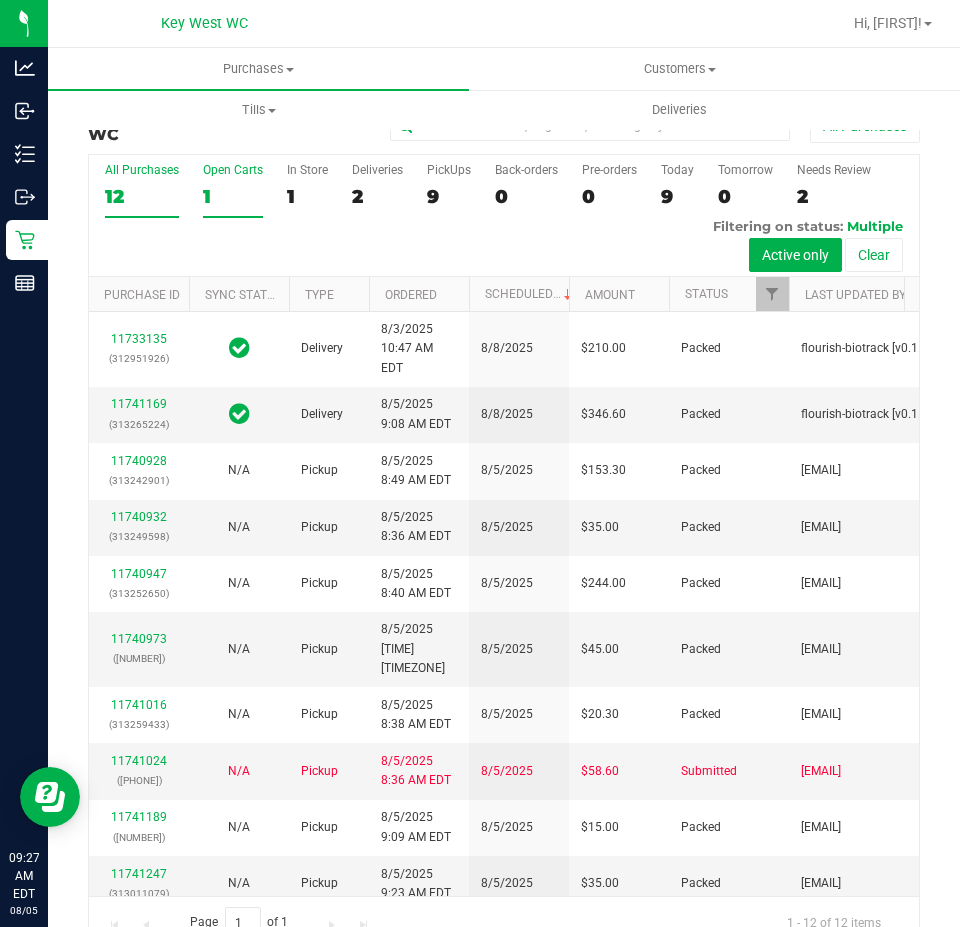 click on "Open Carts
1" at bounding box center (233, 190) 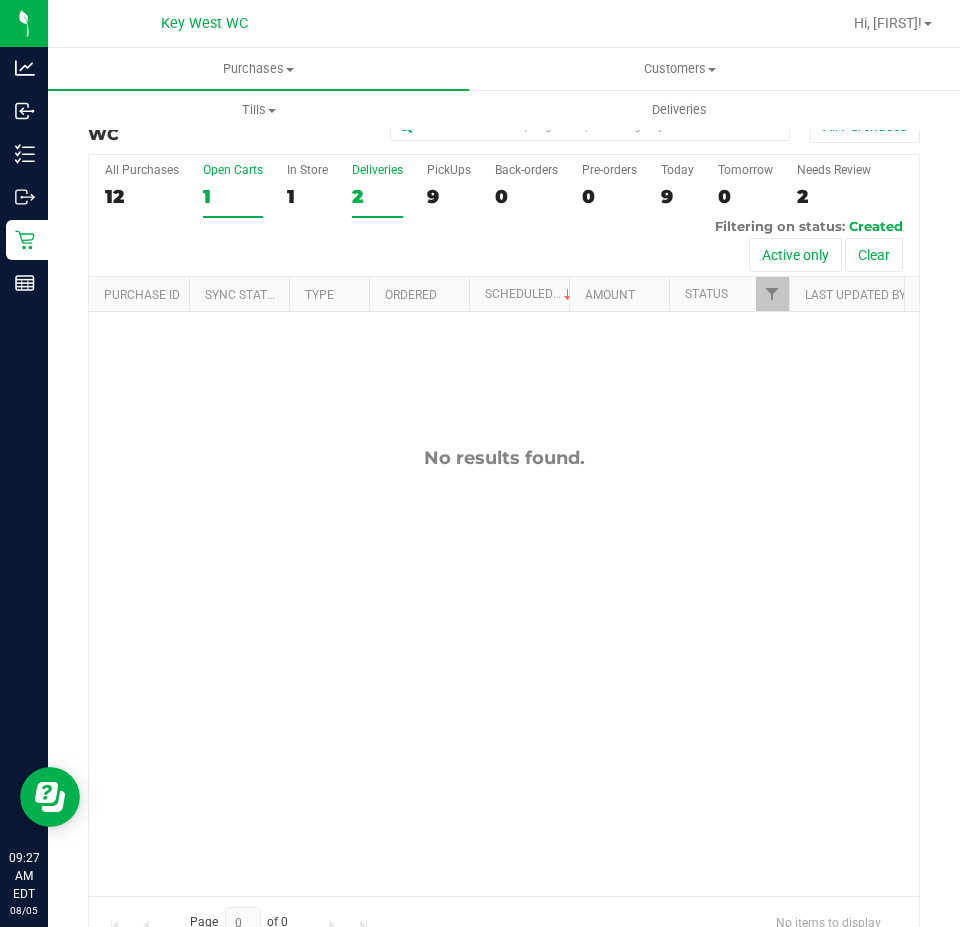 click on "Deliveries
2" at bounding box center [377, 190] 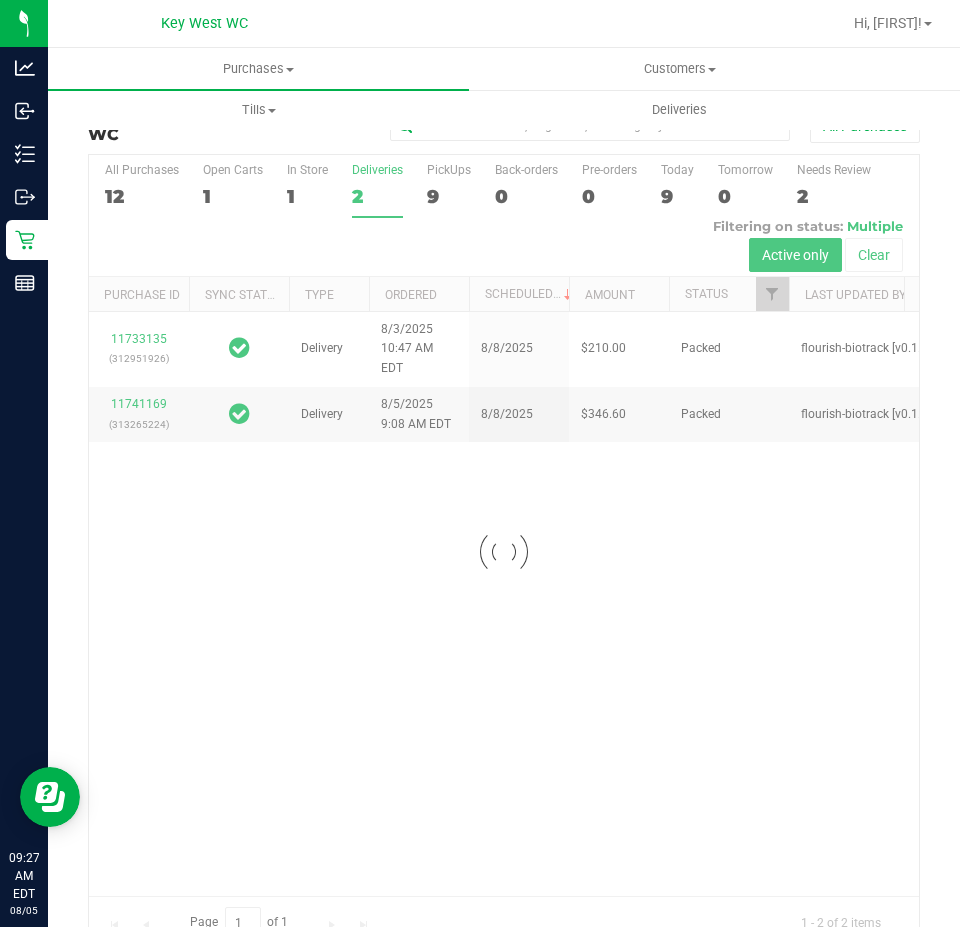 click at bounding box center (504, 551) 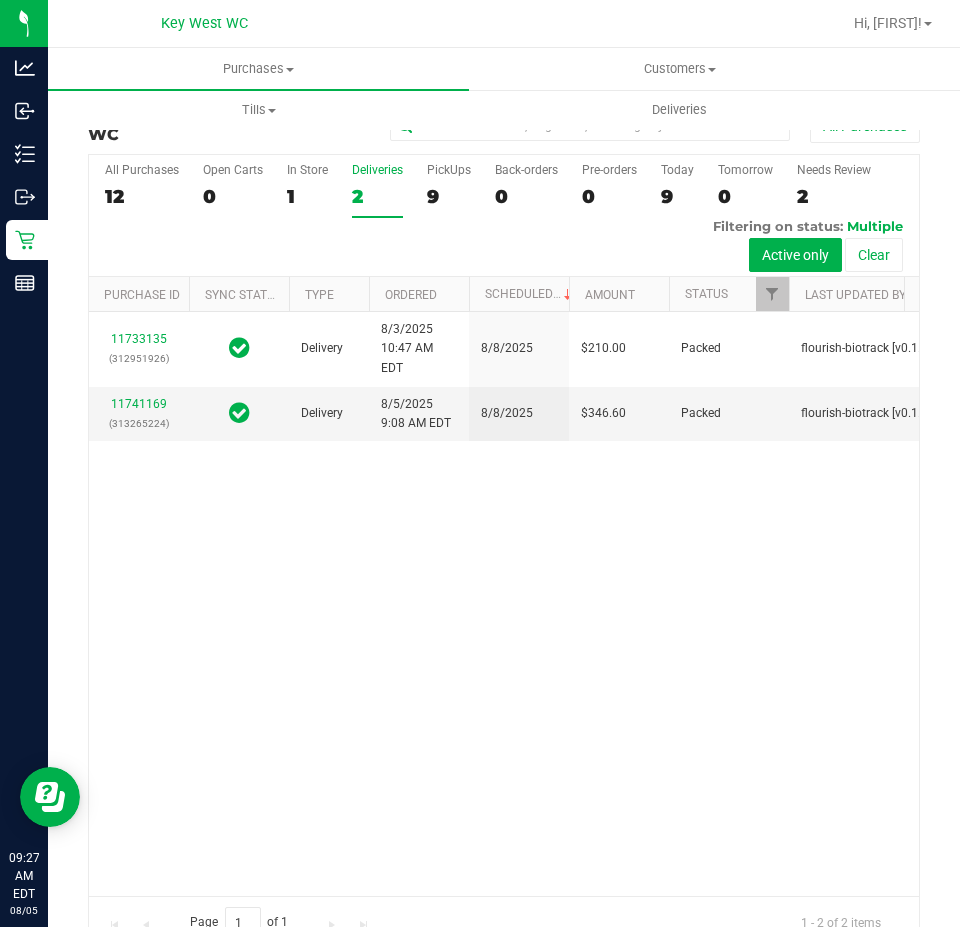 click on "PickUps
9" at bounding box center (449, 190) 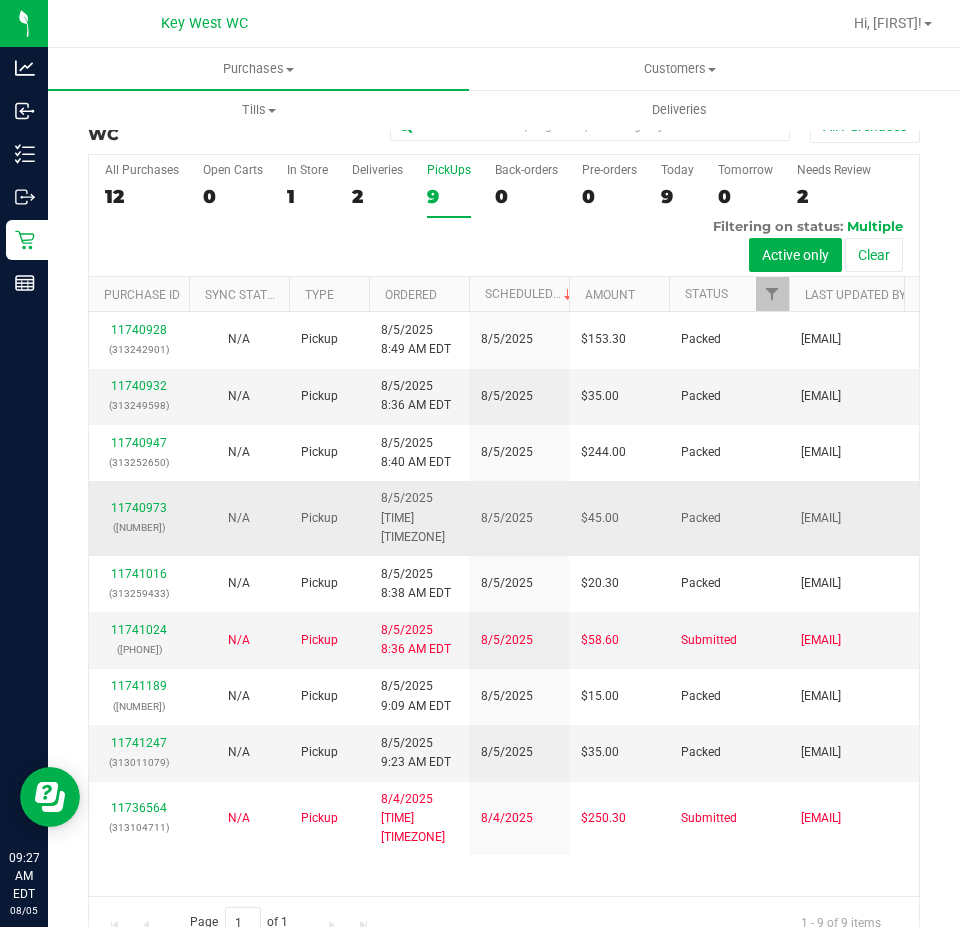scroll, scrollTop: 63, scrollLeft: 0, axis: vertical 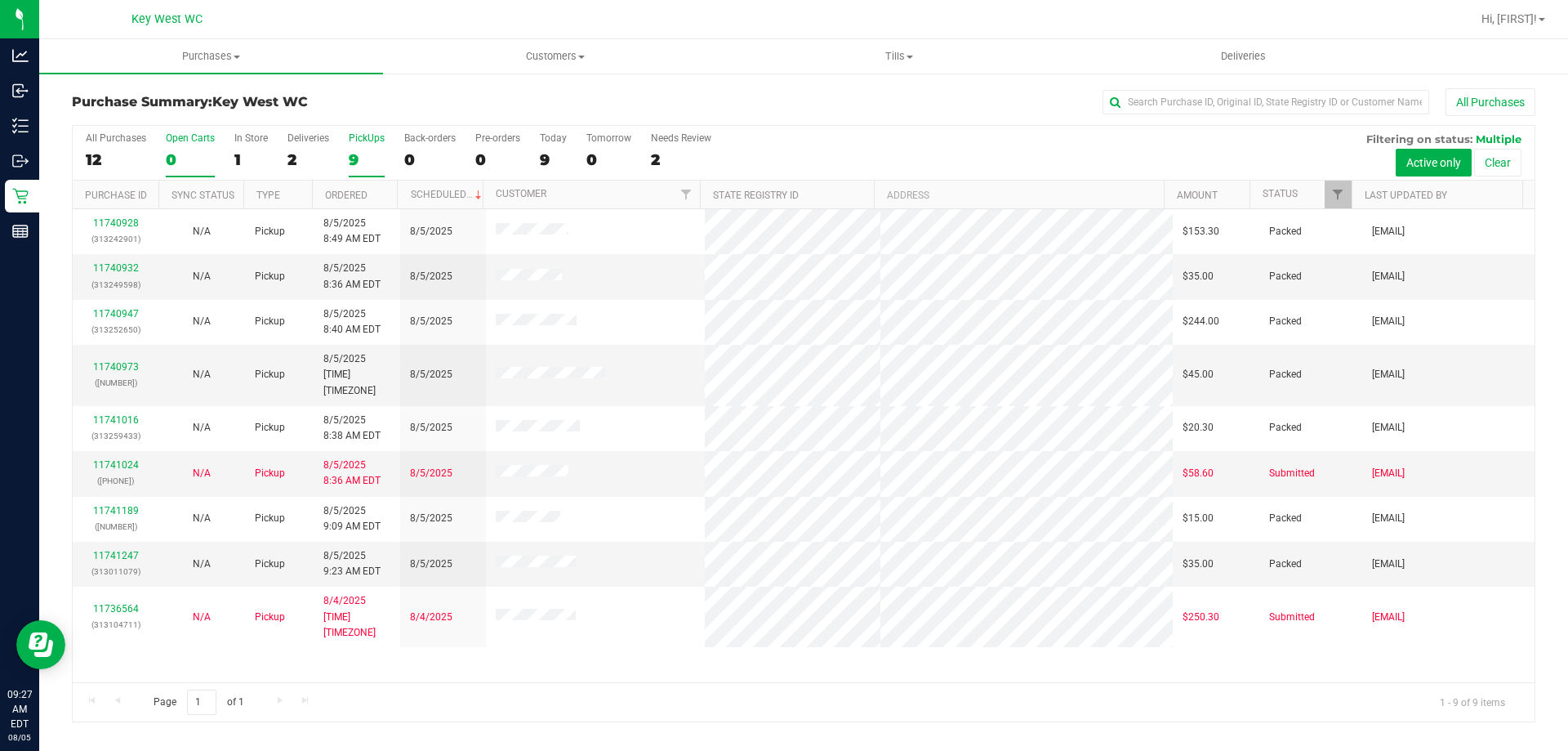 click on "0" at bounding box center (190, 159) 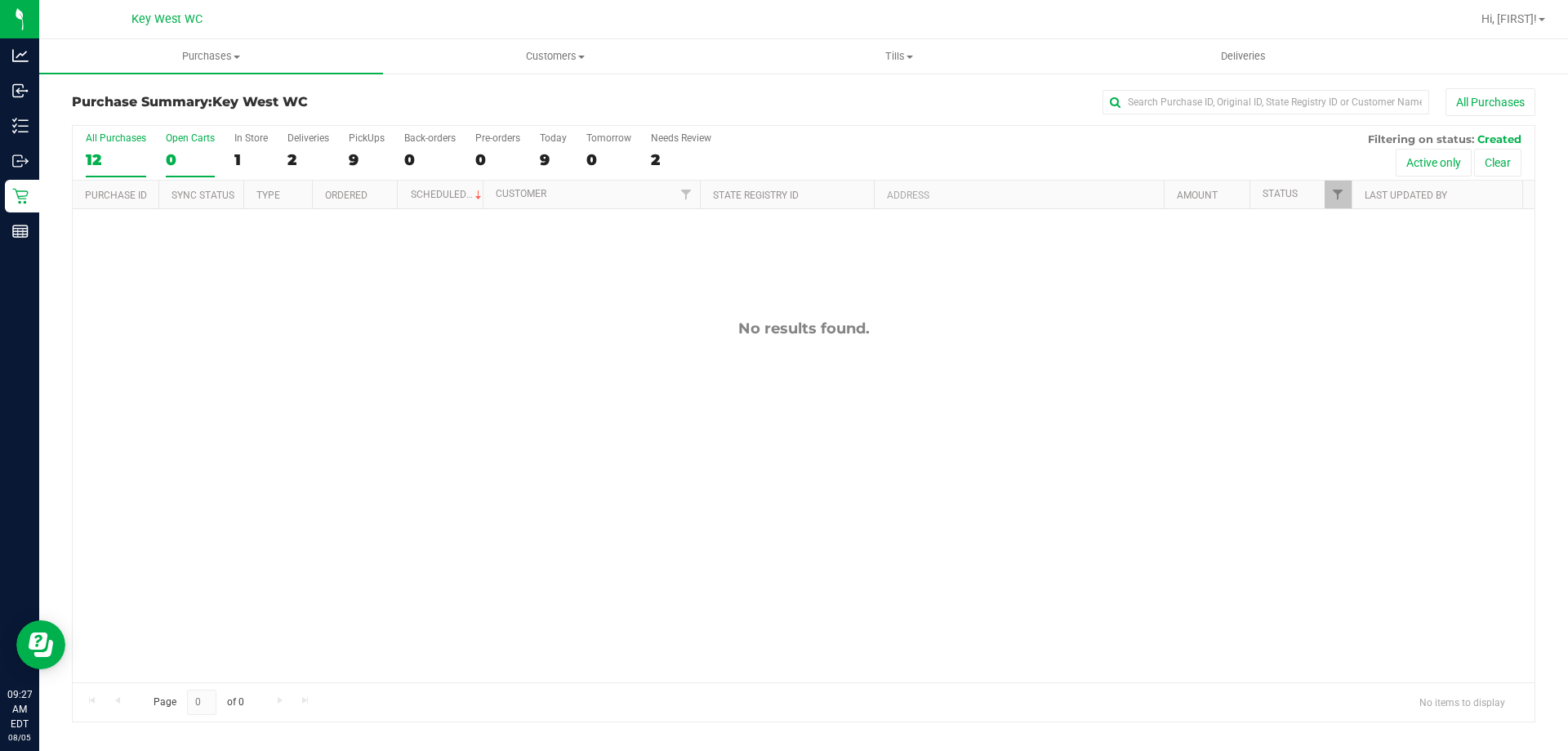 click on "12" at bounding box center [116, 159] 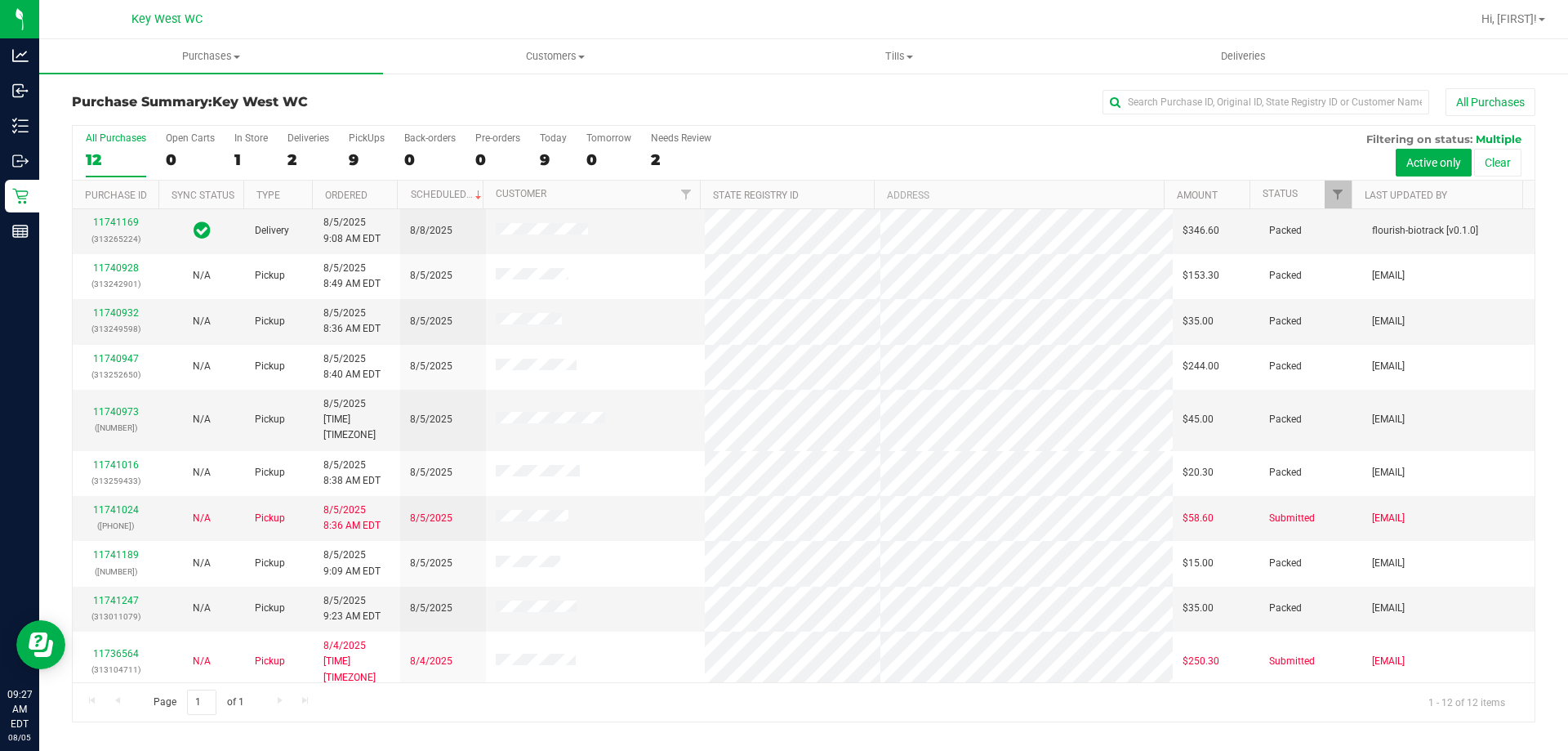 scroll, scrollTop: 69, scrollLeft: 0, axis: vertical 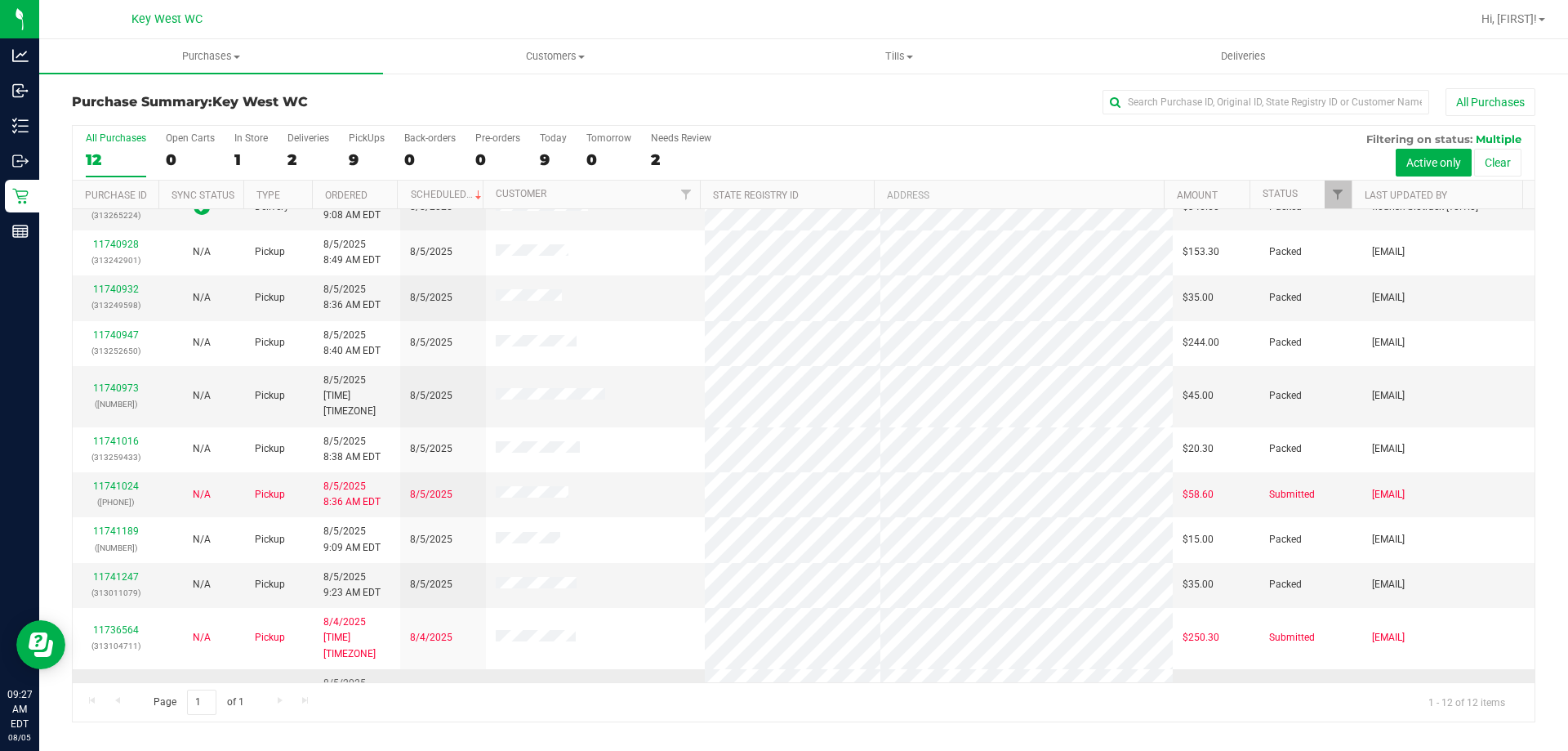 click on "11741267" at bounding box center (116, 699) 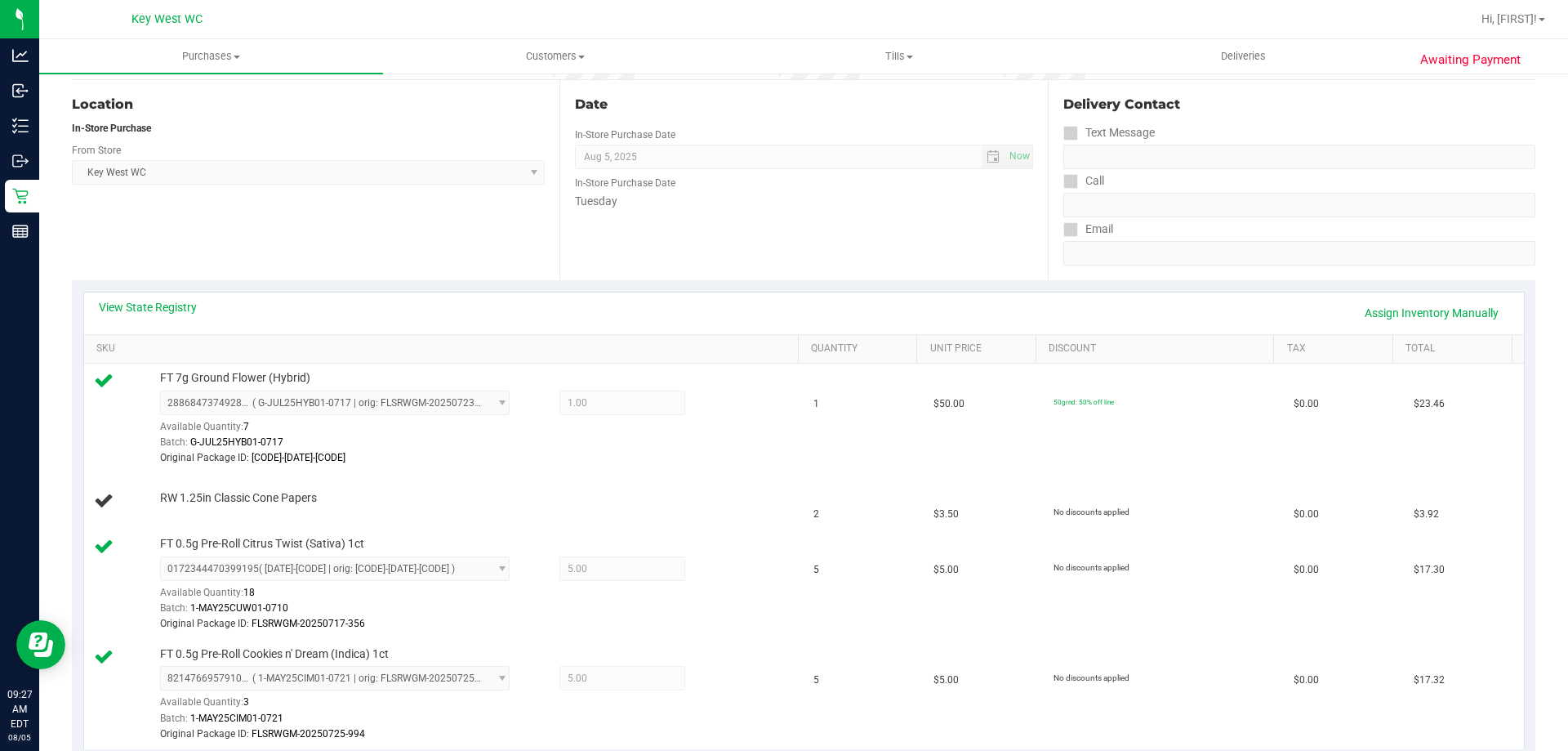 scroll, scrollTop: 572, scrollLeft: 0, axis: vertical 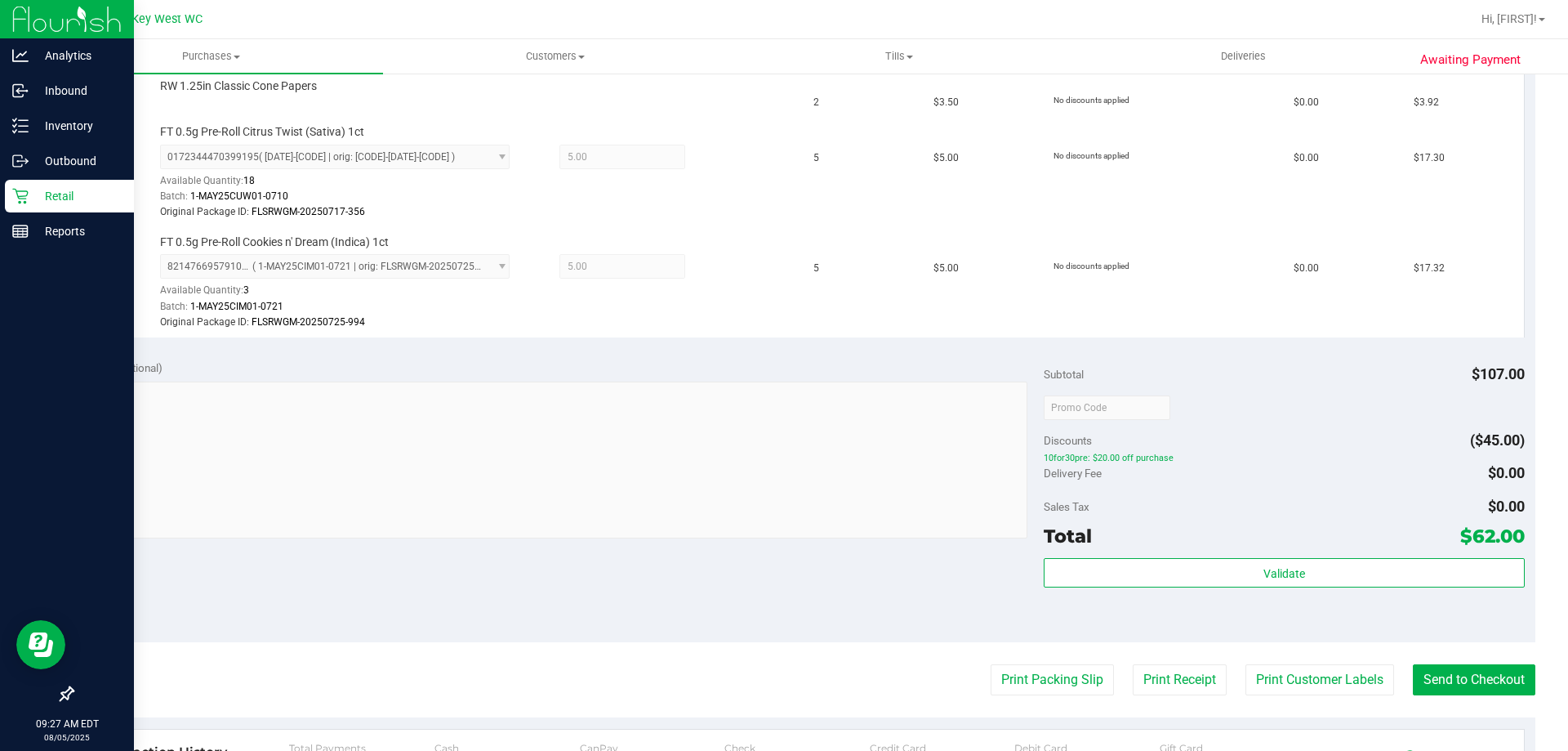 click 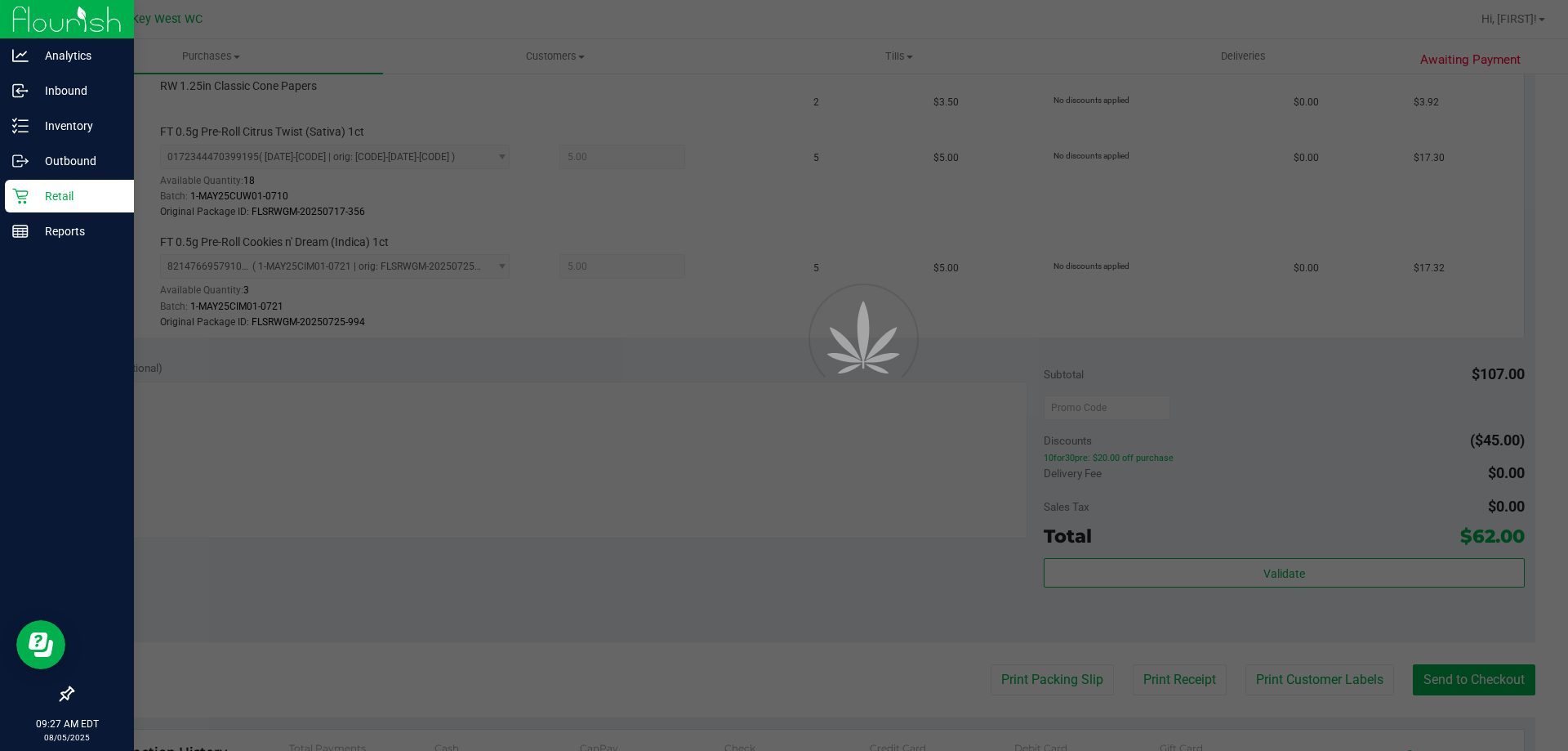 scroll, scrollTop: 0, scrollLeft: 0, axis: both 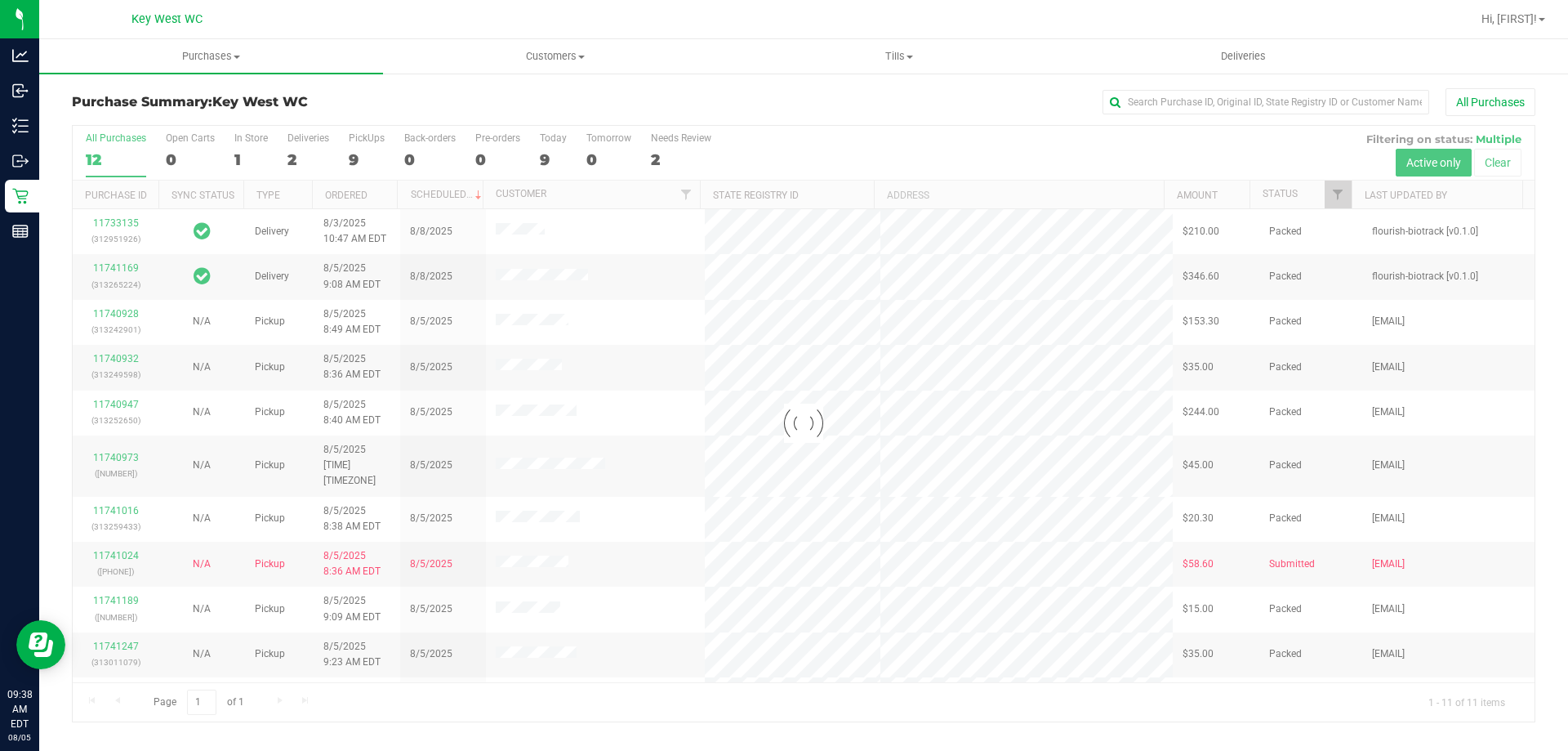 click at bounding box center [804, 423] 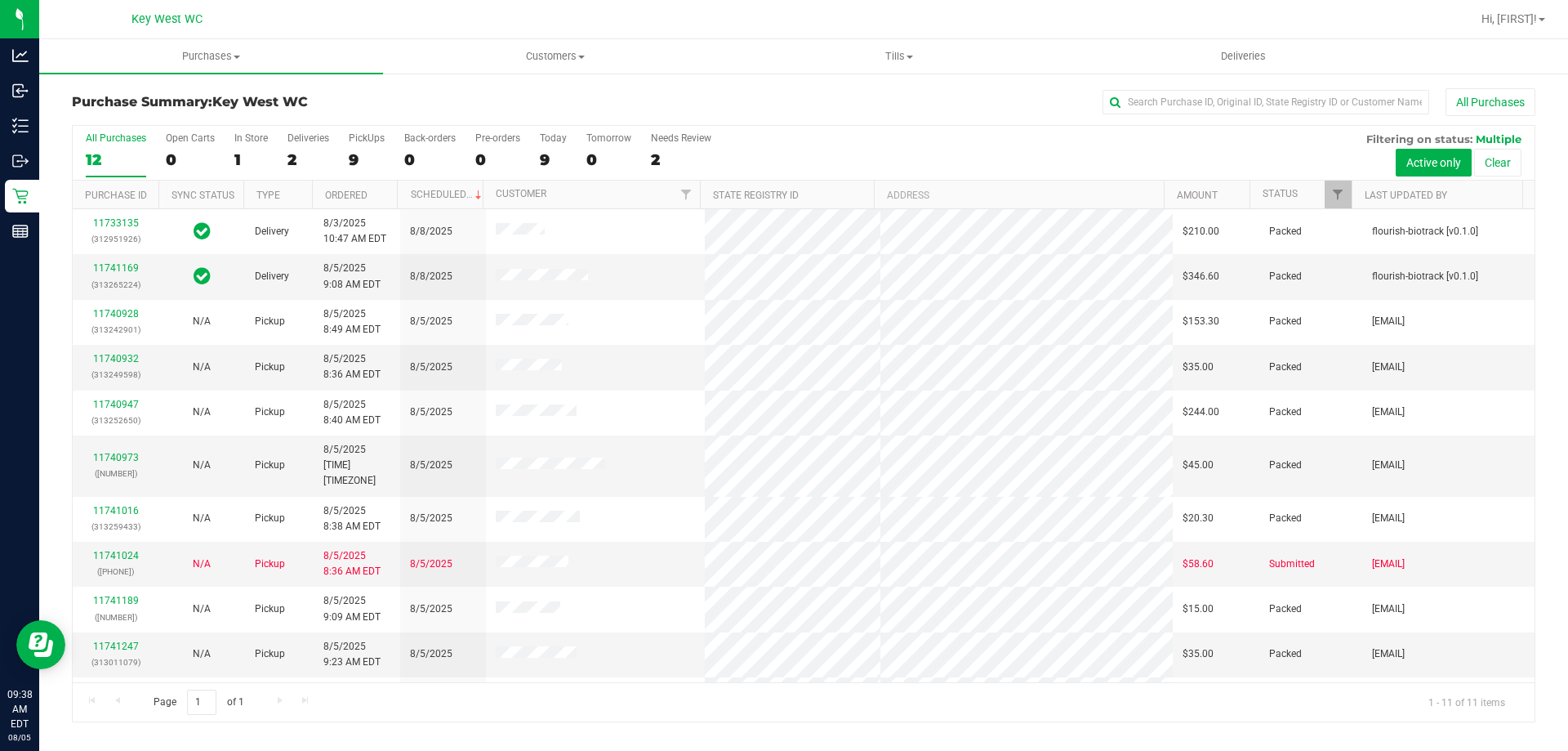 click on "PickUps
9" at bounding box center [367, 154] 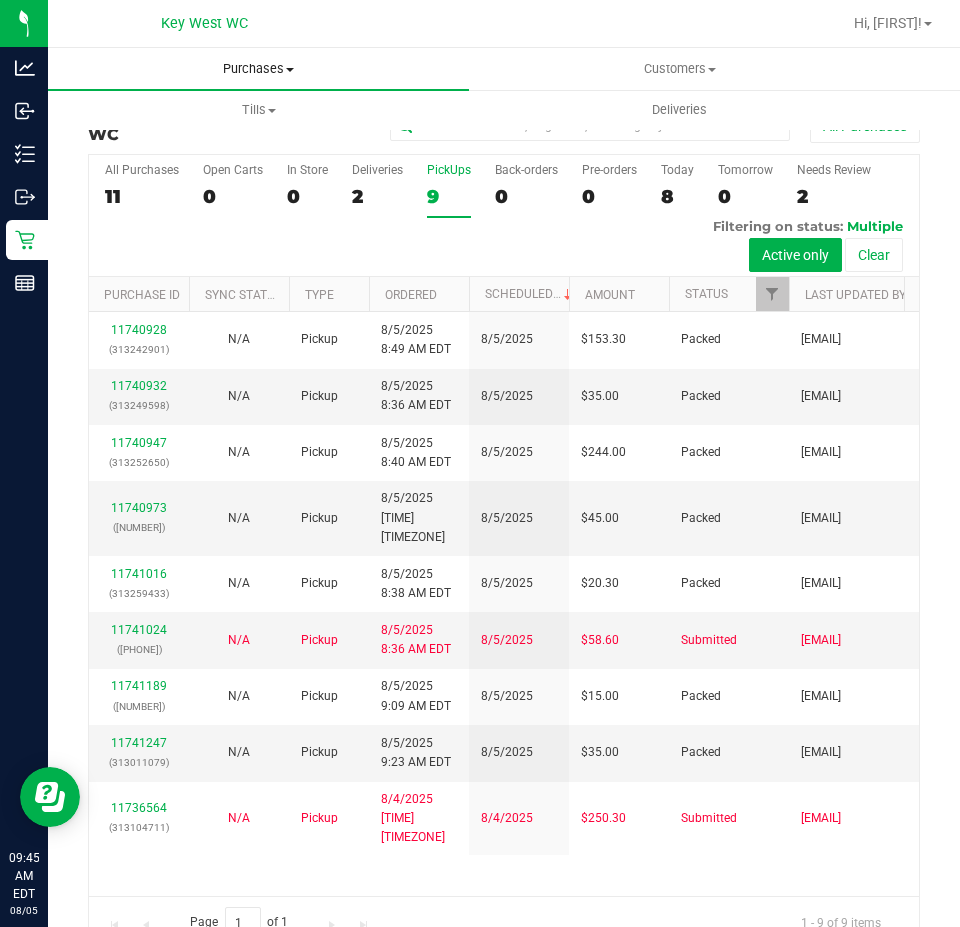 click on "Purchases" at bounding box center [258, 69] 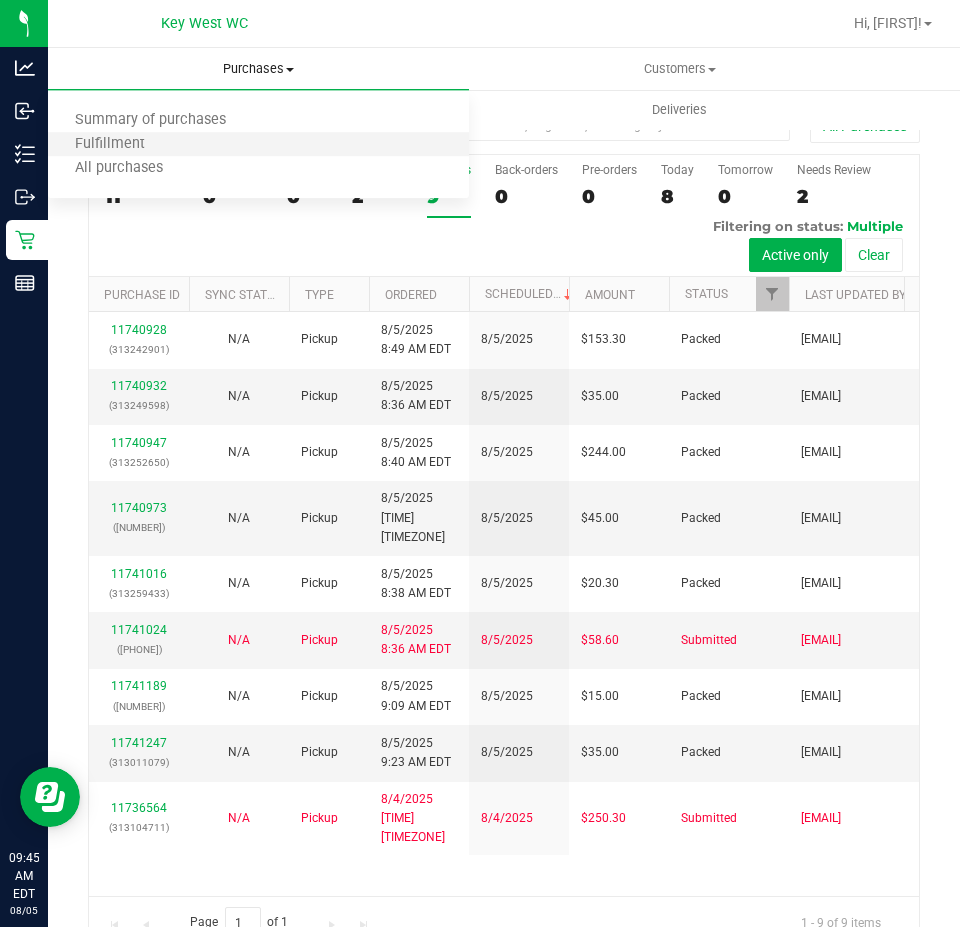 click on "Fulfillment" at bounding box center (258, 145) 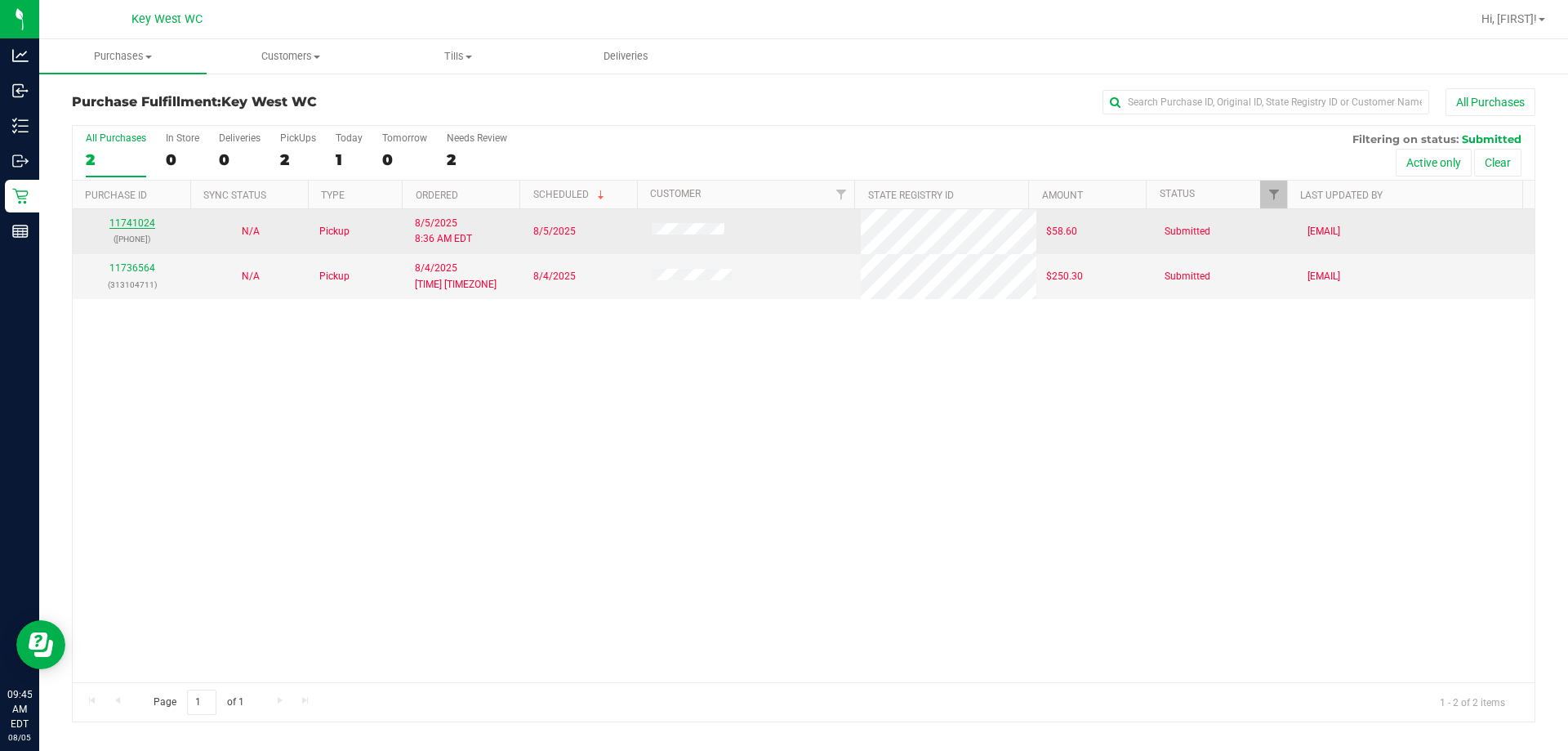 click on "11741024" at bounding box center (132, 223) 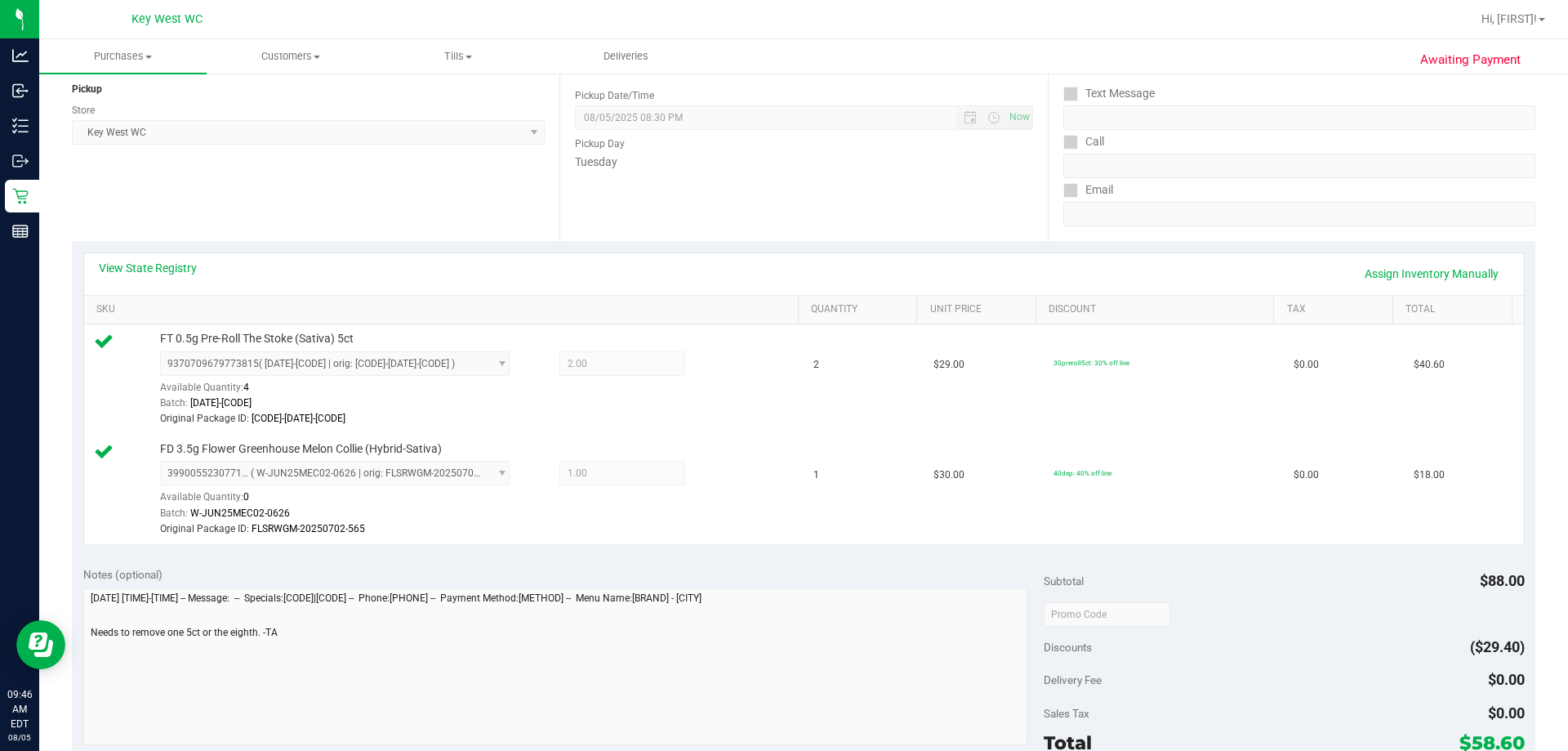 scroll, scrollTop: 163, scrollLeft: 0, axis: vertical 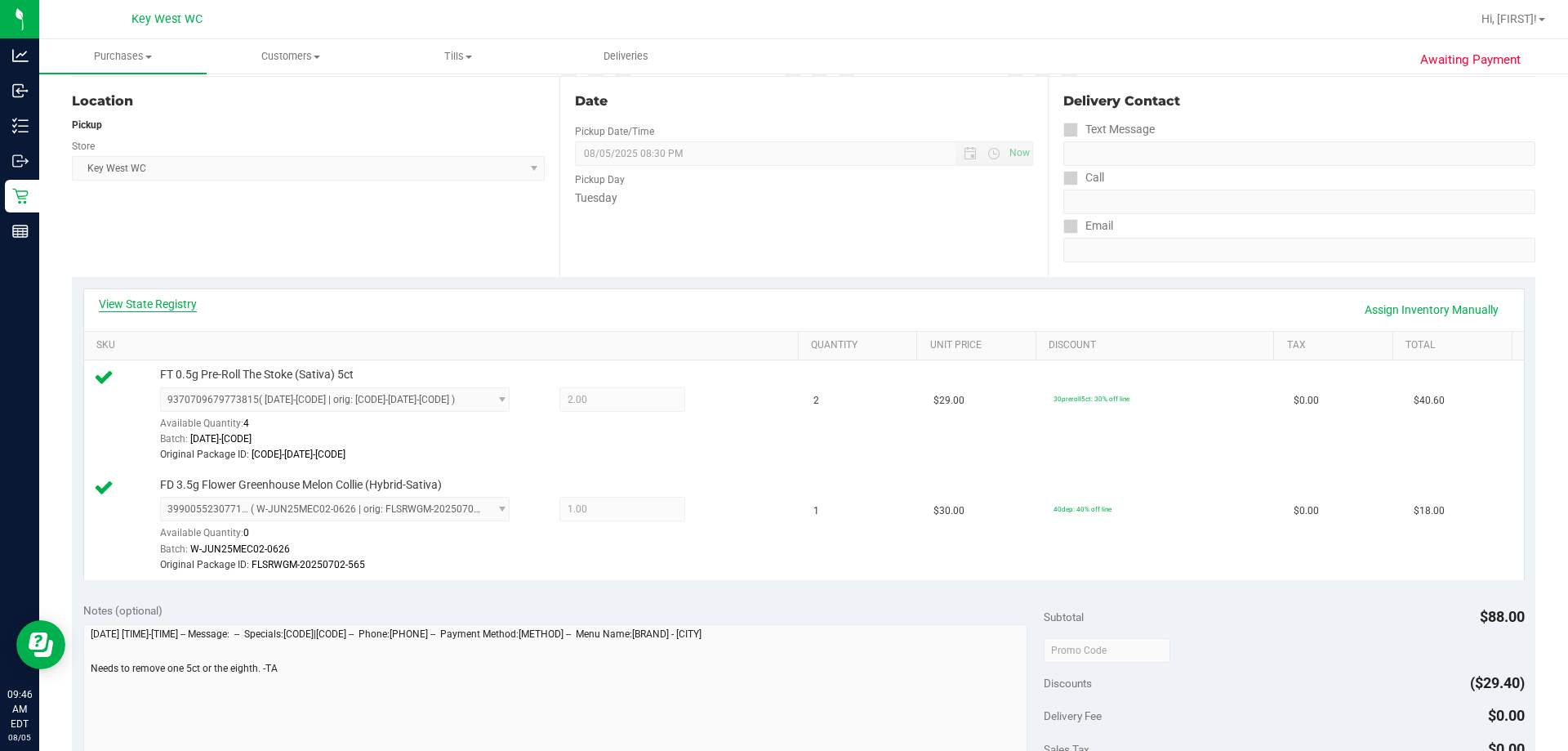 click on "View State Registry" at bounding box center (148, 304) 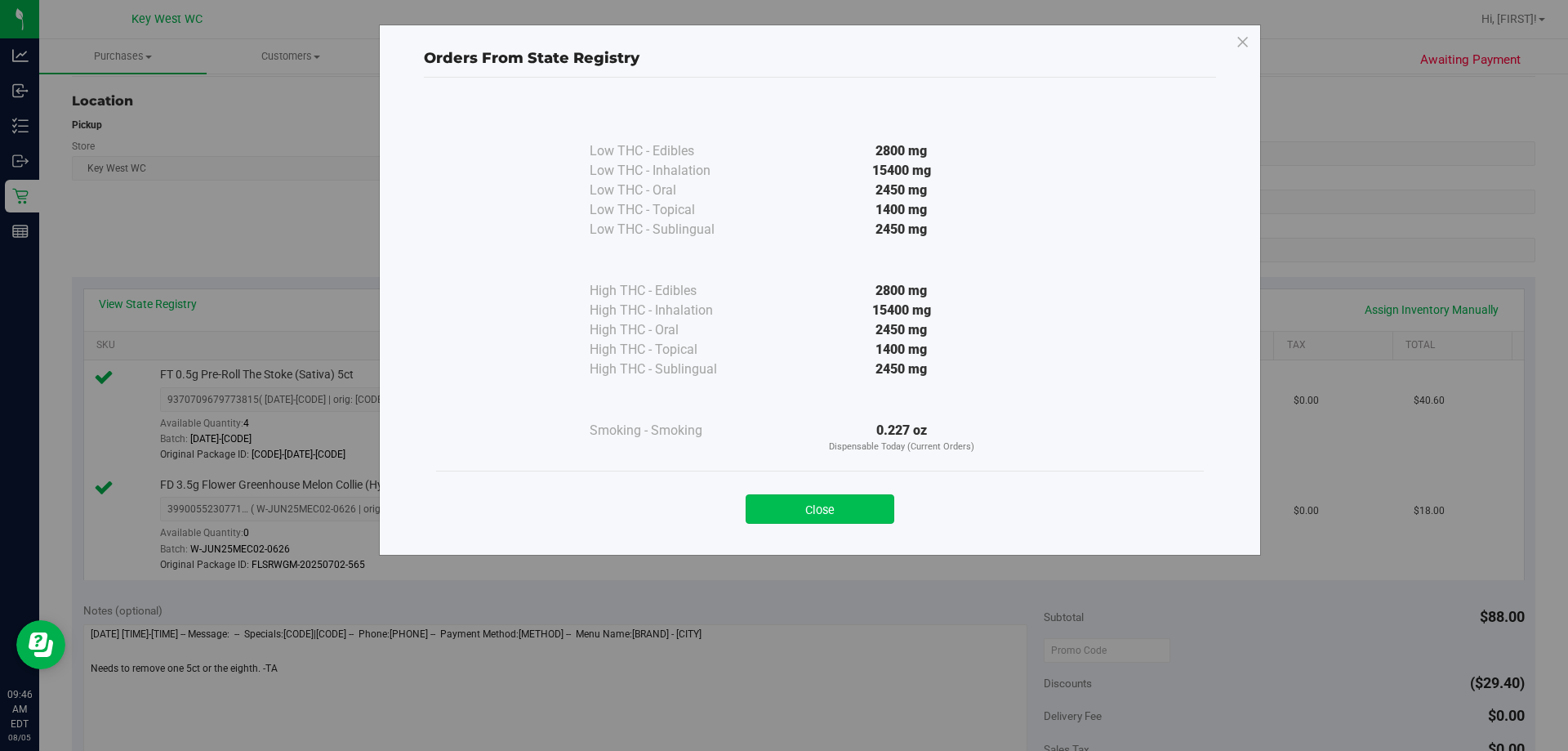 click on "Close" at bounding box center (820, 509) 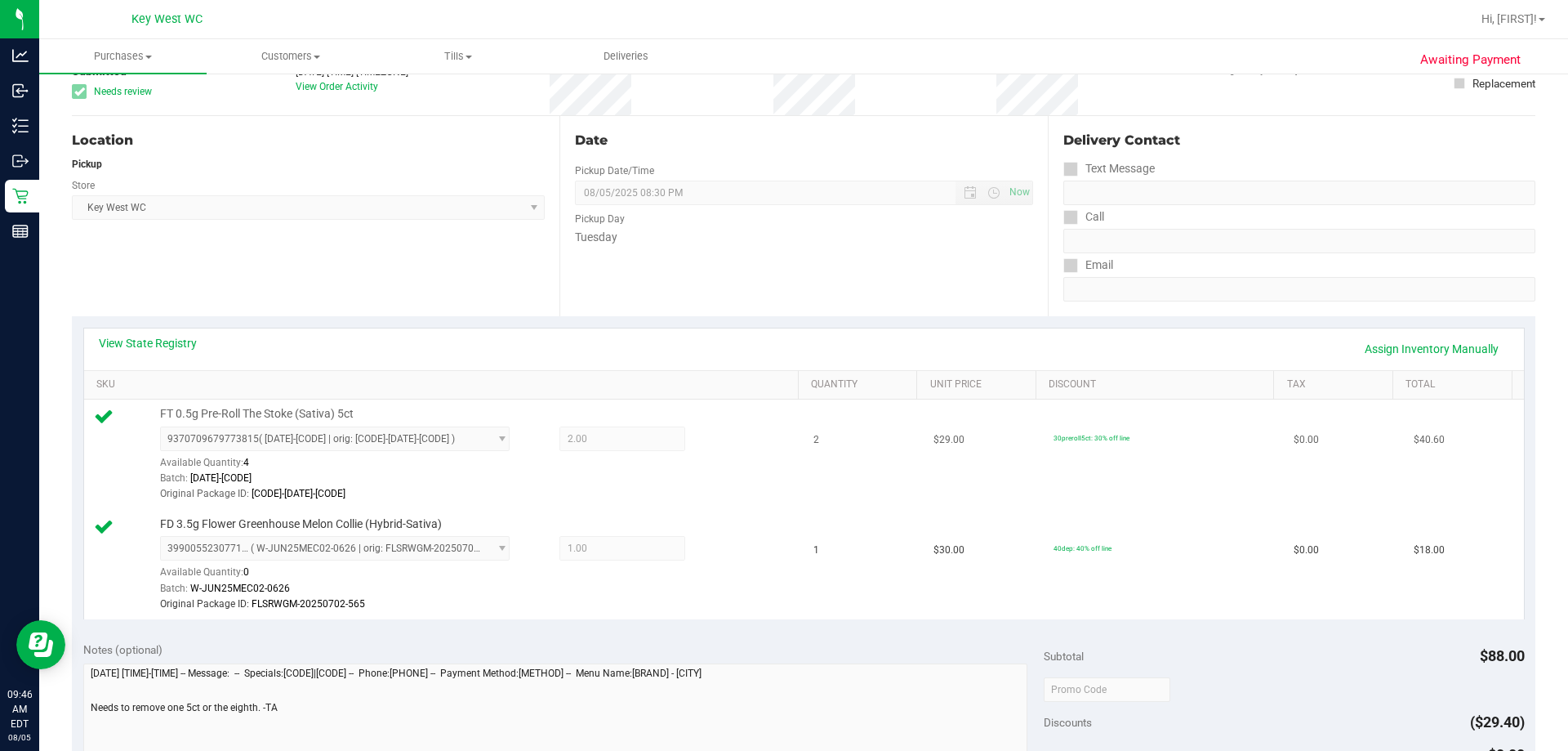 scroll, scrollTop: 0, scrollLeft: 0, axis: both 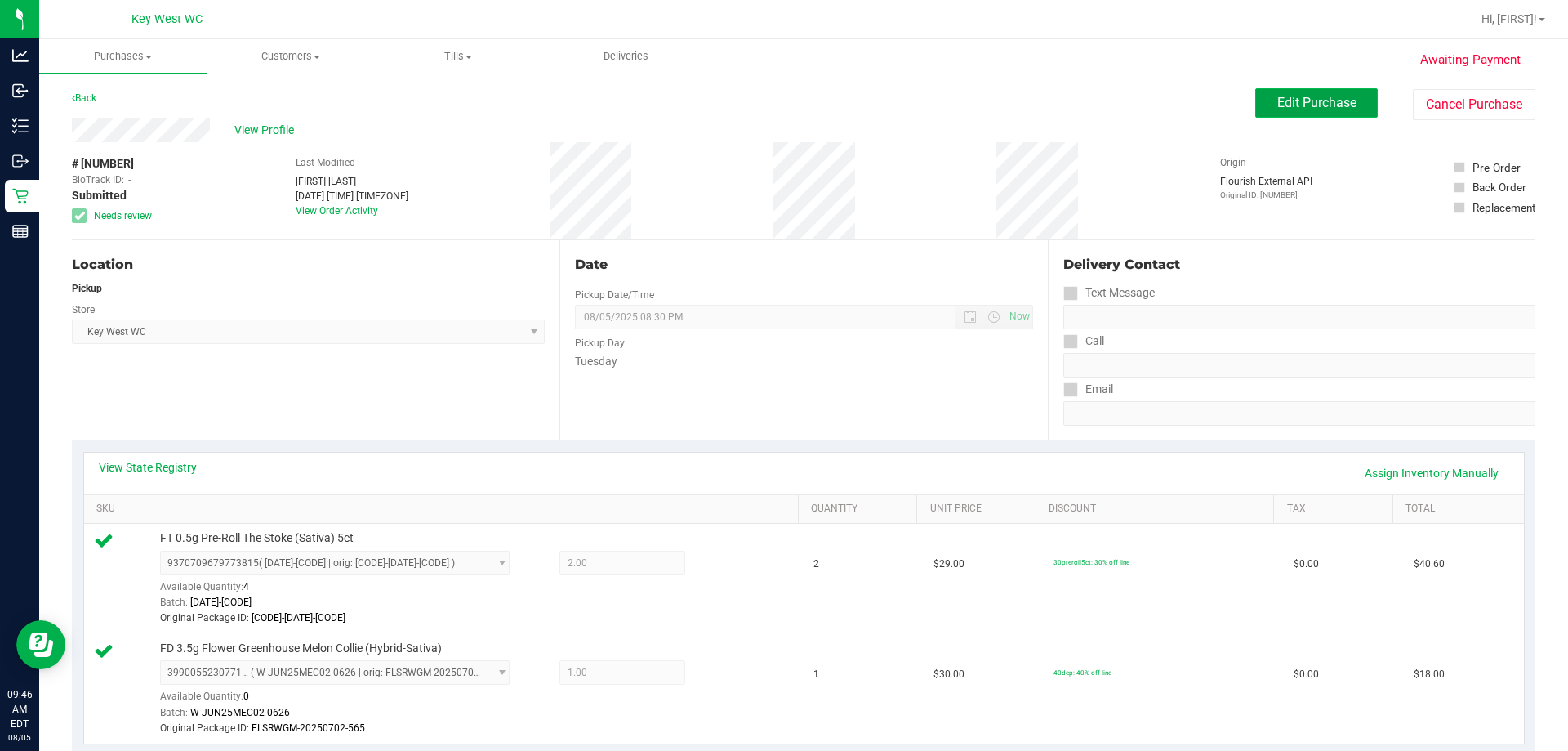 click on "Edit Purchase" at bounding box center (1316, 102) 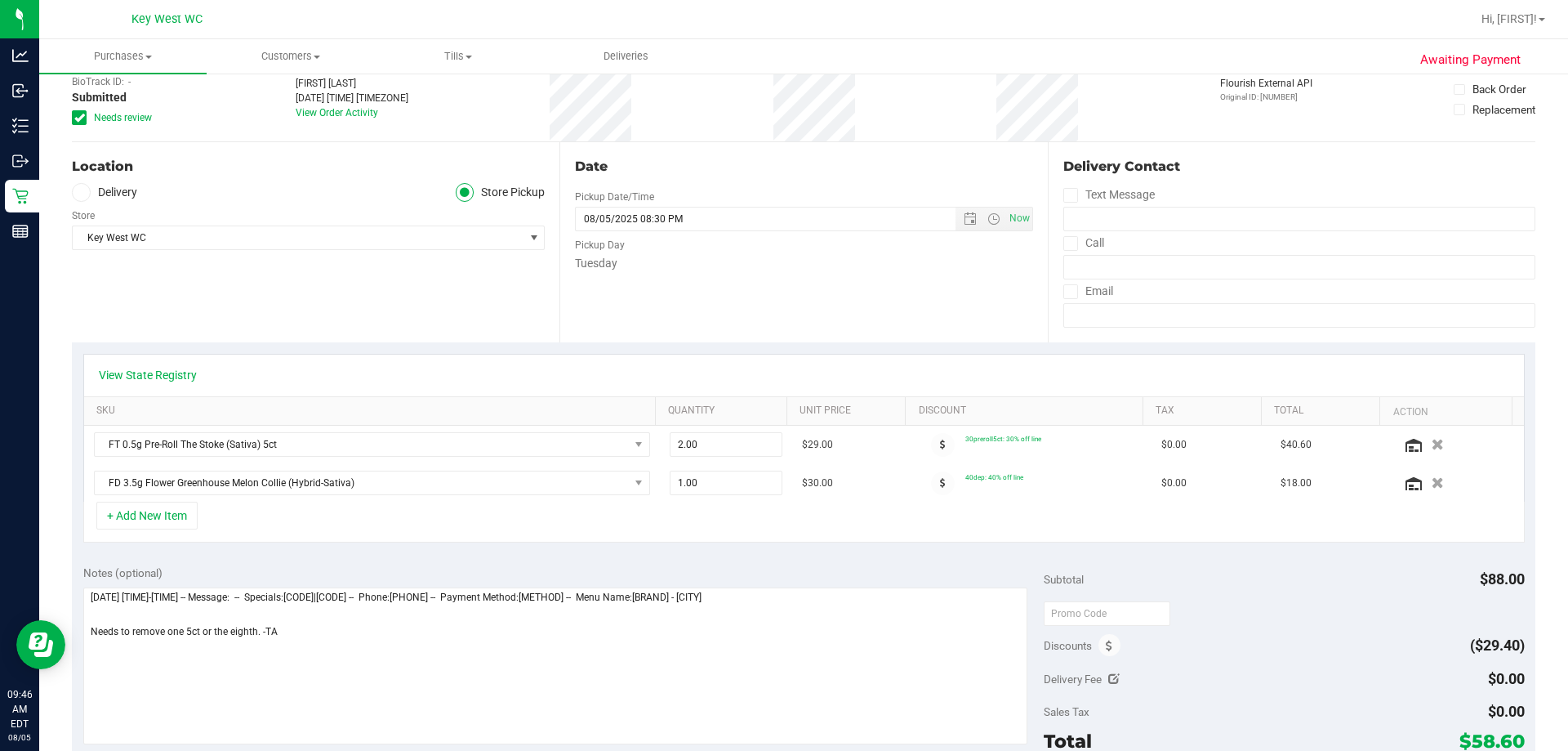 scroll, scrollTop: 163, scrollLeft: 0, axis: vertical 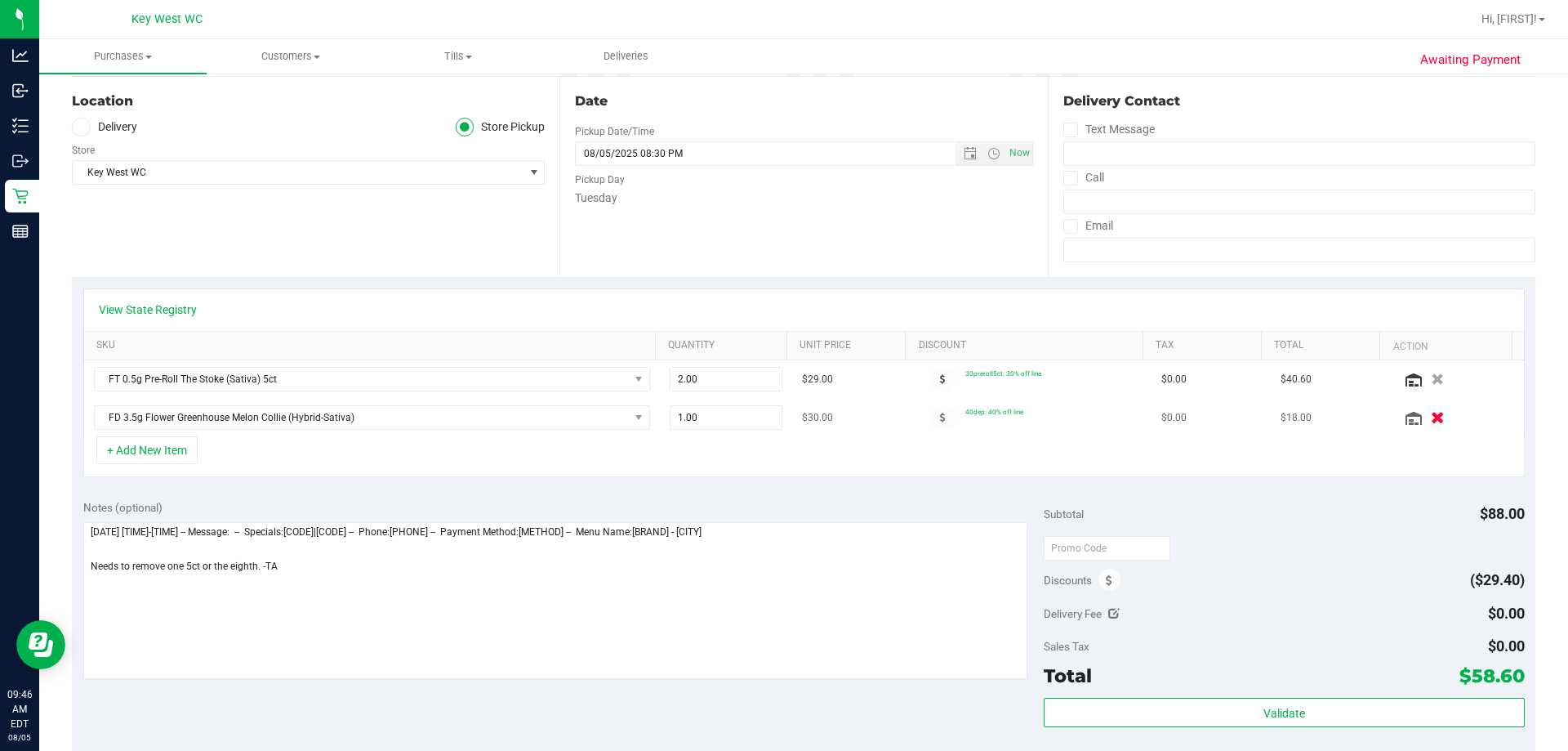 click at bounding box center (1437, 418) 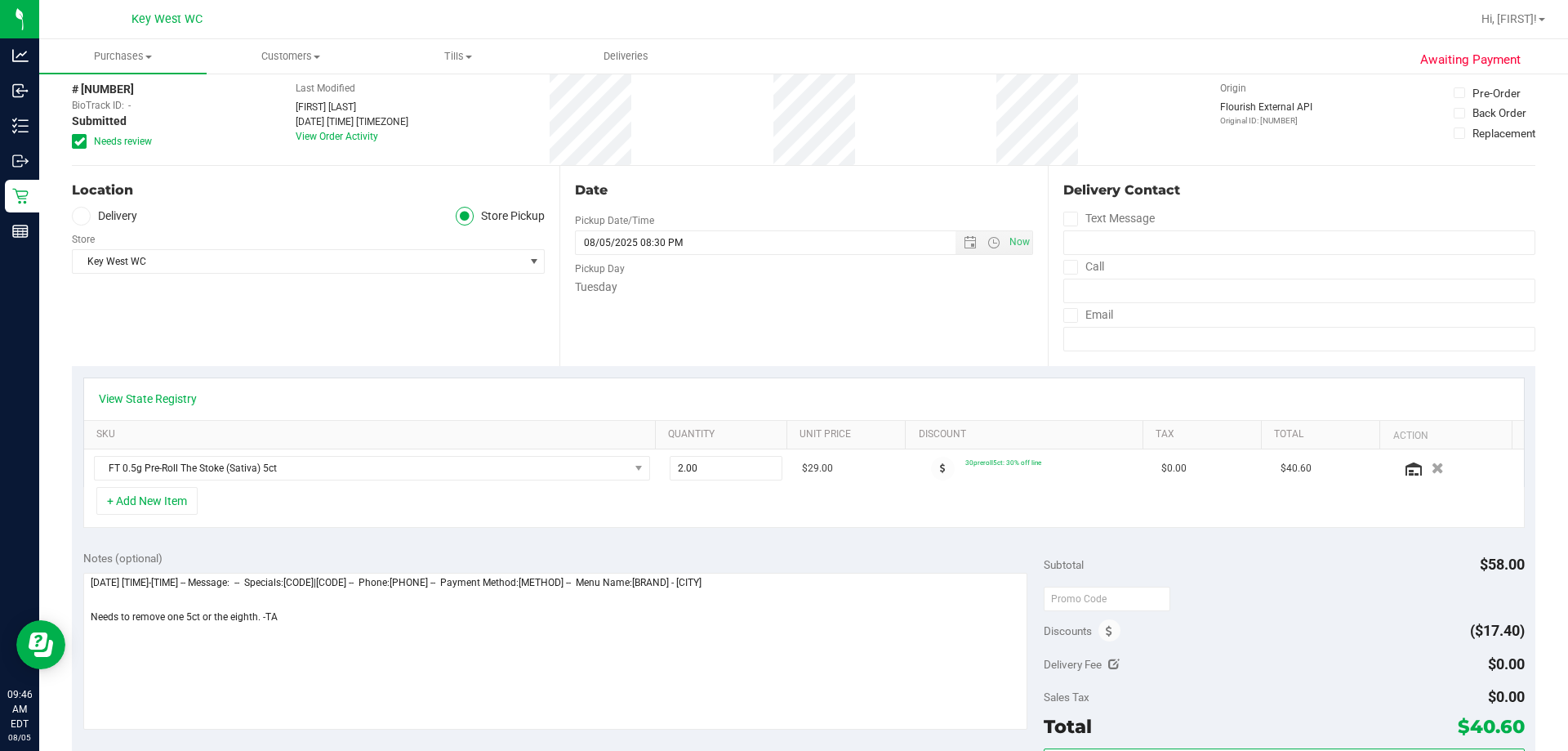 scroll, scrollTop: 0, scrollLeft: 0, axis: both 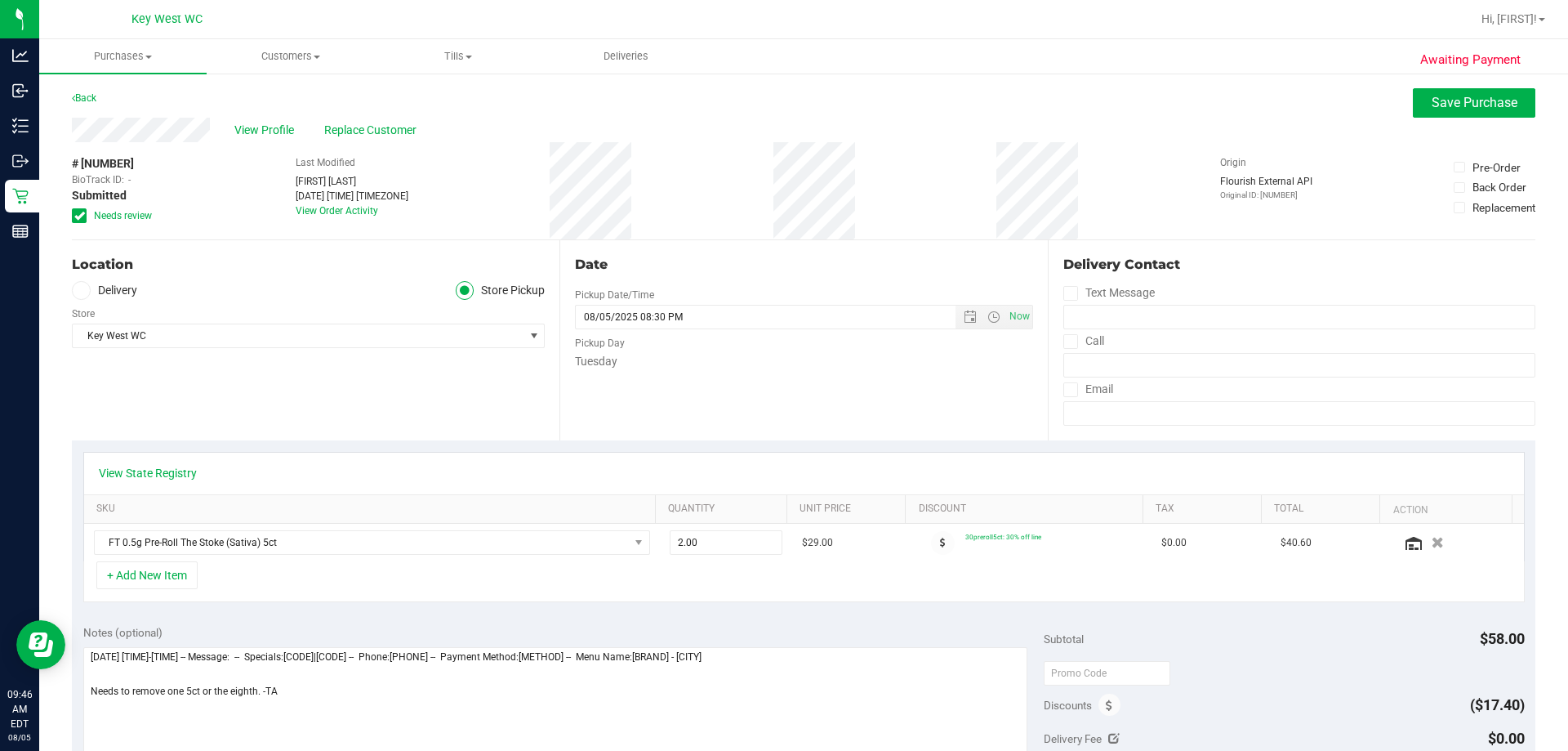 click on "Last Modified
[FIRST] [LAST]" at bounding box center [804, 696] 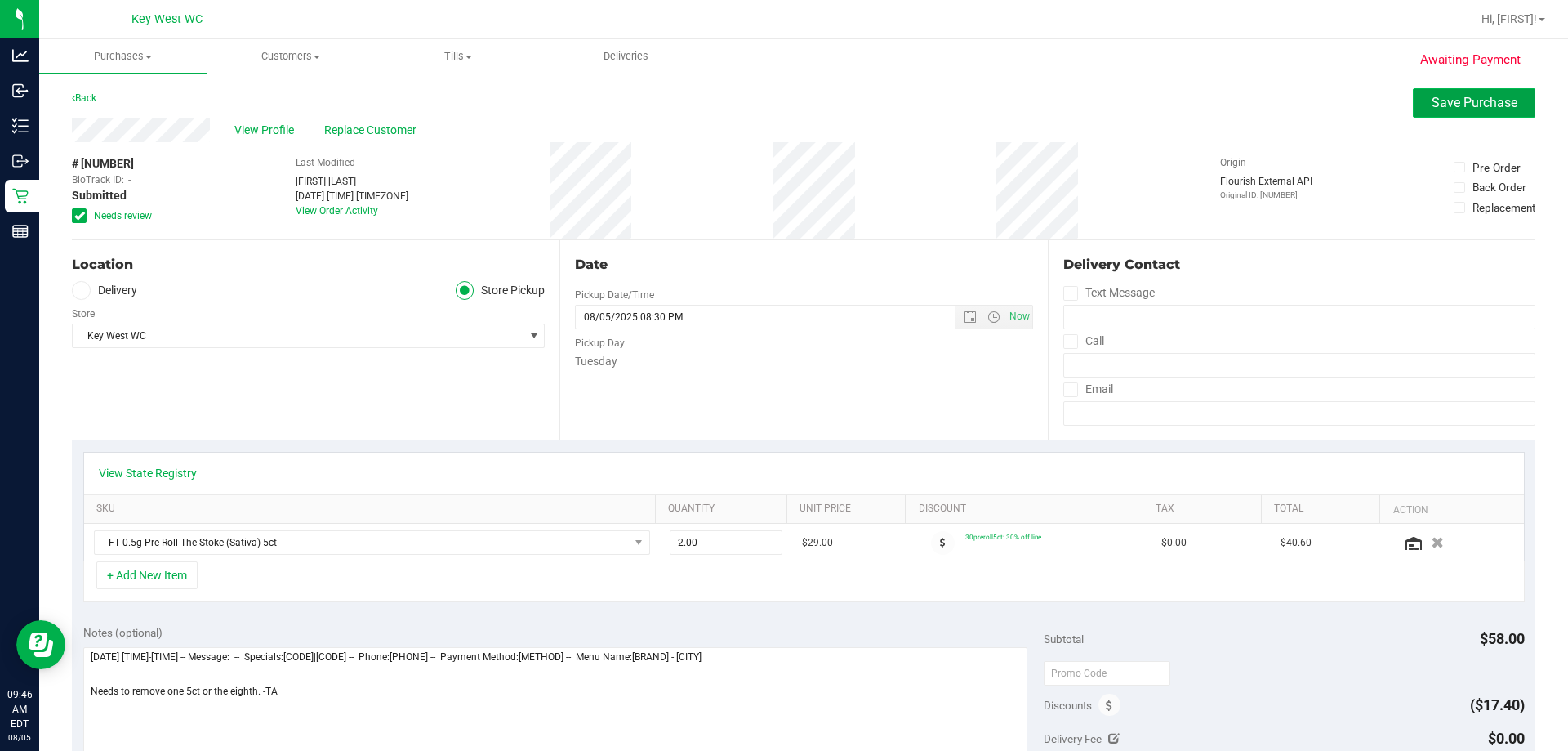 click on "Save Purchase" at bounding box center [1474, 103] 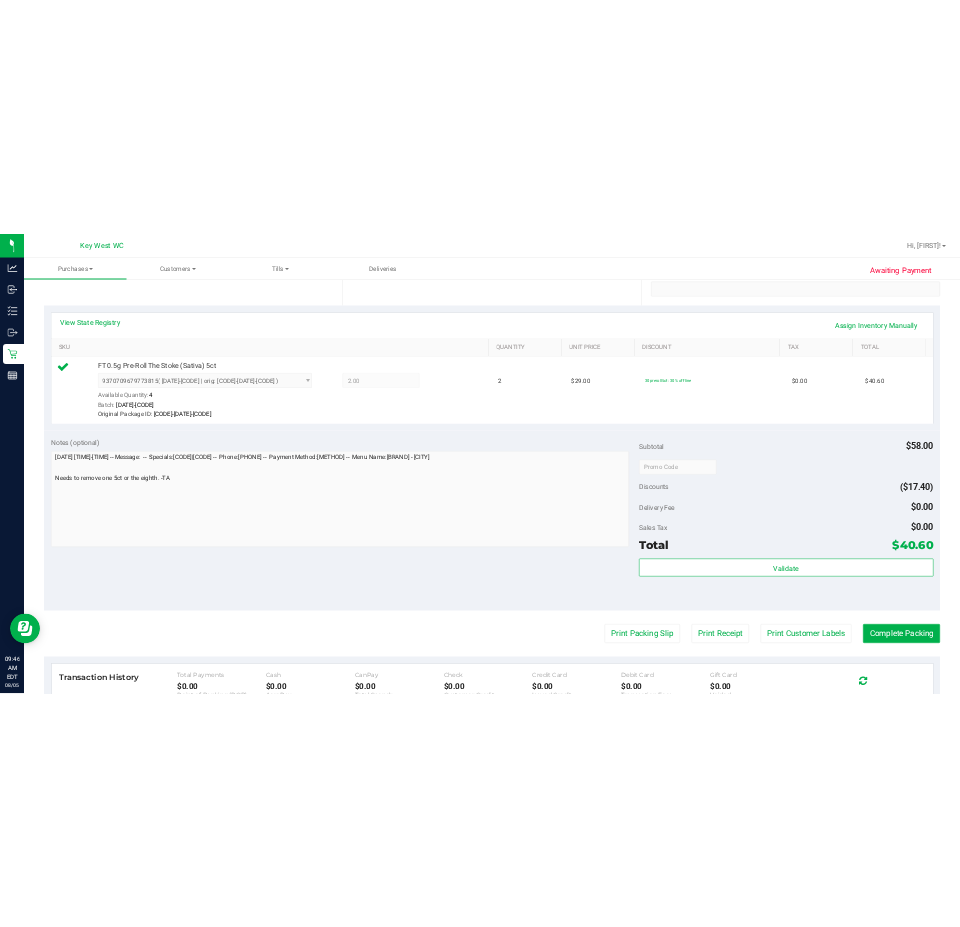 scroll, scrollTop: 700, scrollLeft: 0, axis: vertical 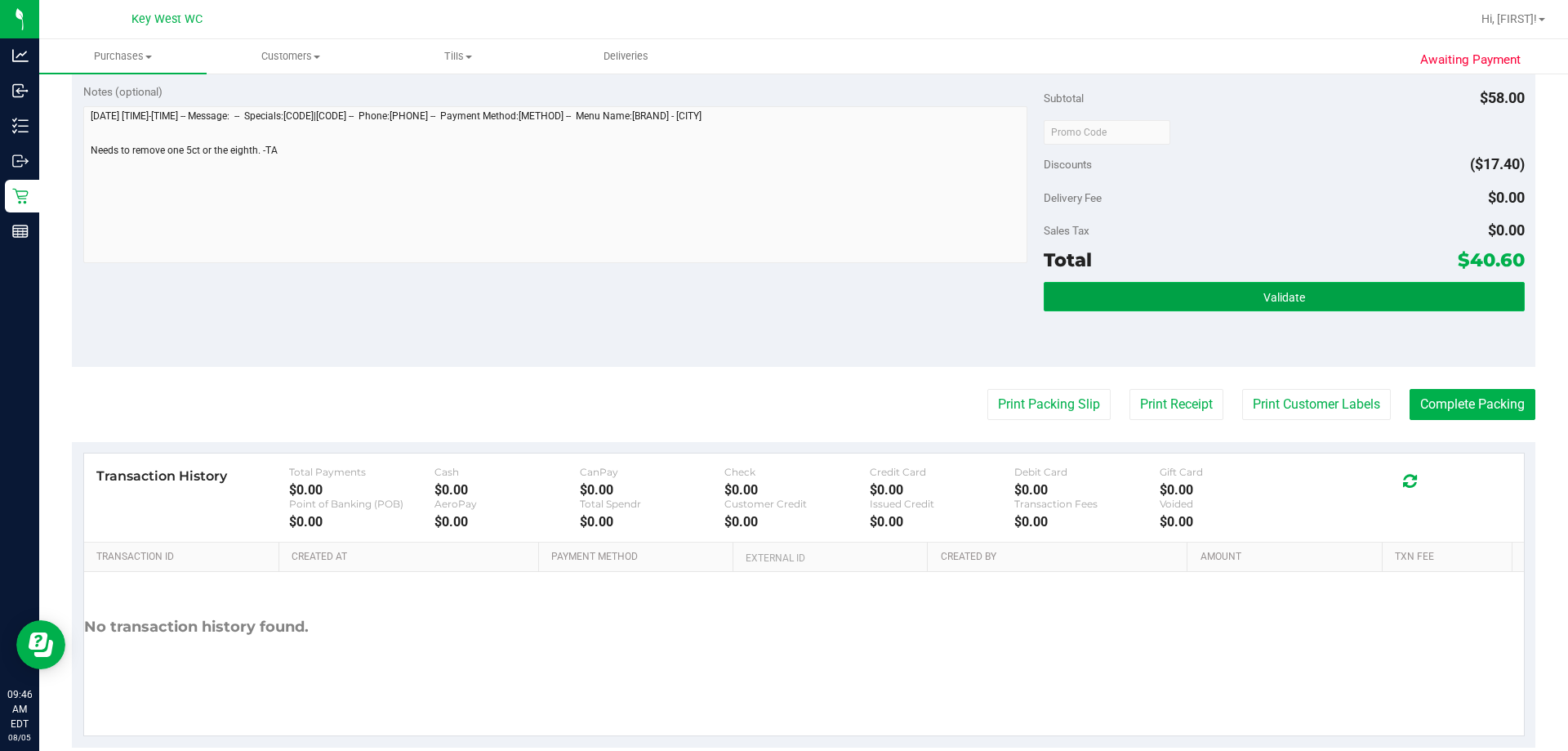 click on "Validate" at bounding box center (1284, 297) 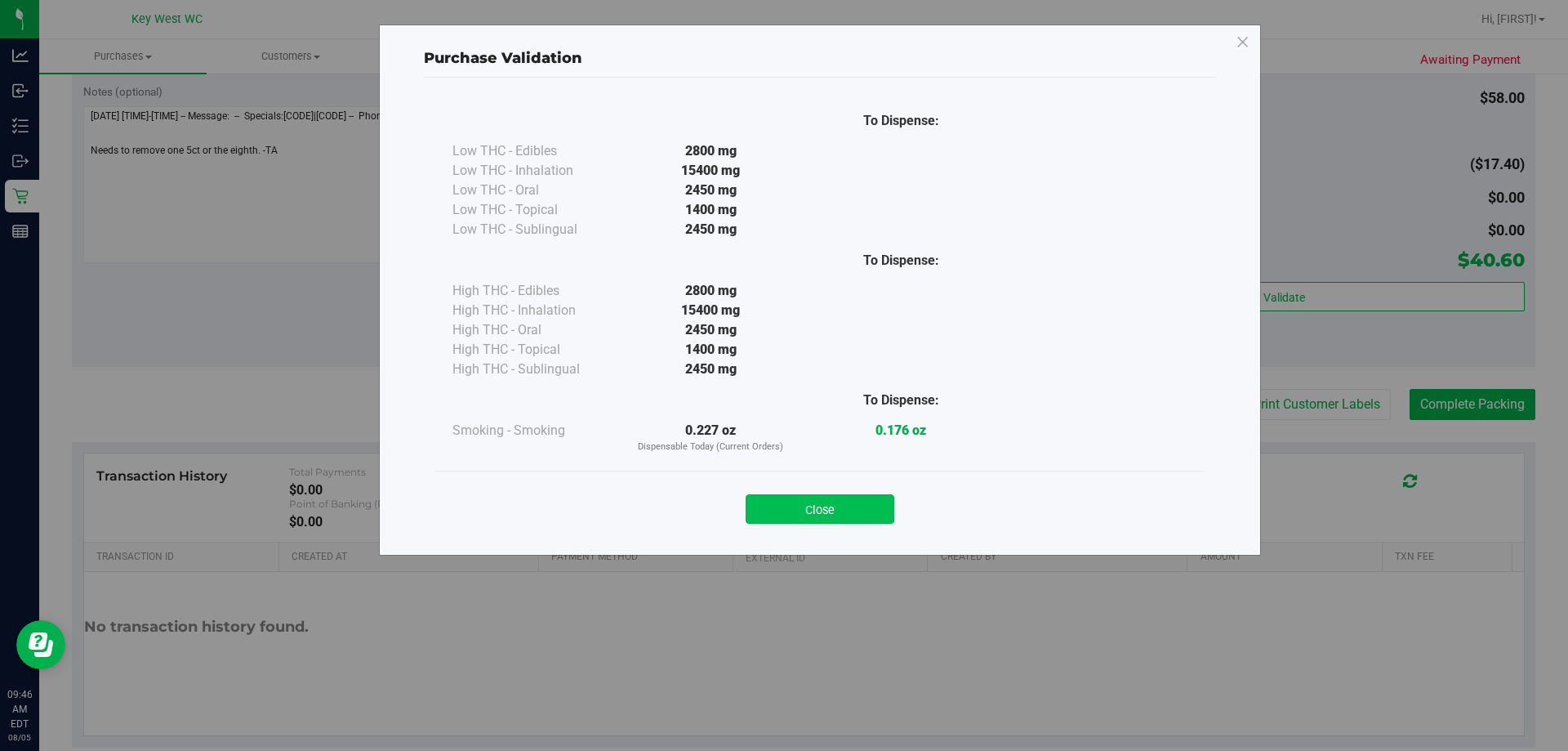 click on "Close" at bounding box center [820, 509] 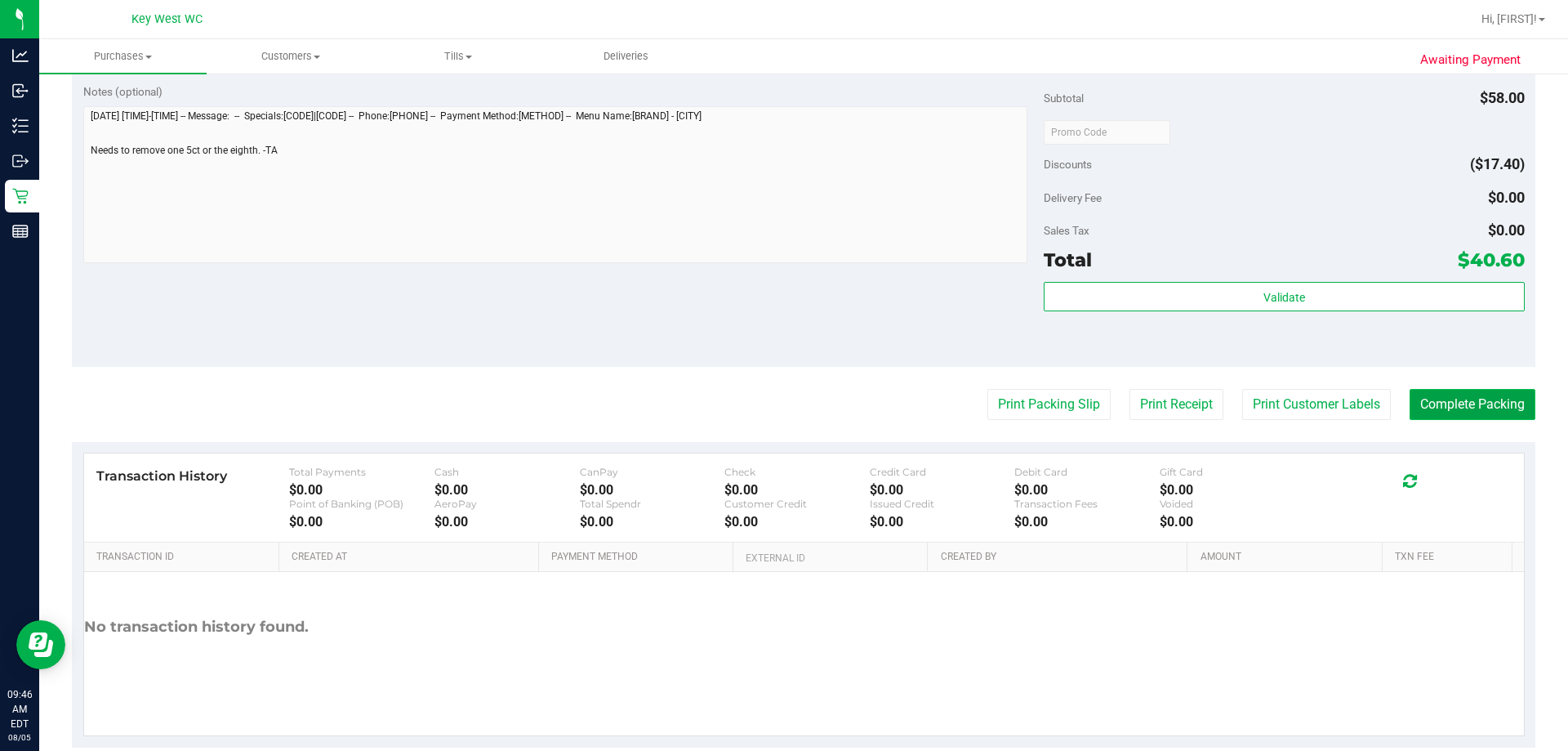 click on "Complete Packing" at bounding box center (1472, 405) 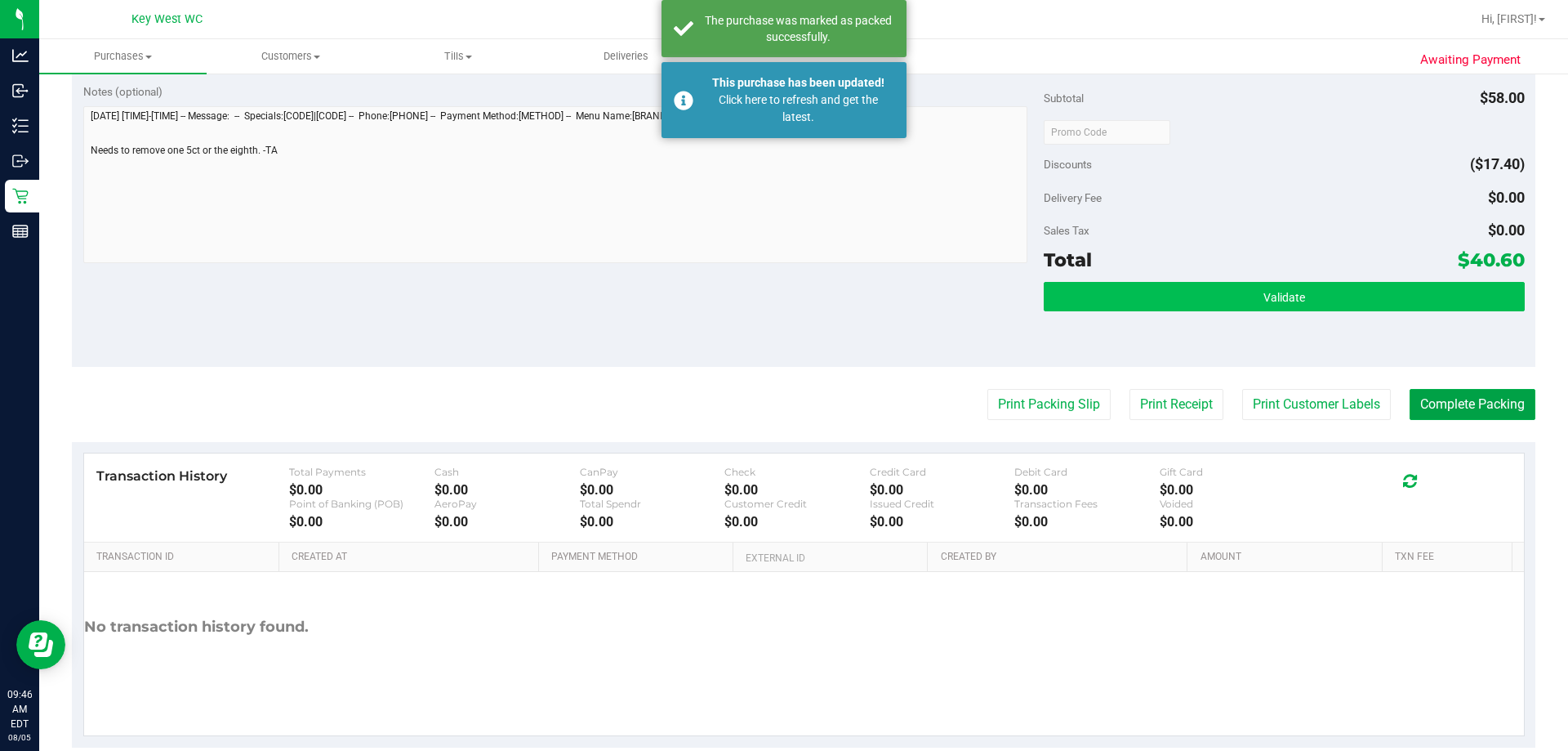 type 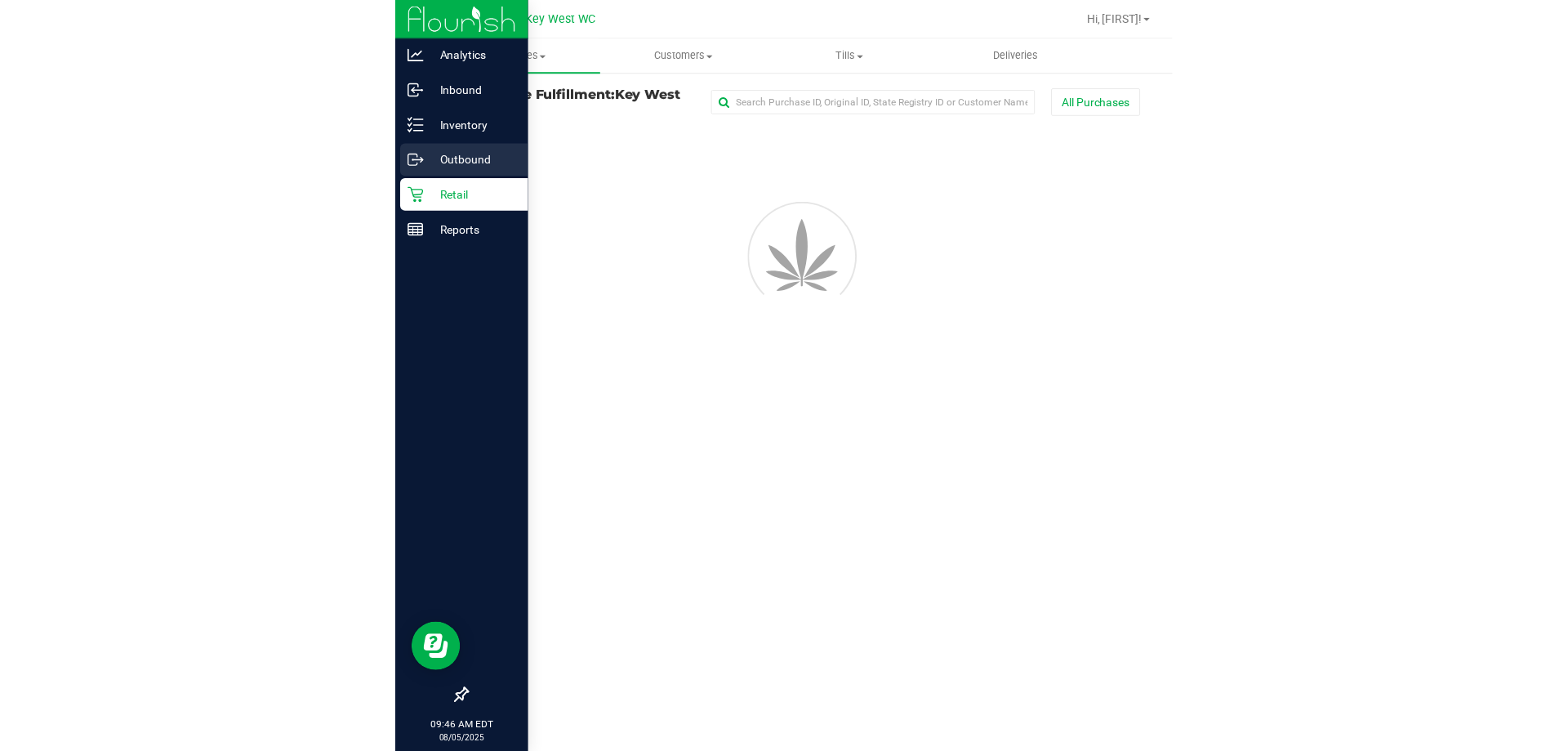 scroll, scrollTop: 0, scrollLeft: 0, axis: both 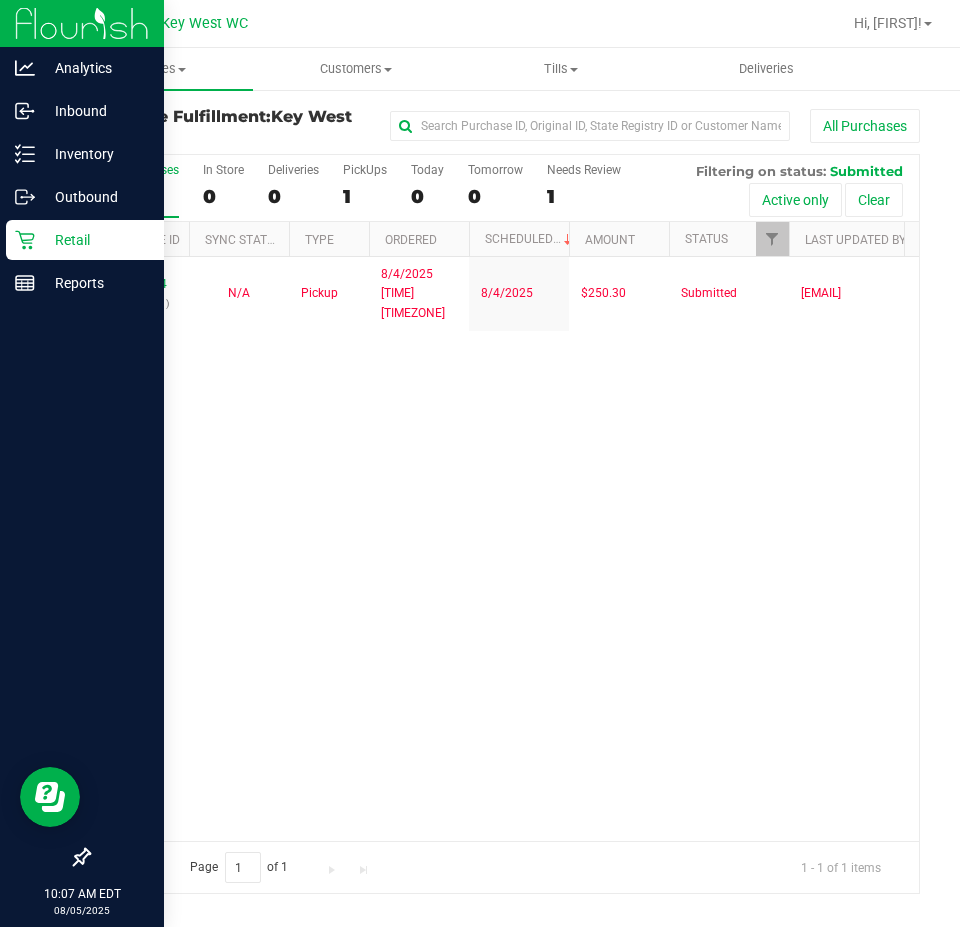 drag, startPoint x: 41, startPoint y: 248, endPoint x: 83, endPoint y: 250, distance: 42.047592 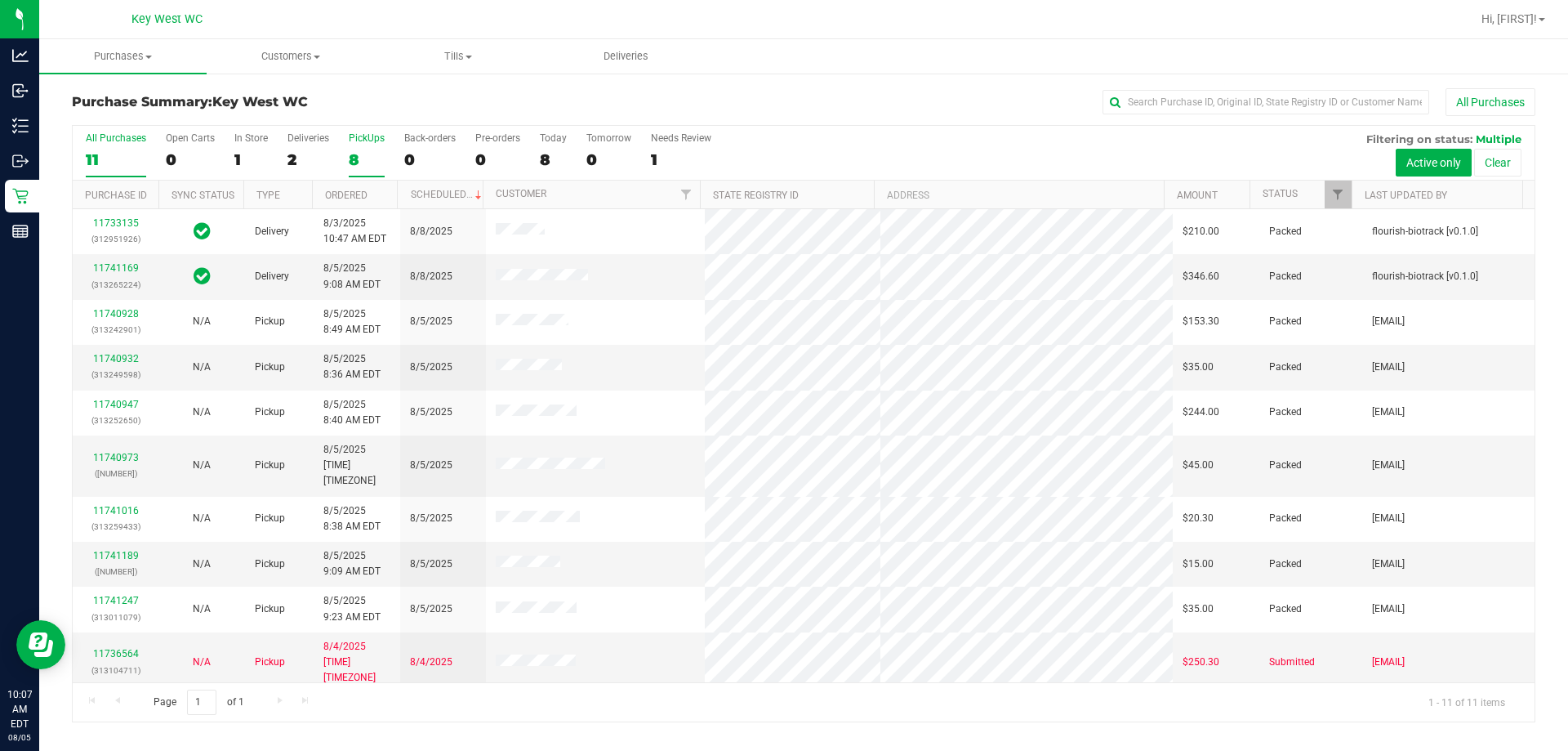 click on "8" at bounding box center [367, 159] 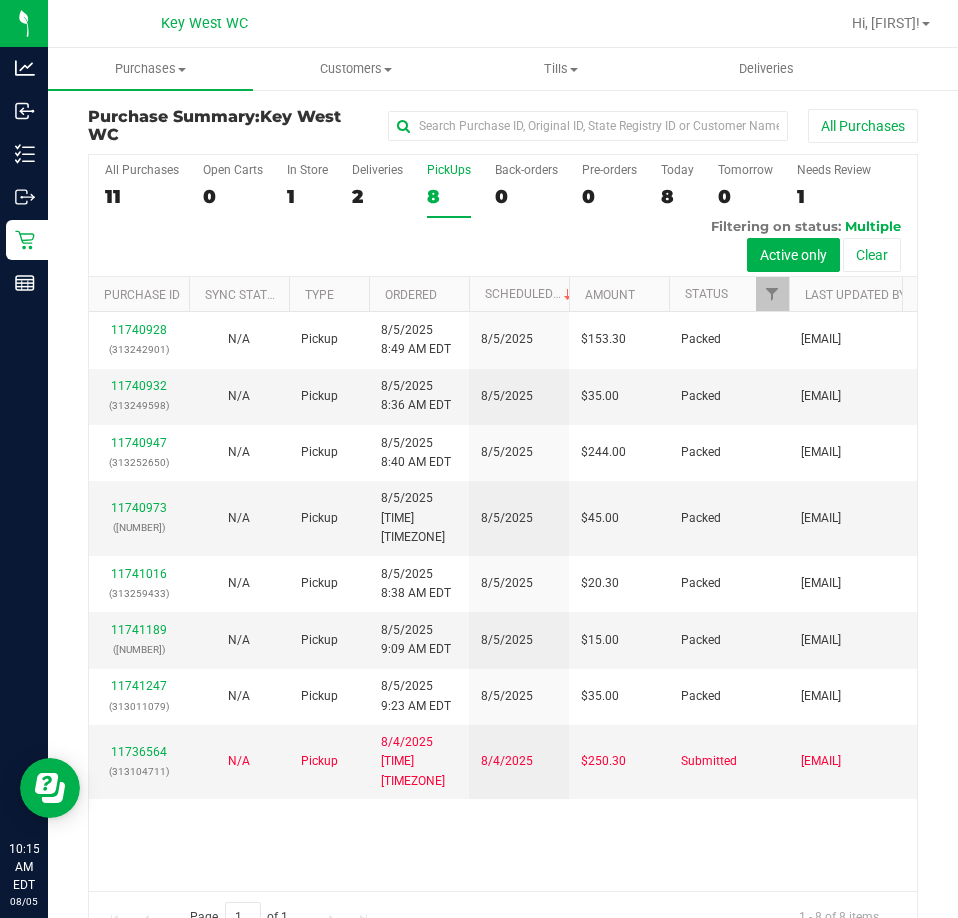 click on "8" at bounding box center [449, 196] 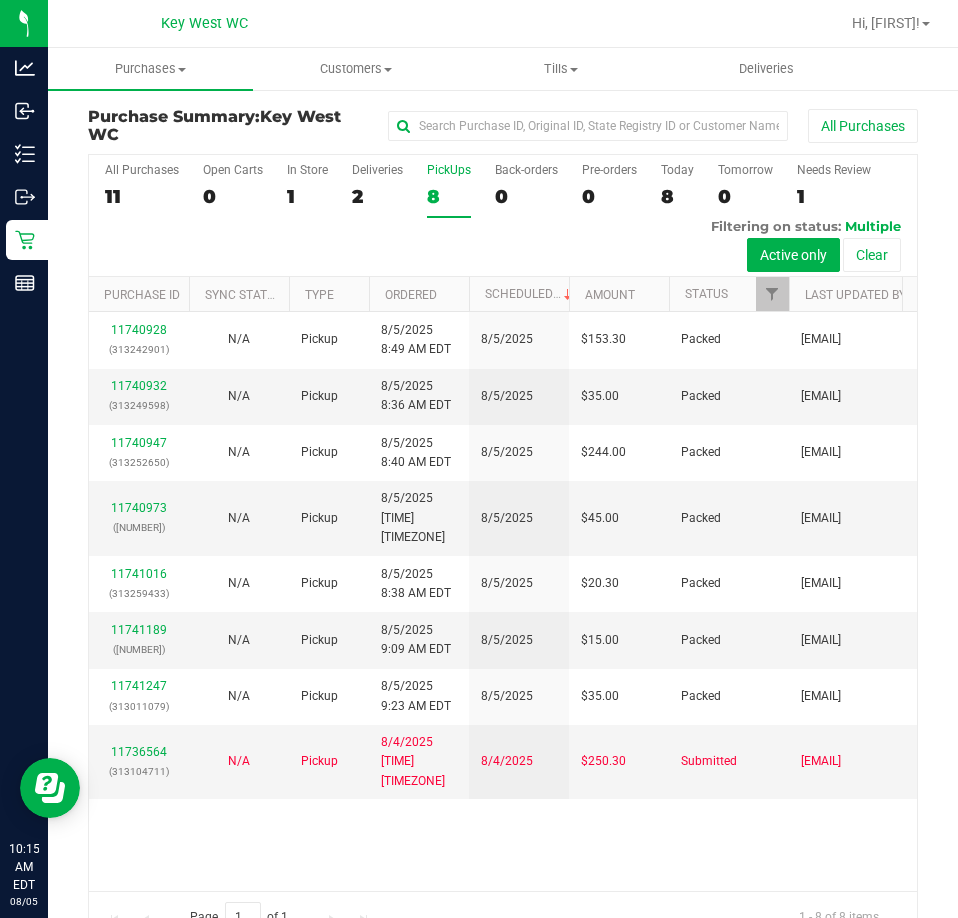 click on "PickUps" at bounding box center (449, 170) 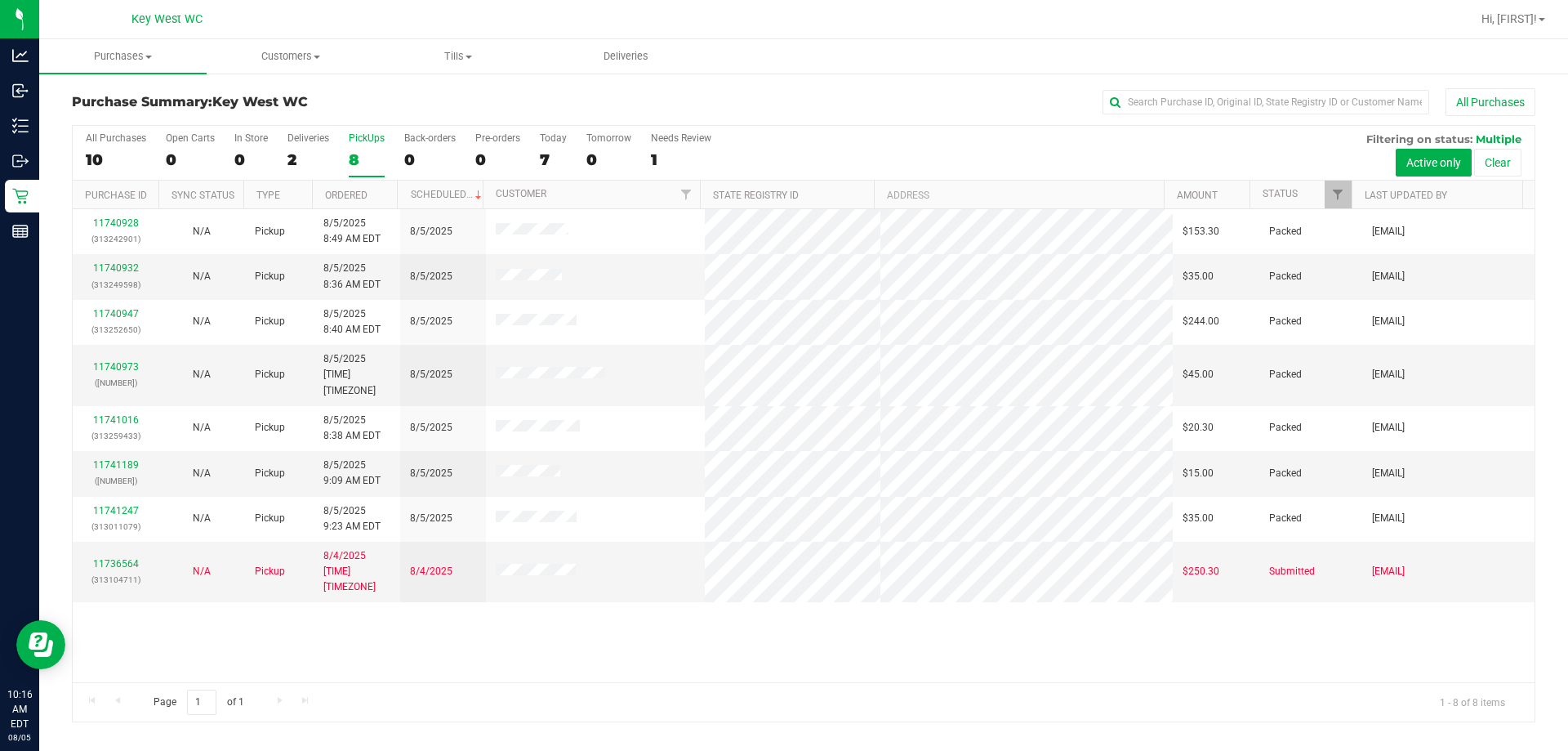 click on "All Purchases
10
Open Carts
0
In Store
0
Deliveries
2
PickUps
8
Back-orders
0
Pre-orders
0
Today
7
Tomorrow
0" at bounding box center [804, 153] 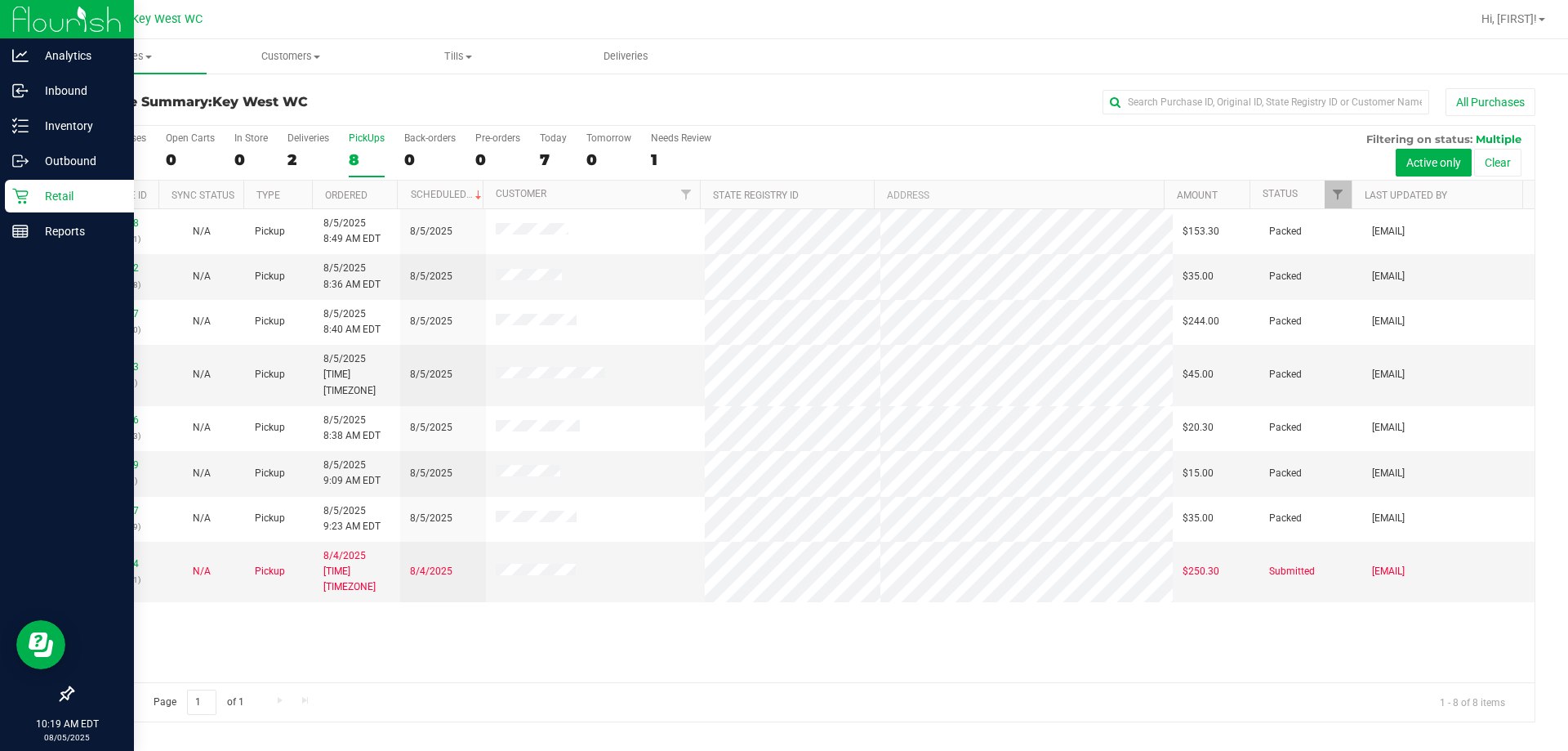 click on "Retail" at bounding box center [78, 196] 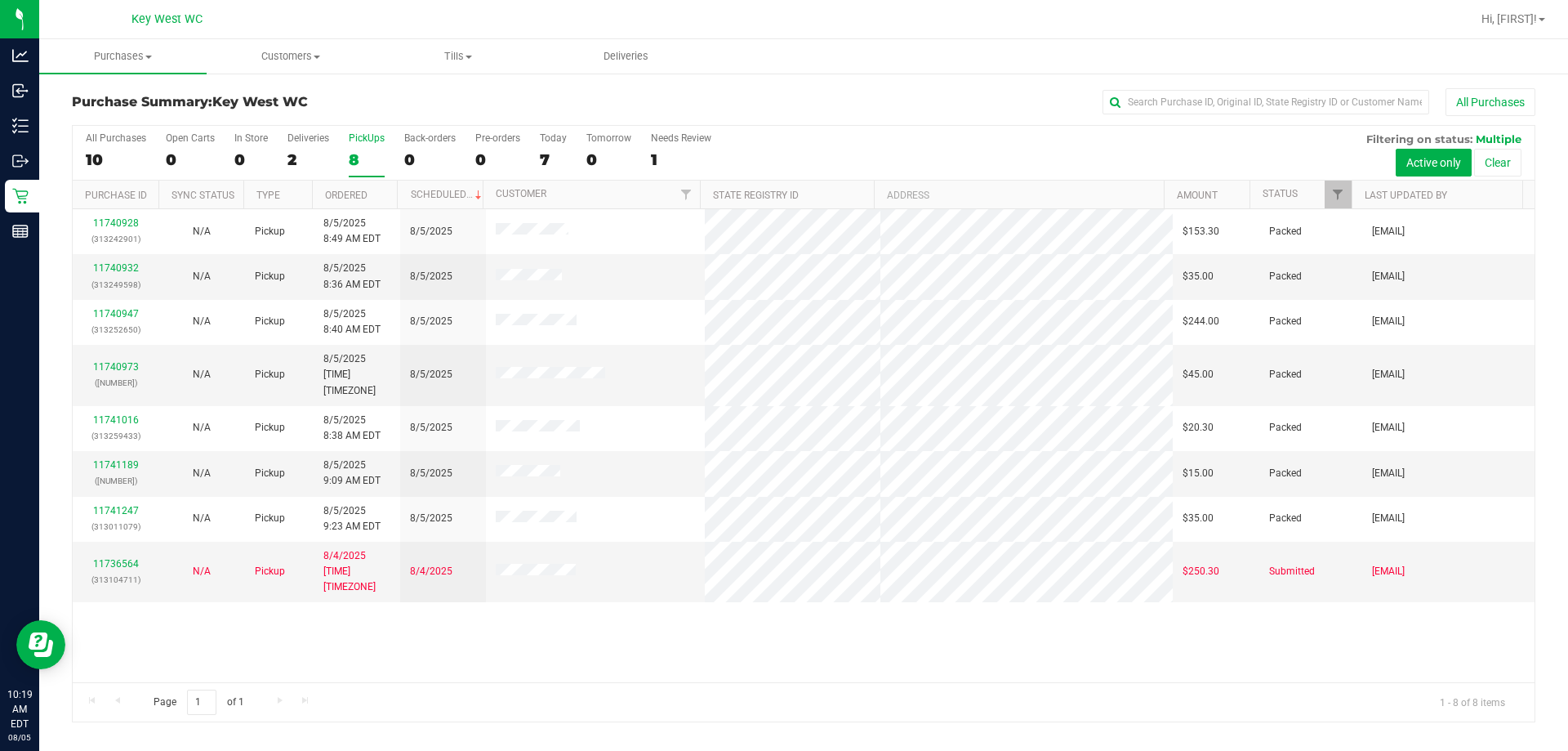 click on "8" at bounding box center (367, 159) 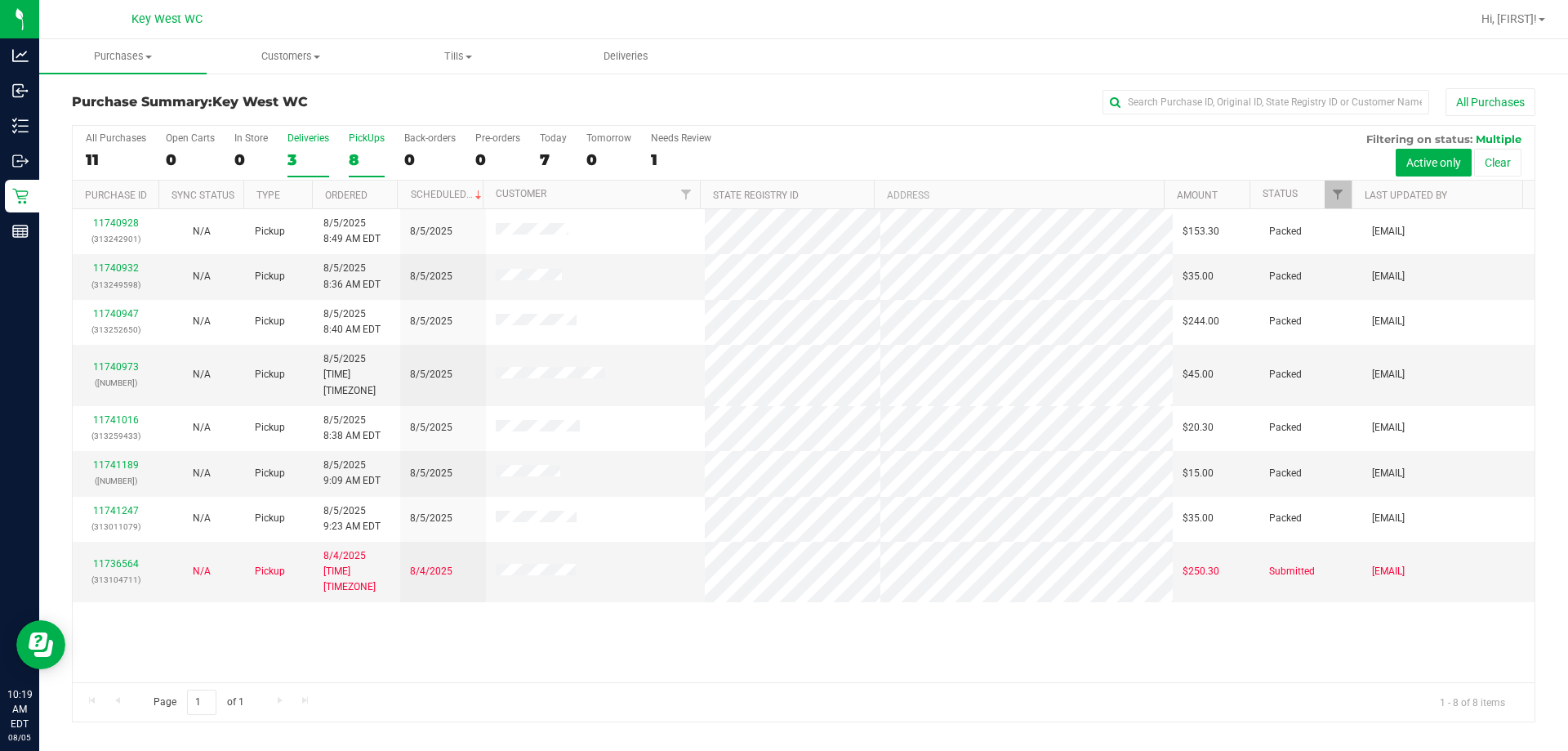click on "Deliveries" at bounding box center (308, 138) 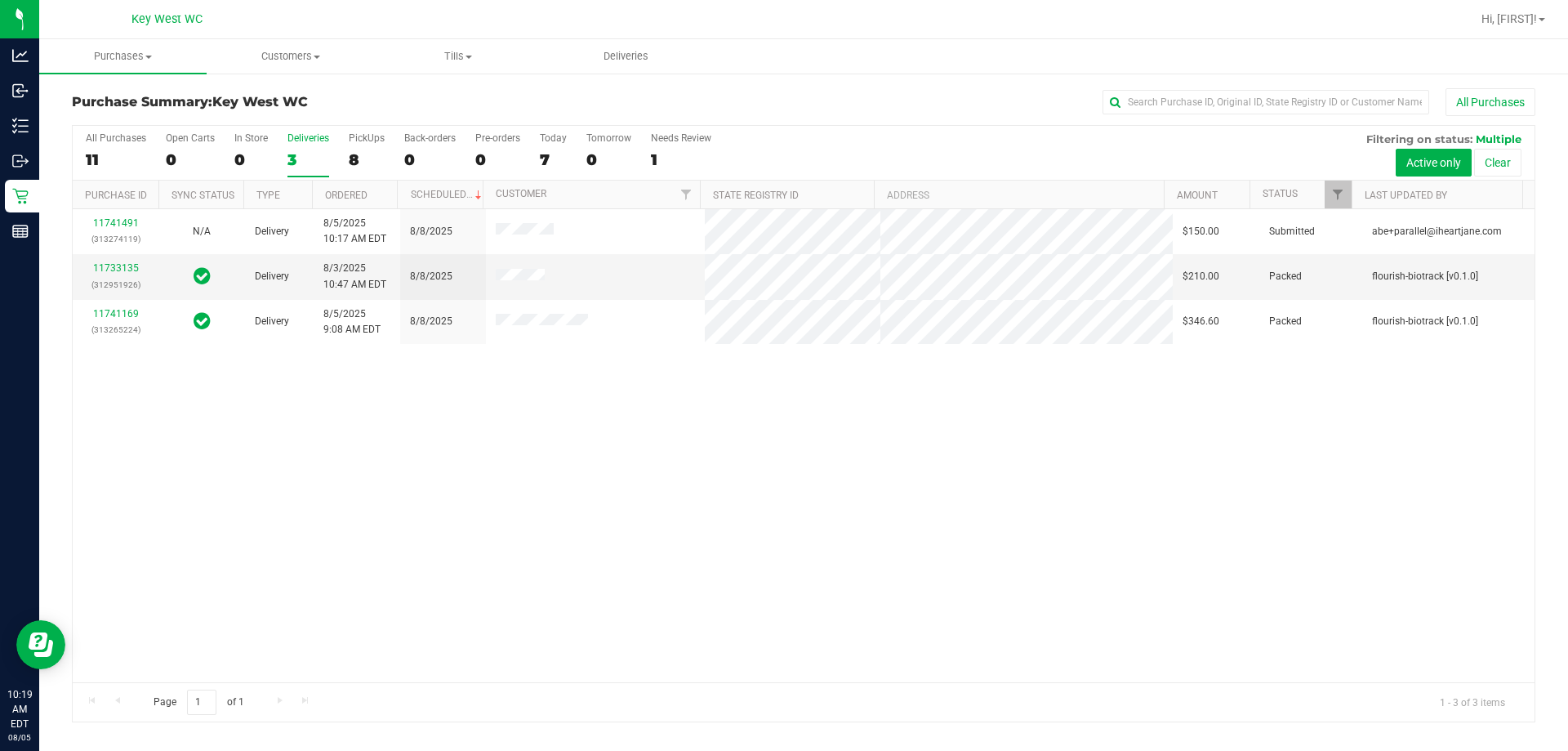 click on "Delivery [DATE] [TIME] [TIMEZONE] [DATE]
[PRICE] Packed [BRAND] [VERSION]
[NUMBER]
([NUMBER])
Delivery [DATE] [TIME] [TIMEZONE] [DATE]
[PRICE] Packed [BRAND] [VERSION]" at bounding box center (804, 445) 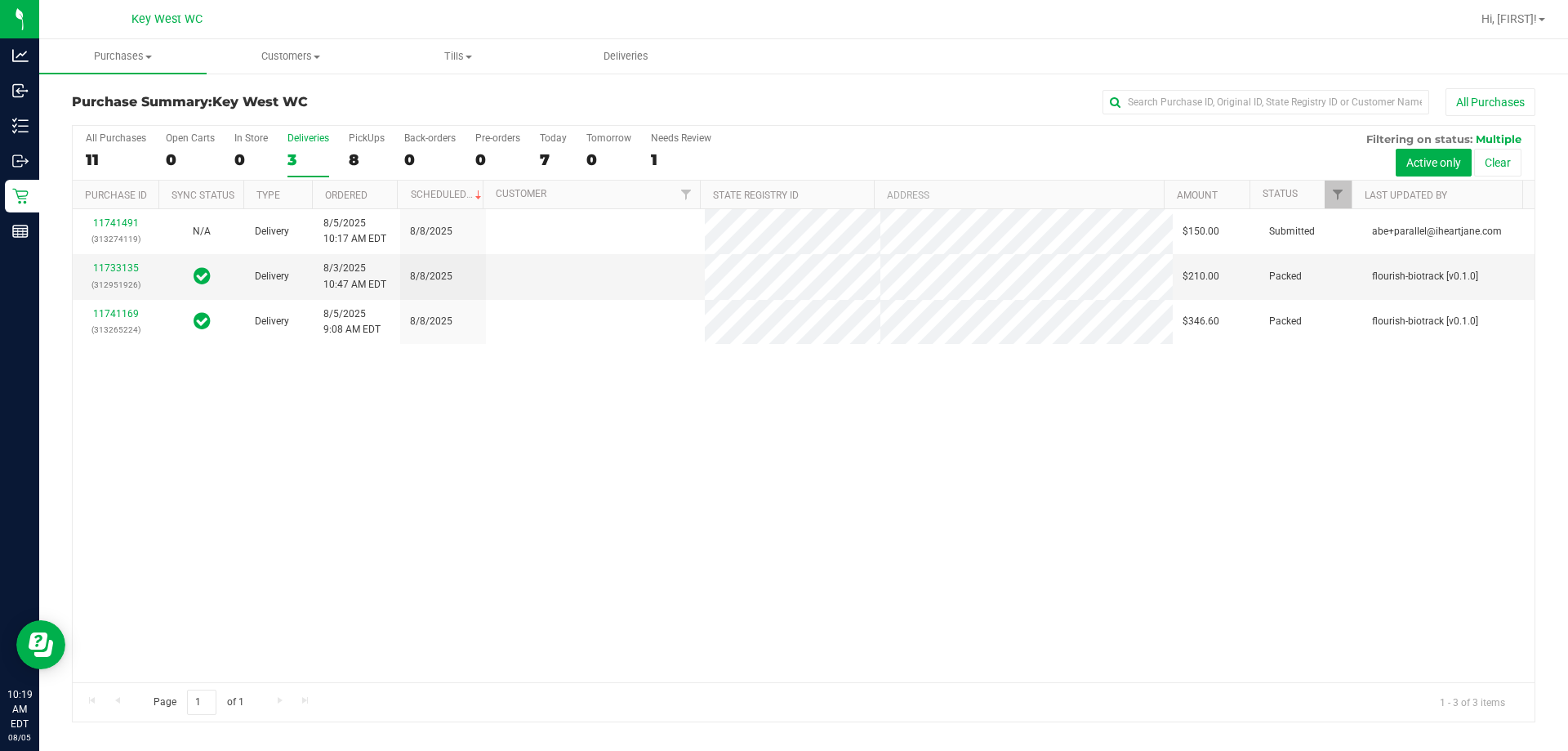 click on "Delivery [DATE] [TIME] [TIMEZONE] [DATE]
[PRICE] Packed [BRAND] [VERSION]
[NUMBER]
([NUMBER])
Delivery [DATE] [TIME] [TIMEZONE] [DATE]
[PRICE] Packed [BRAND] [VERSION]" at bounding box center [804, 445] 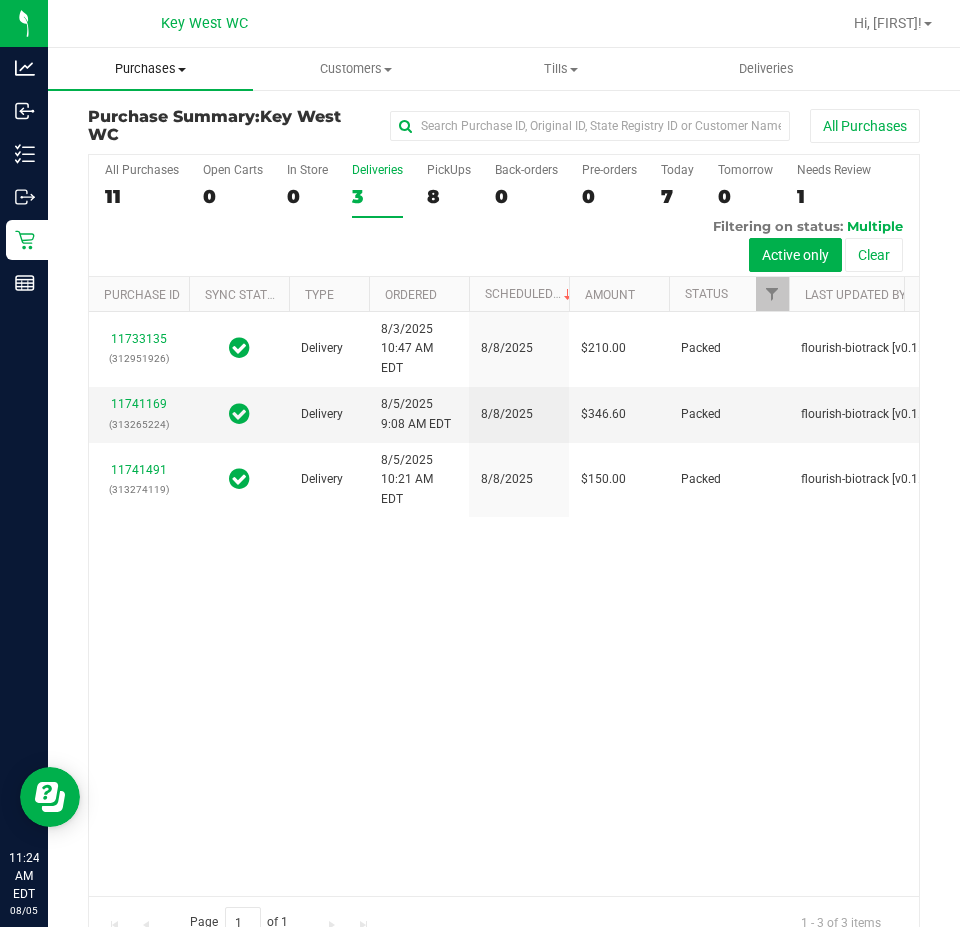 click on "Purchases
Summary of purchases
Fulfillment
All purchases" at bounding box center (150, 69) 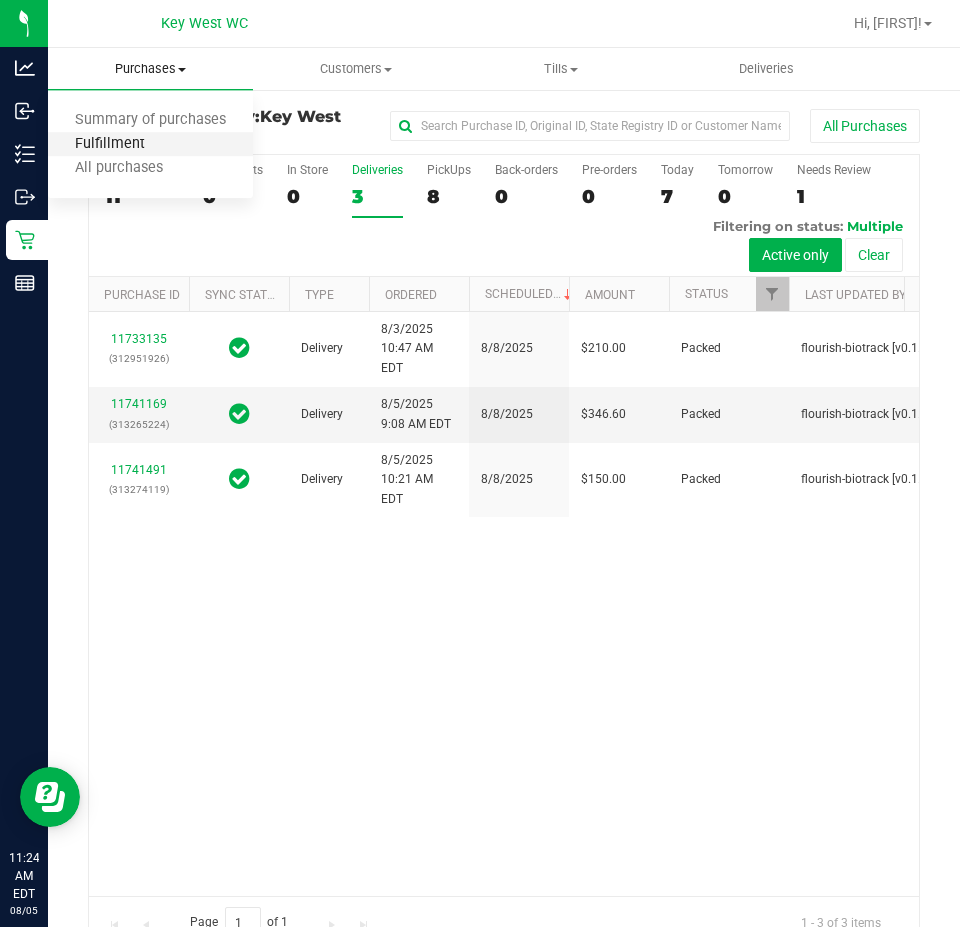 click on "Fulfillment" at bounding box center [110, 144] 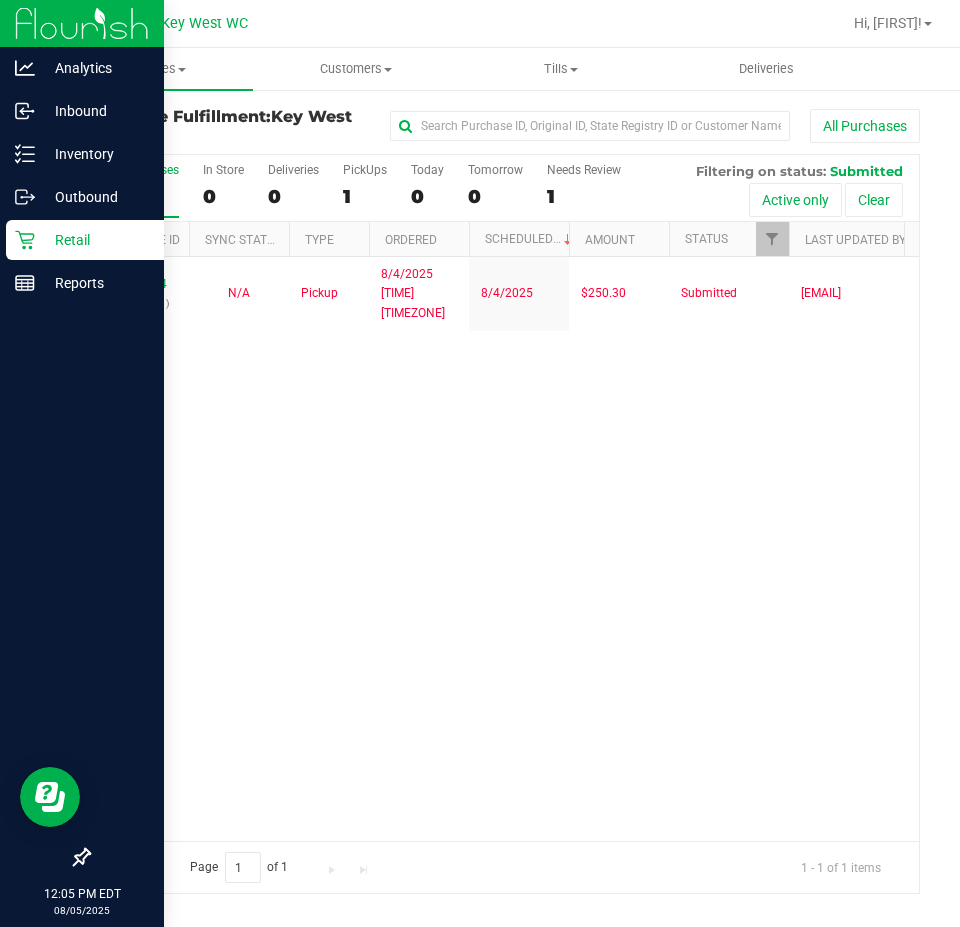 click on "Retail" at bounding box center [95, 240] 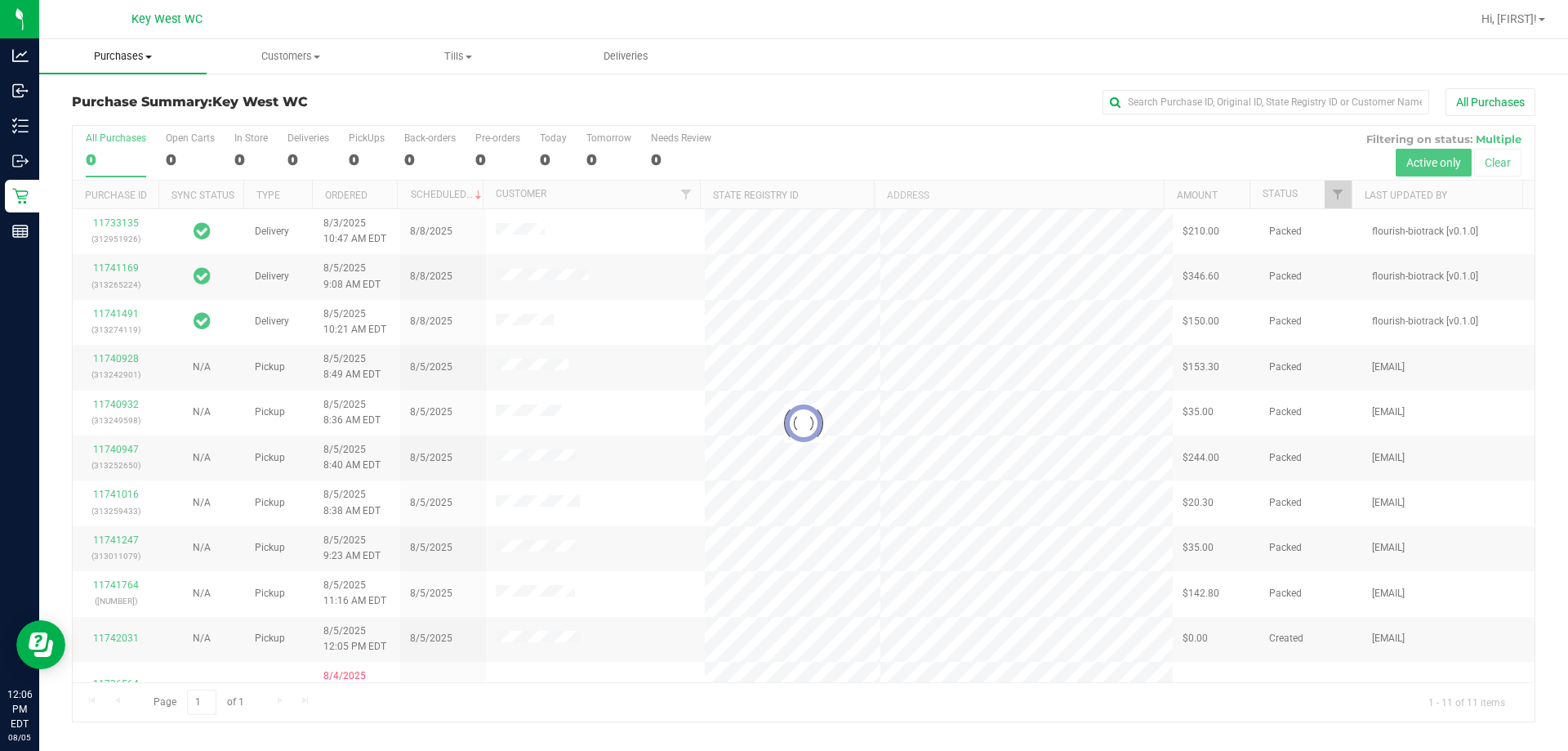 click at bounding box center [149, 57] 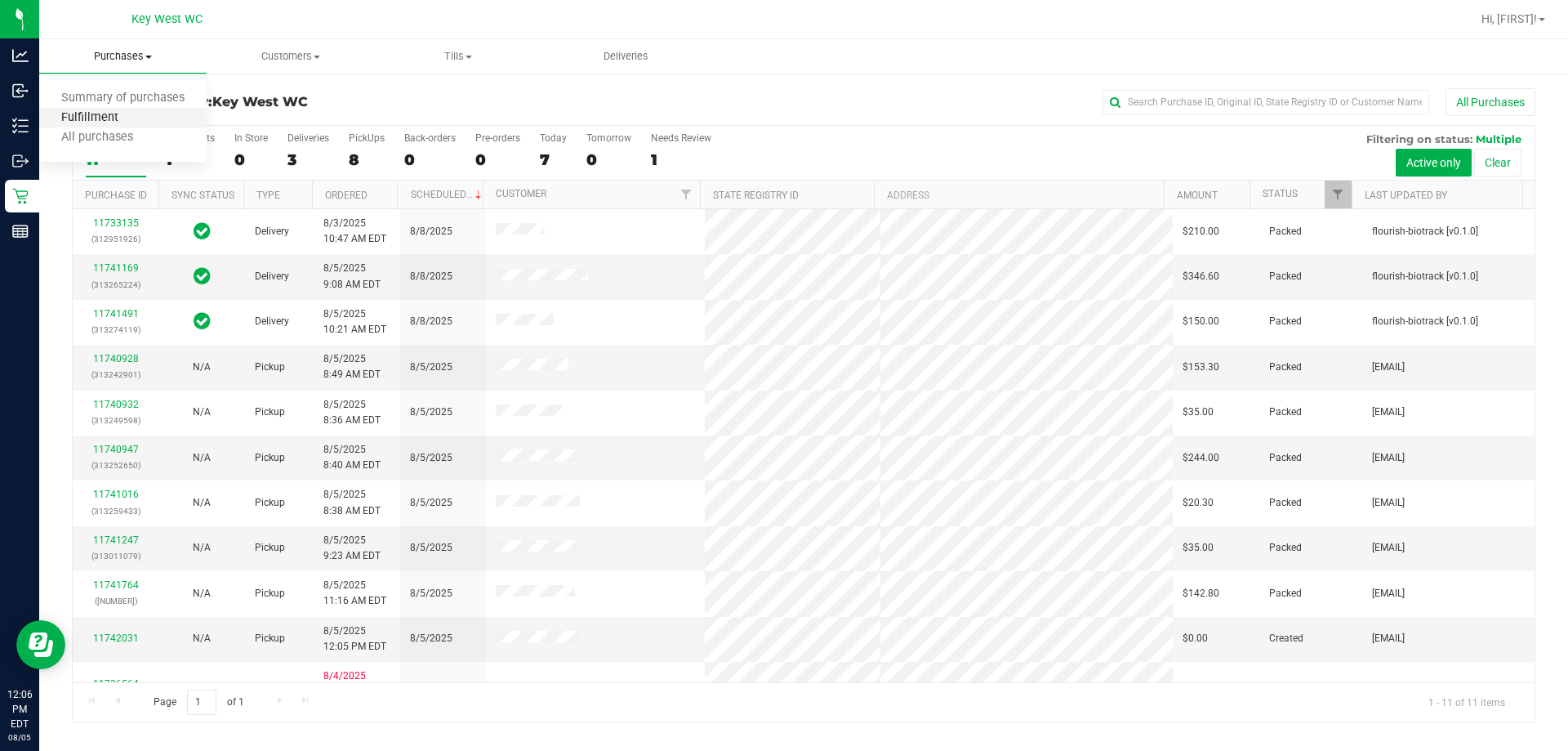 click on "Fulfillment" at bounding box center (90, 118) 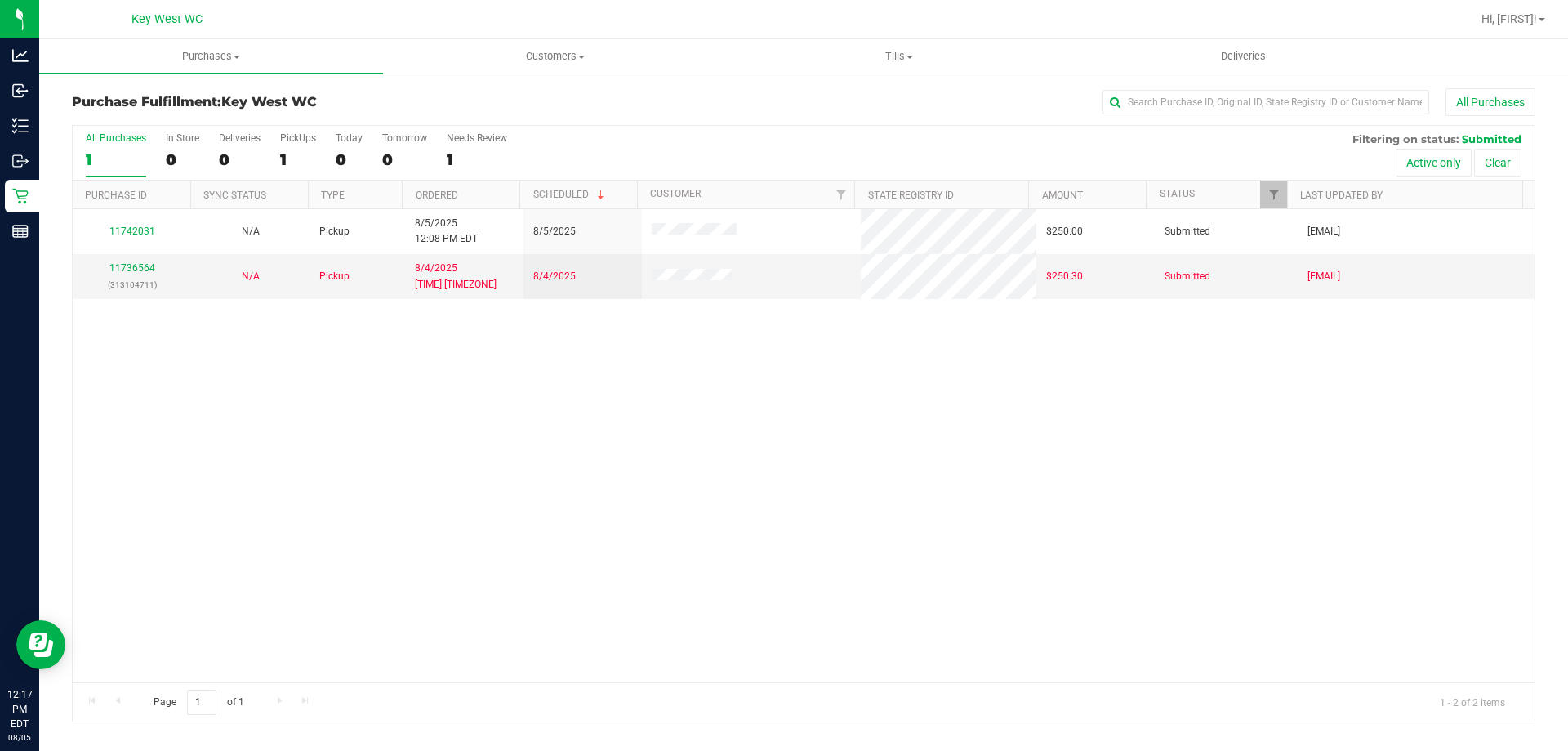 click on "Pickup [DATE] [TIME] [TIMEZONE] [DATE]
[PRICE] Submitted [EMAIL]
[NUMBER]
([NUMBER])
N/A
Pickup [DATE] [TIME] [TIMEZONE] [DATE]
[PRICE] Submitted [EMAIL]" at bounding box center (804, 445) 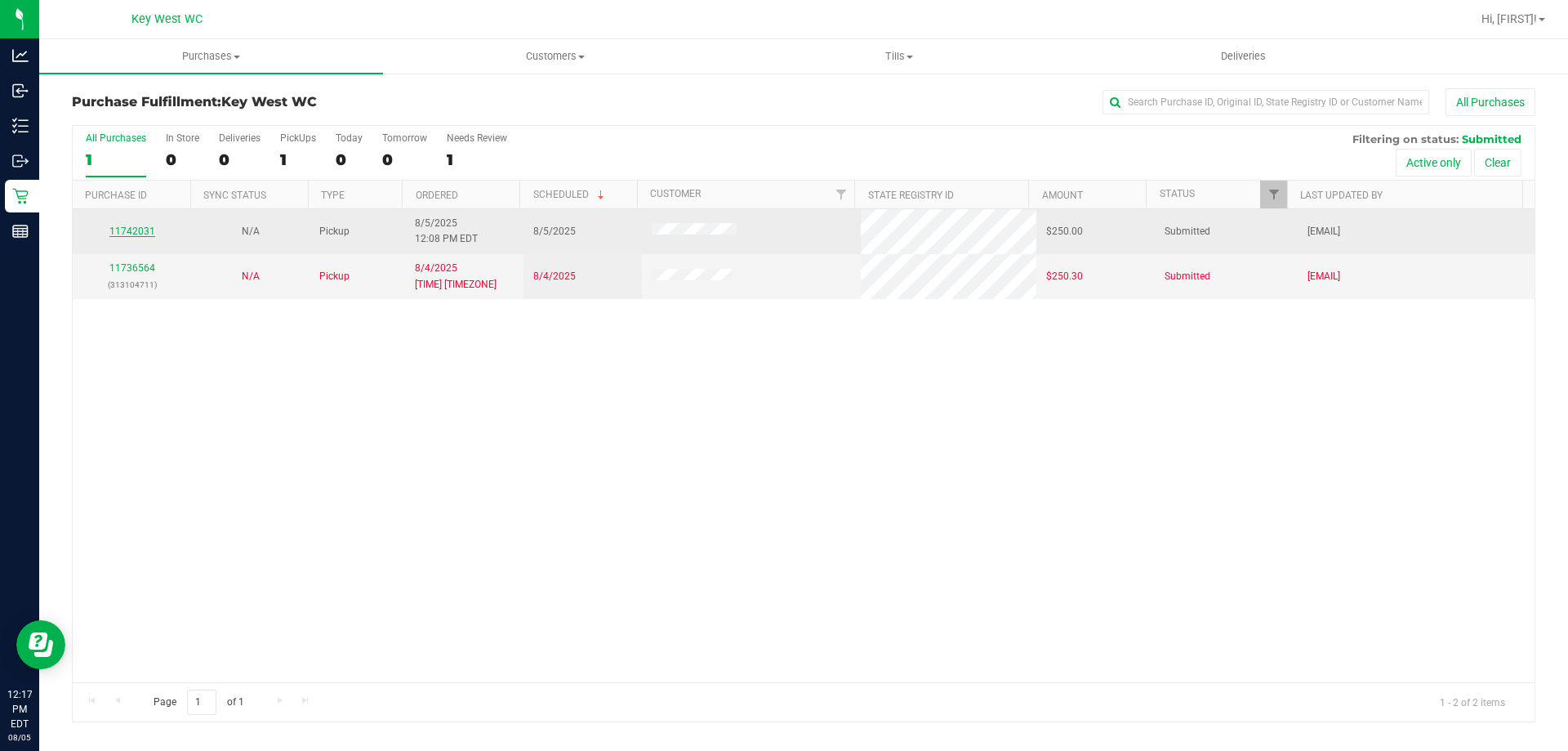 click on "11742031" at bounding box center [132, 231] 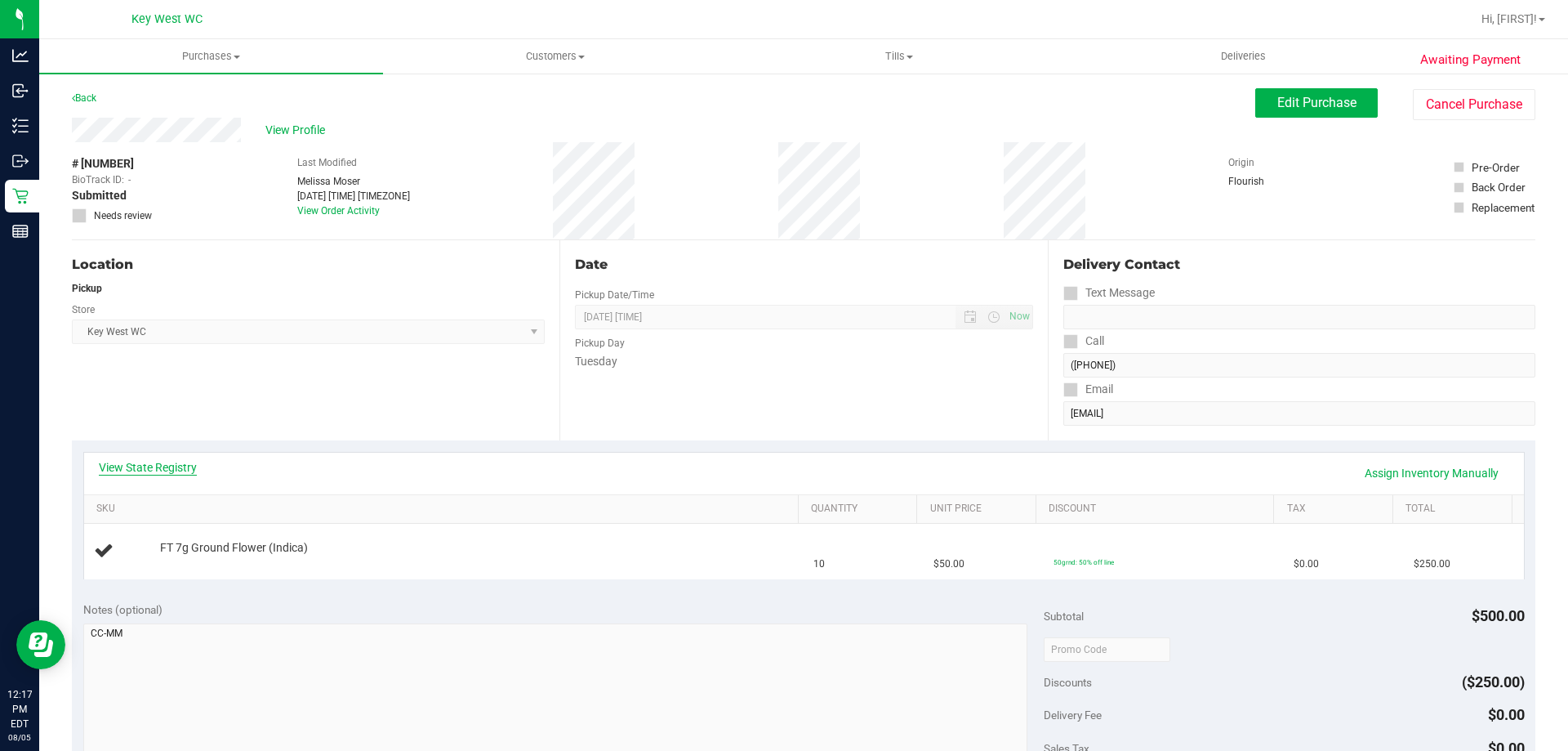 click on "View State Registry" at bounding box center (148, 467) 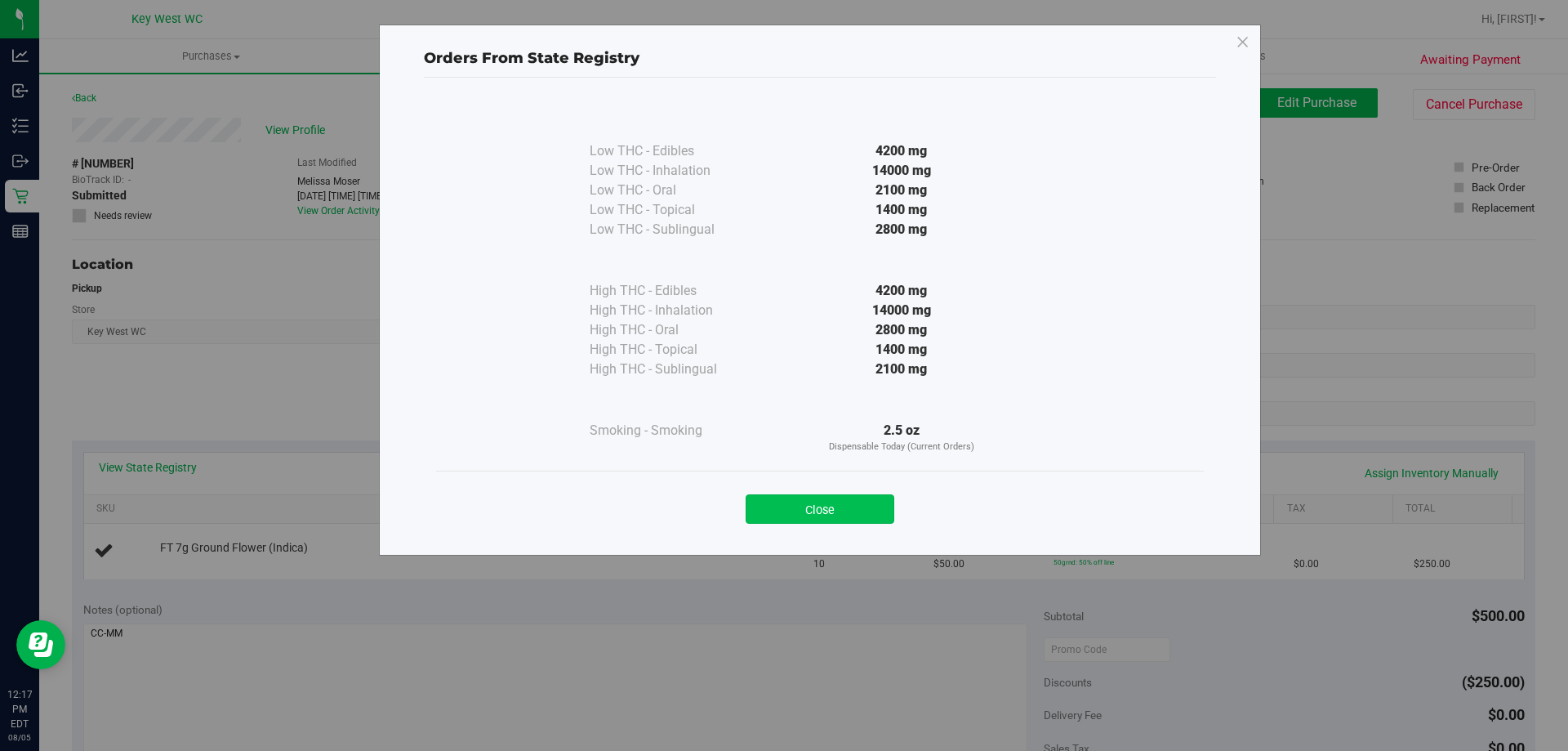 click on "Close" at bounding box center [820, 509] 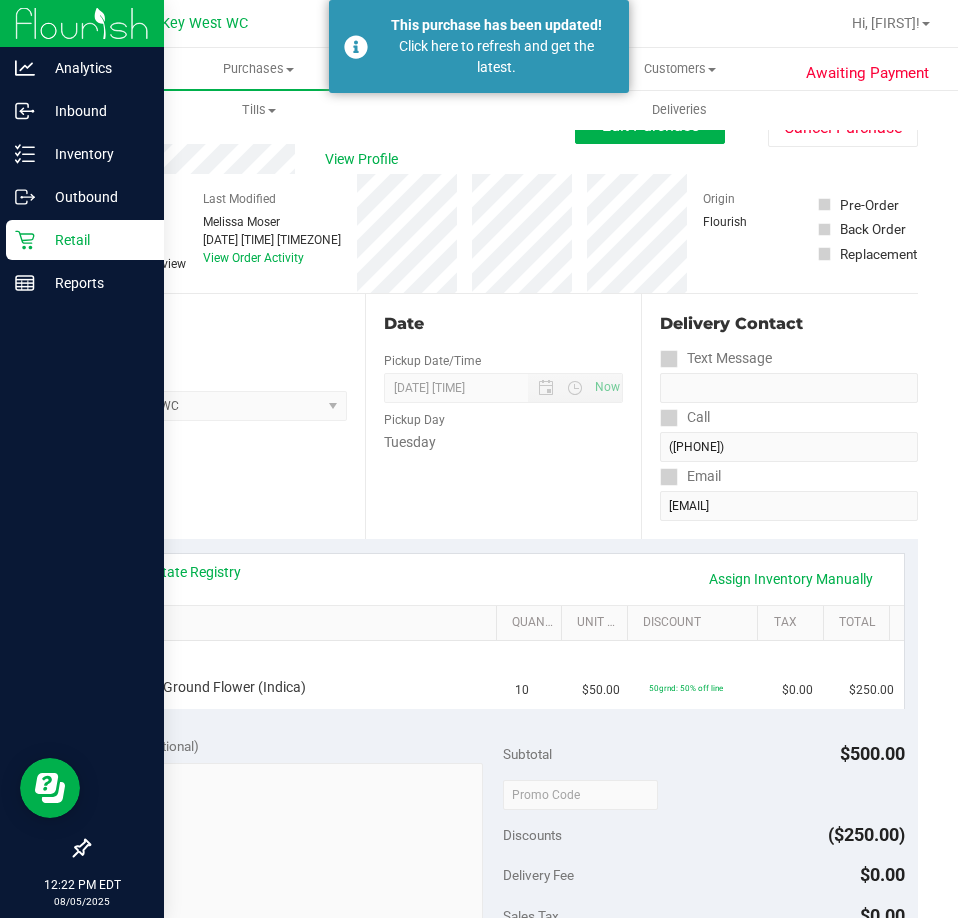 click on "Retail" at bounding box center [95, 240] 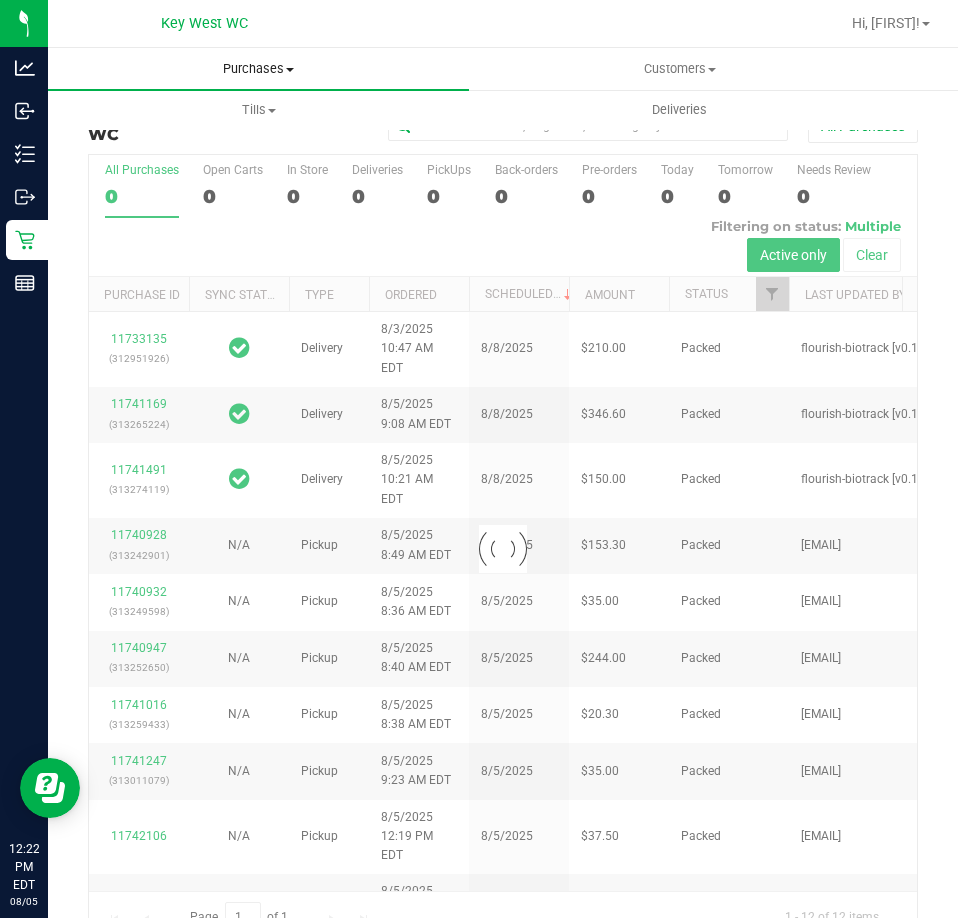 click on "Purchases" at bounding box center (258, 69) 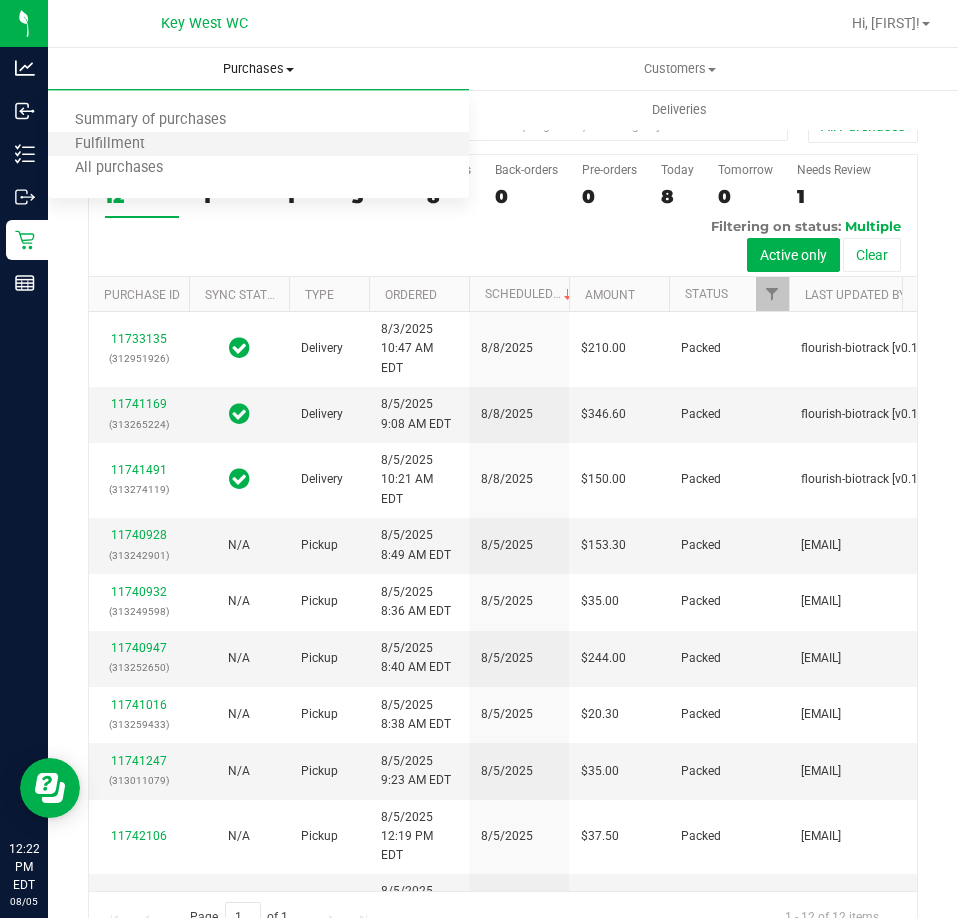 click on "Fulfillment" at bounding box center (258, 145) 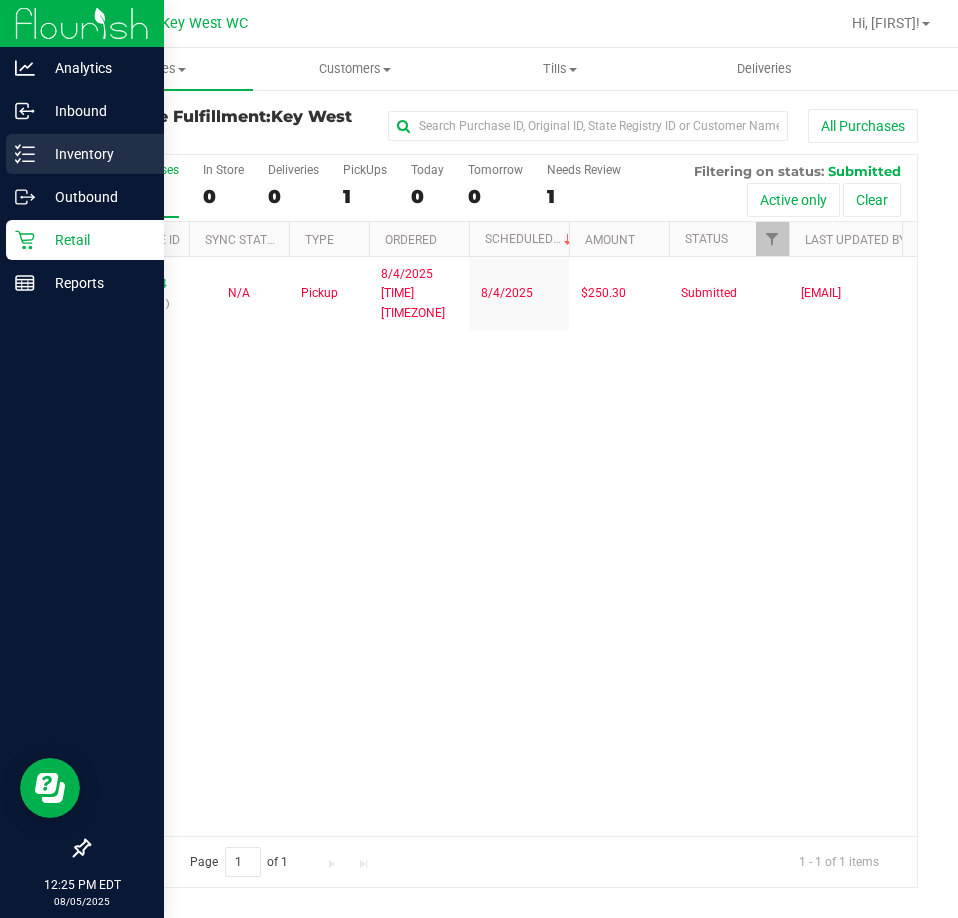 click on "Inventory" at bounding box center (95, 154) 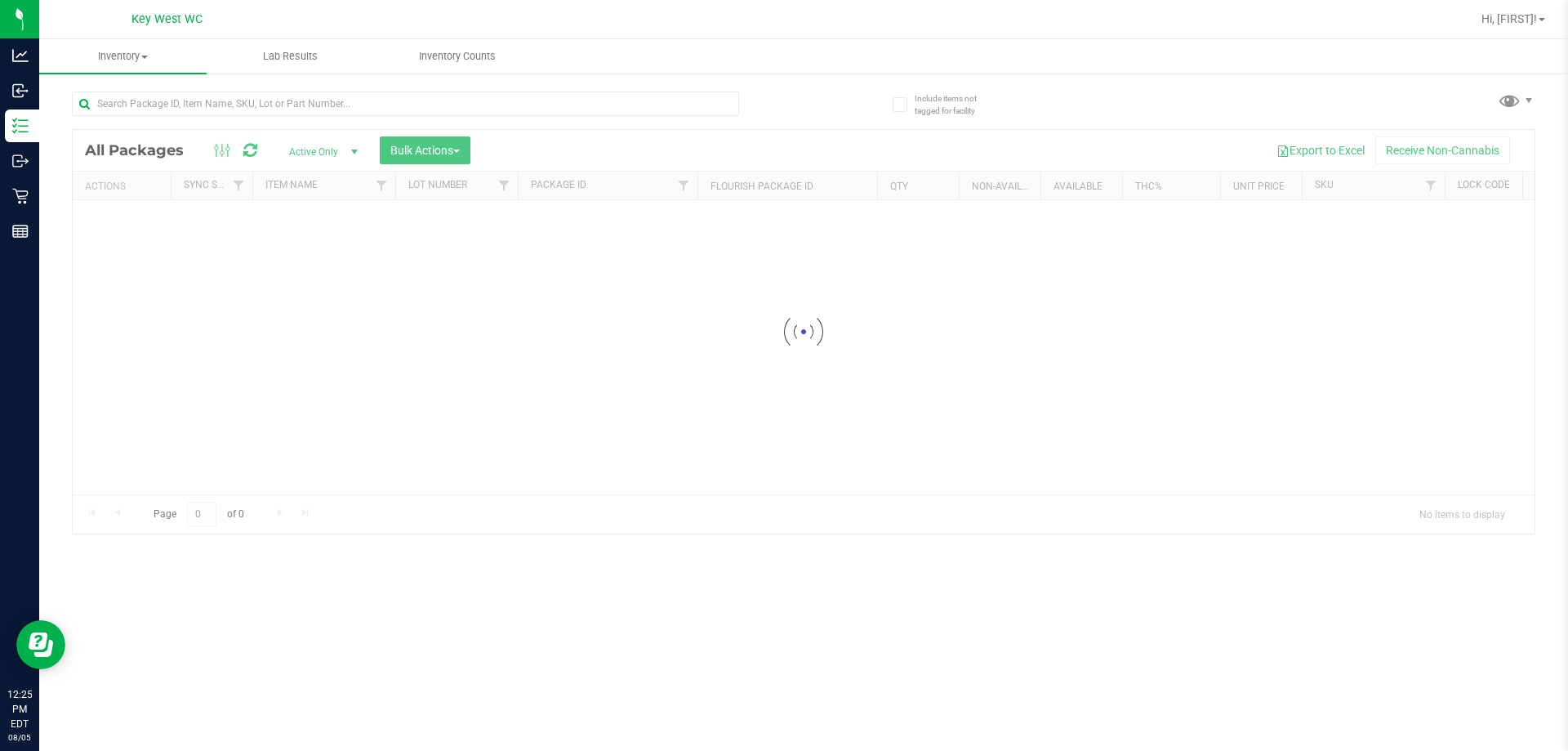 click at bounding box center [405, 110] 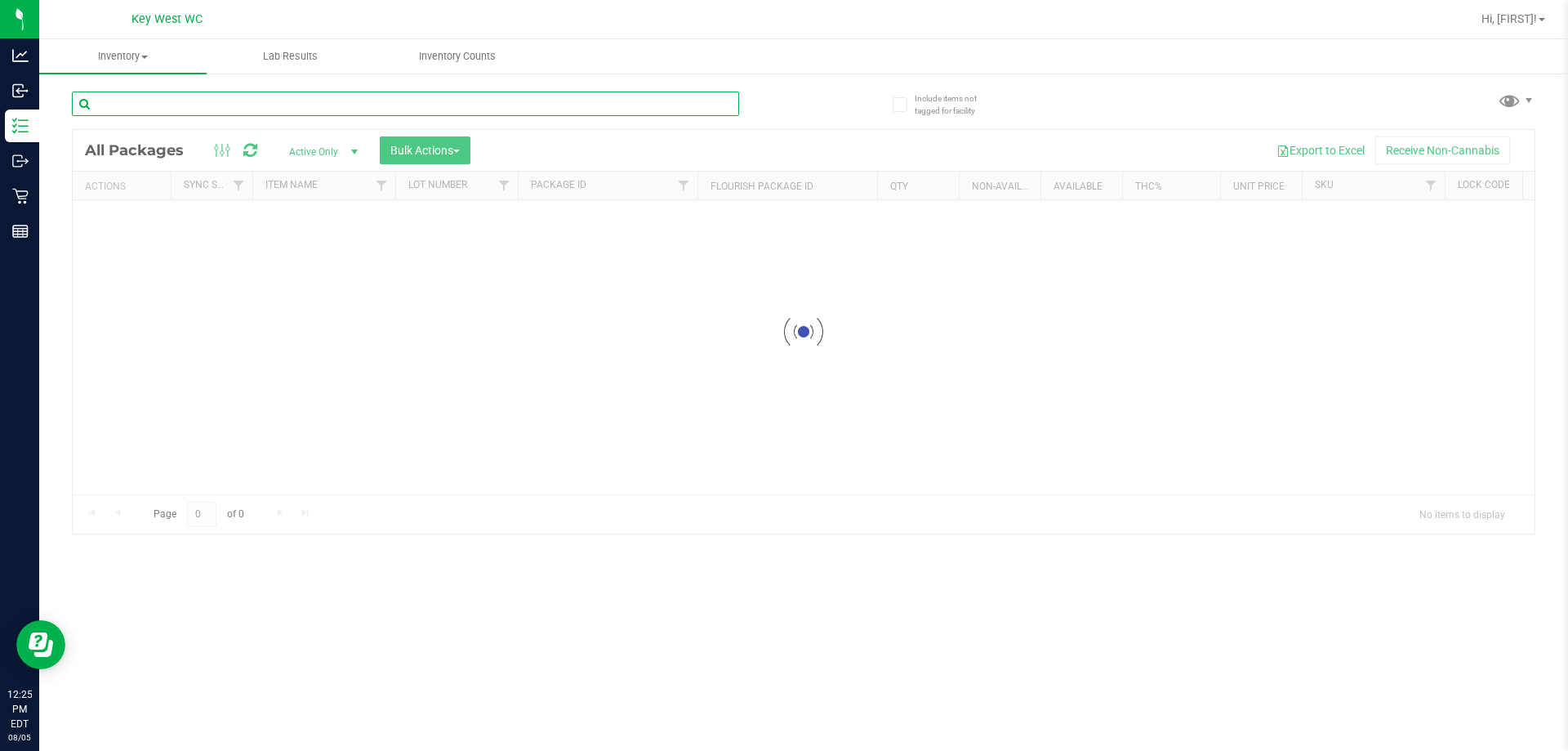 click at bounding box center [405, 104] 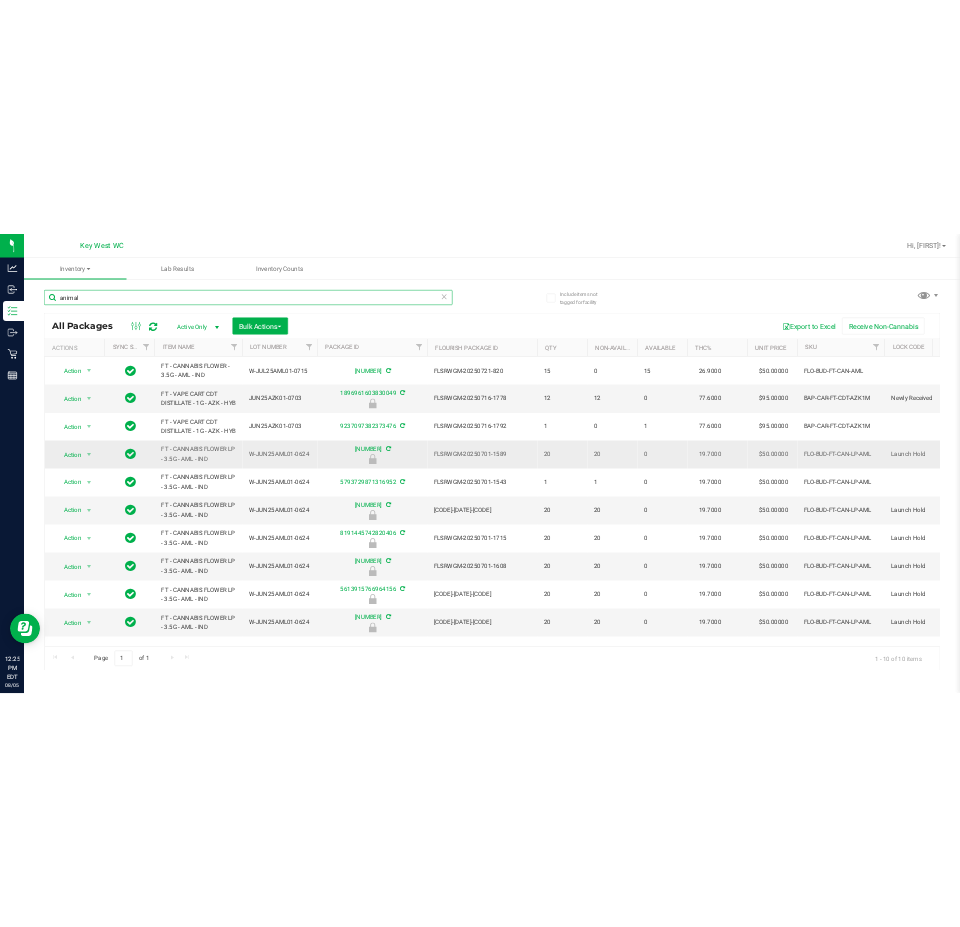 scroll, scrollTop: 32, scrollLeft: 0, axis: vertical 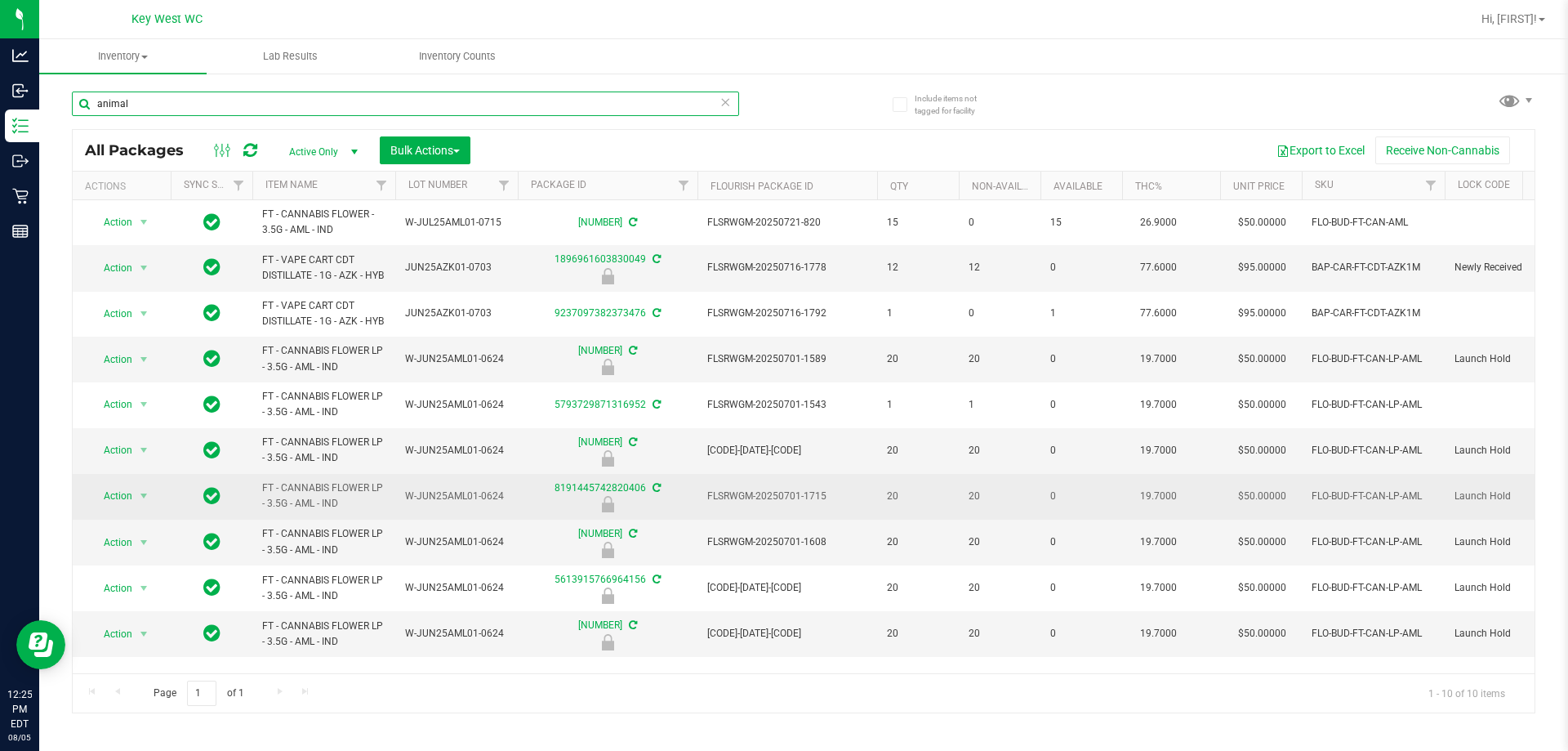type on "animal" 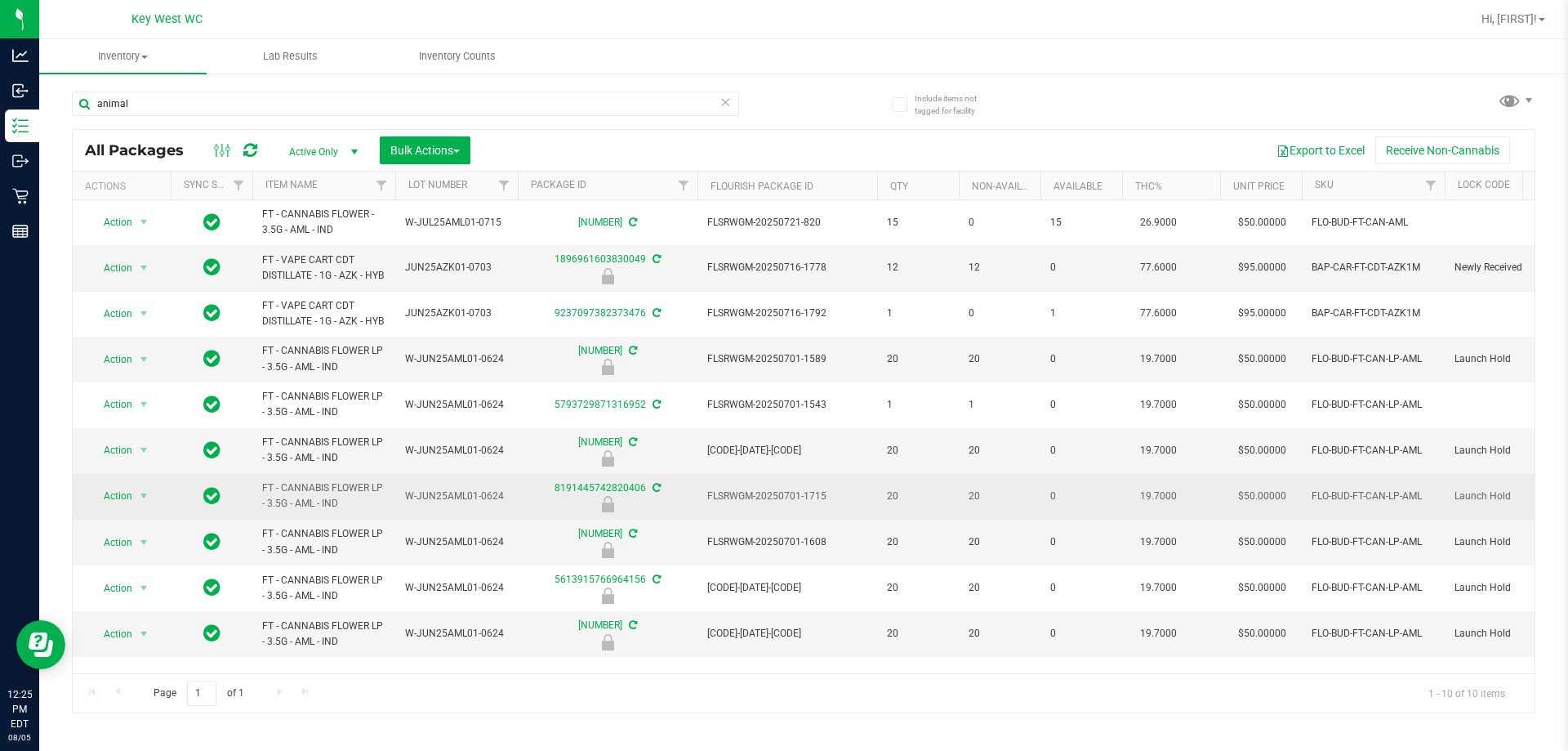 click on "FT - CANNABIS FLOWER LP - 3.5G - AML - IND" at bounding box center (323, 496) 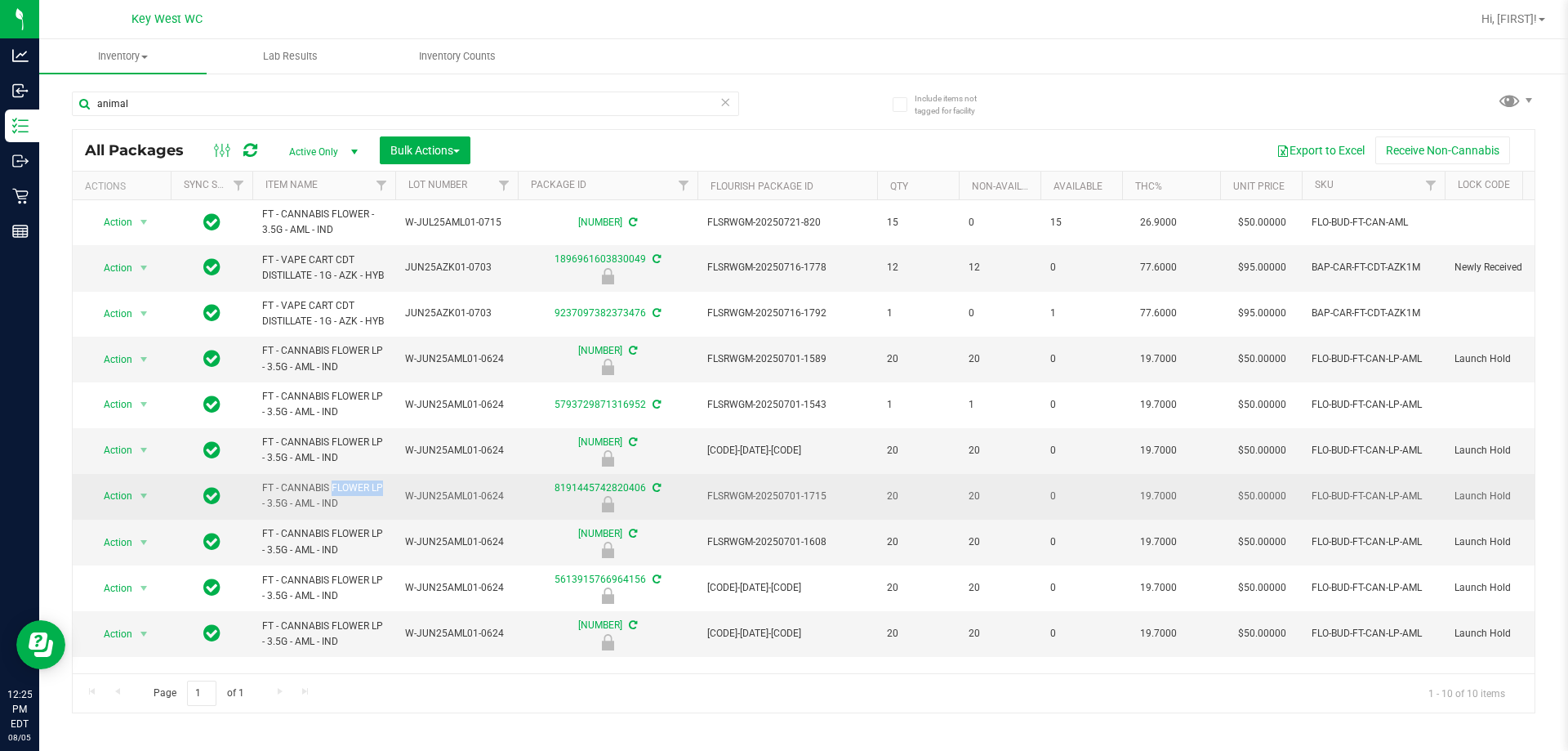 click on "FT - CANNABIS FLOWER LP - 3.5G - AML - IND" at bounding box center (323, 496) 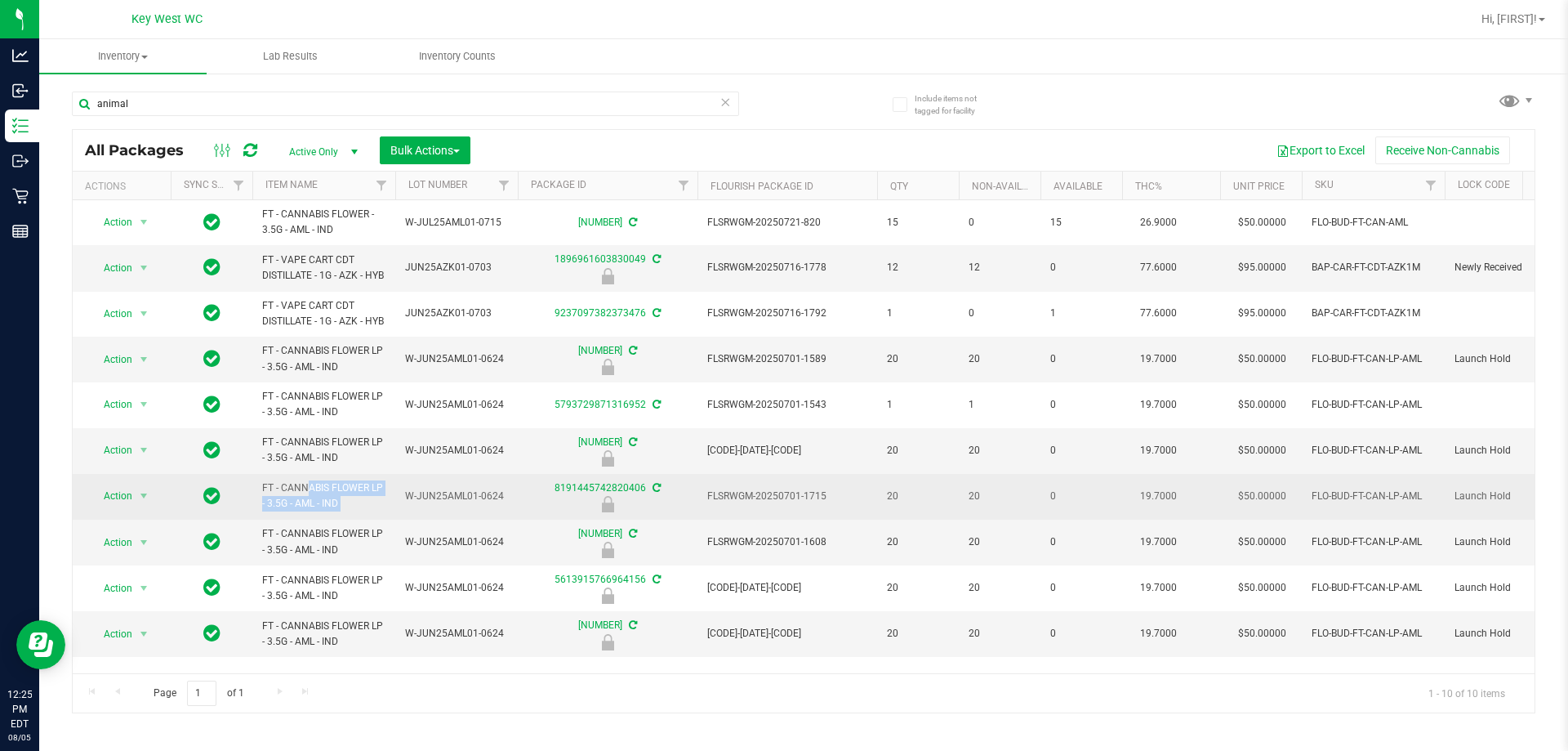 click on "FT - CANNABIS FLOWER LP - 3.5G - AML - IND" at bounding box center [323, 496] 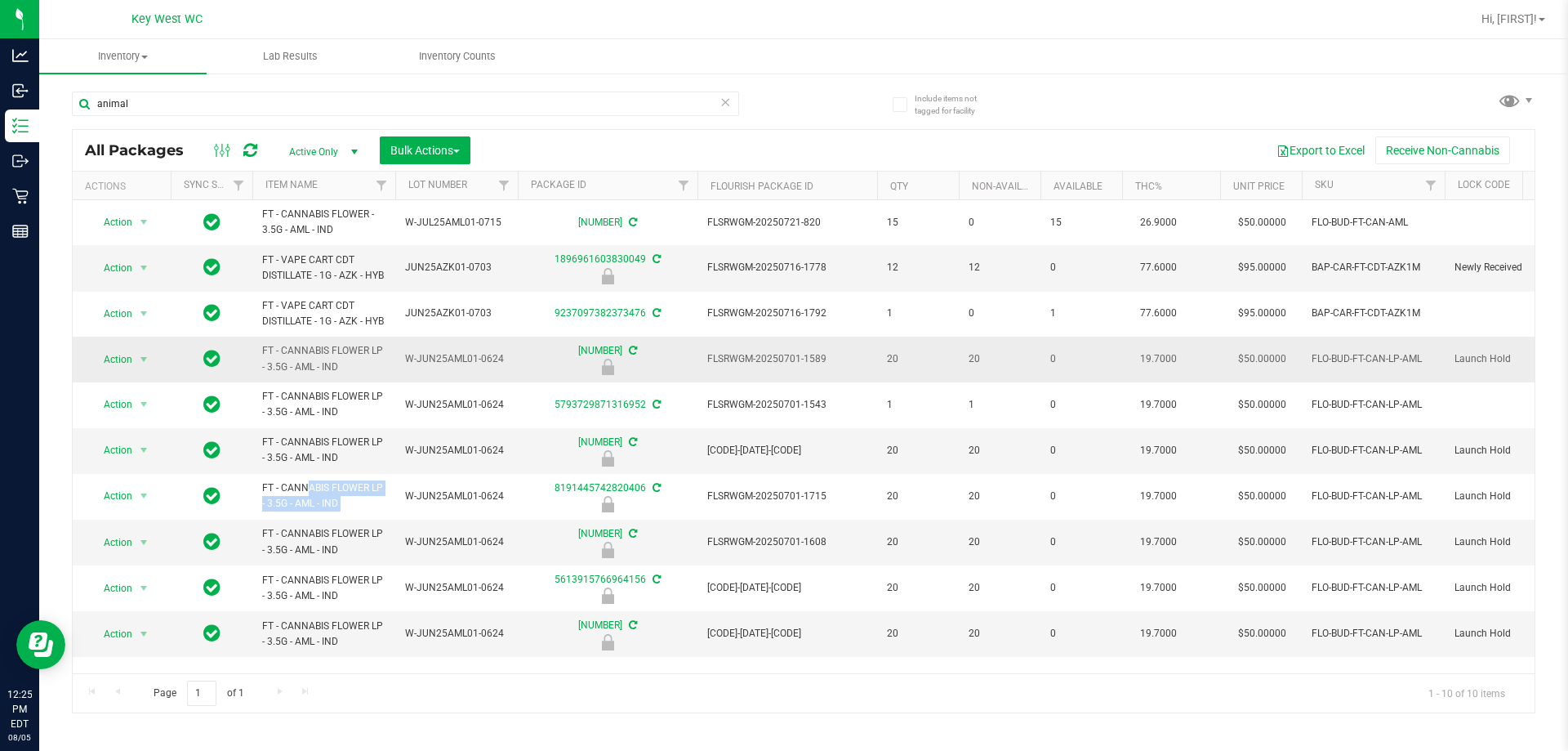 copy on "FT - CANNABIS FLOWER LP - 3.5G - AML - IND" 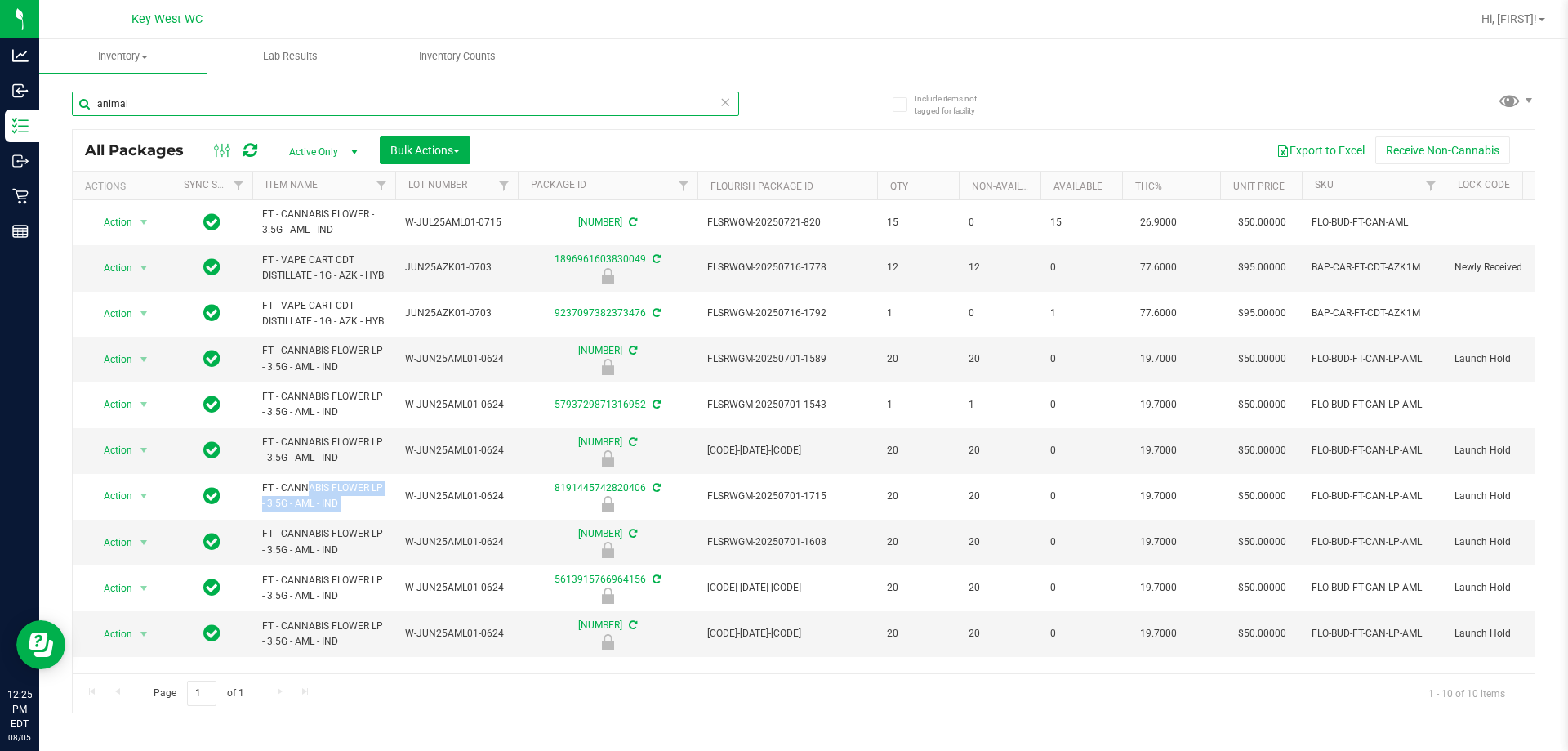 click on "animal" at bounding box center (405, 104) 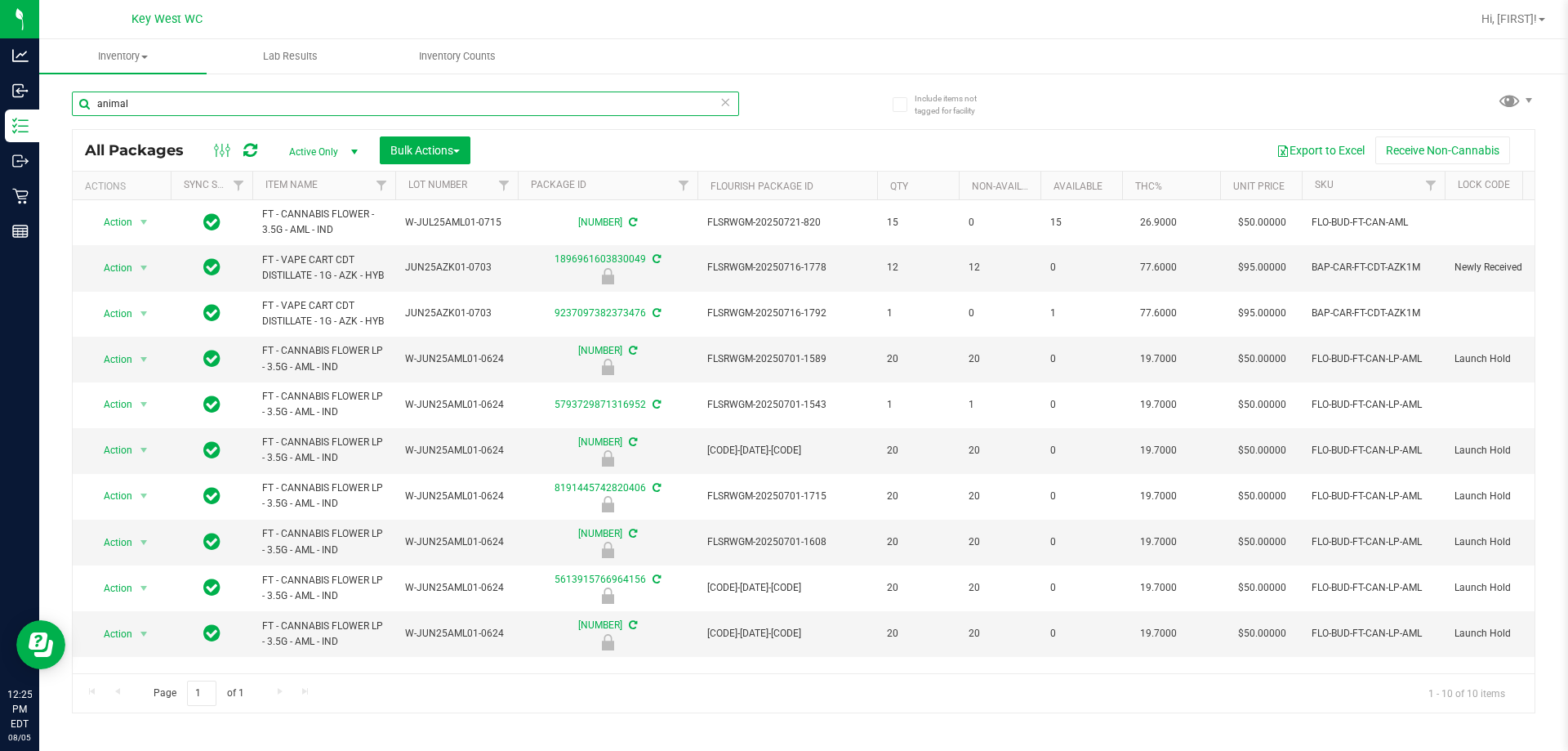 click on "animal" at bounding box center [405, 104] 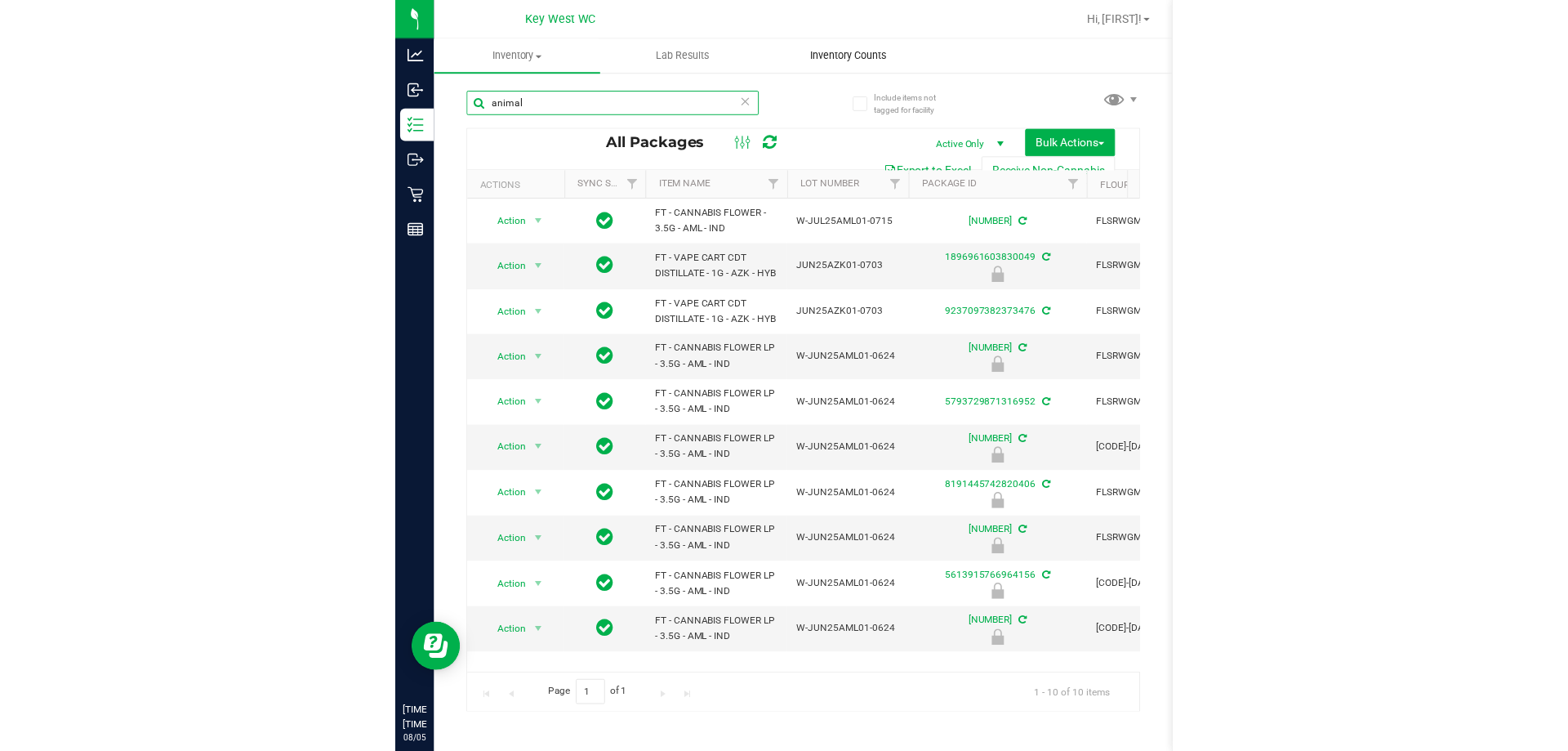 scroll, scrollTop: 22, scrollLeft: 0, axis: vertical 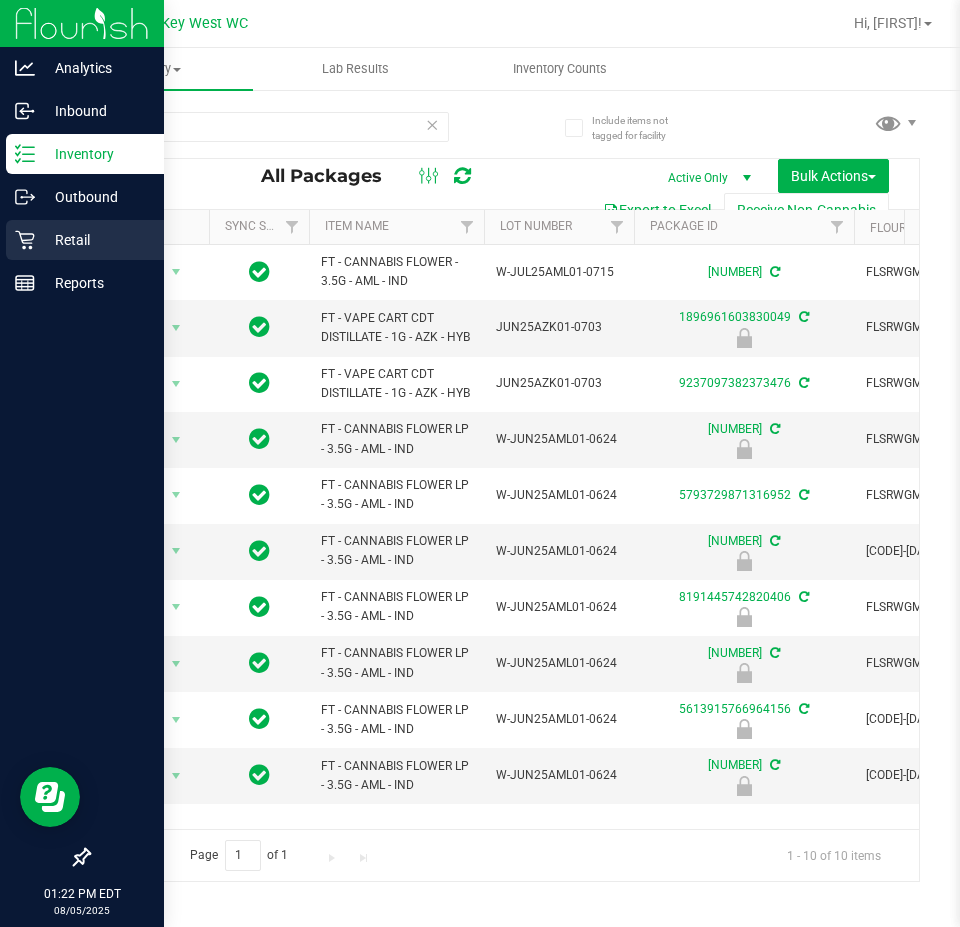 click on "Retail" at bounding box center [95, 240] 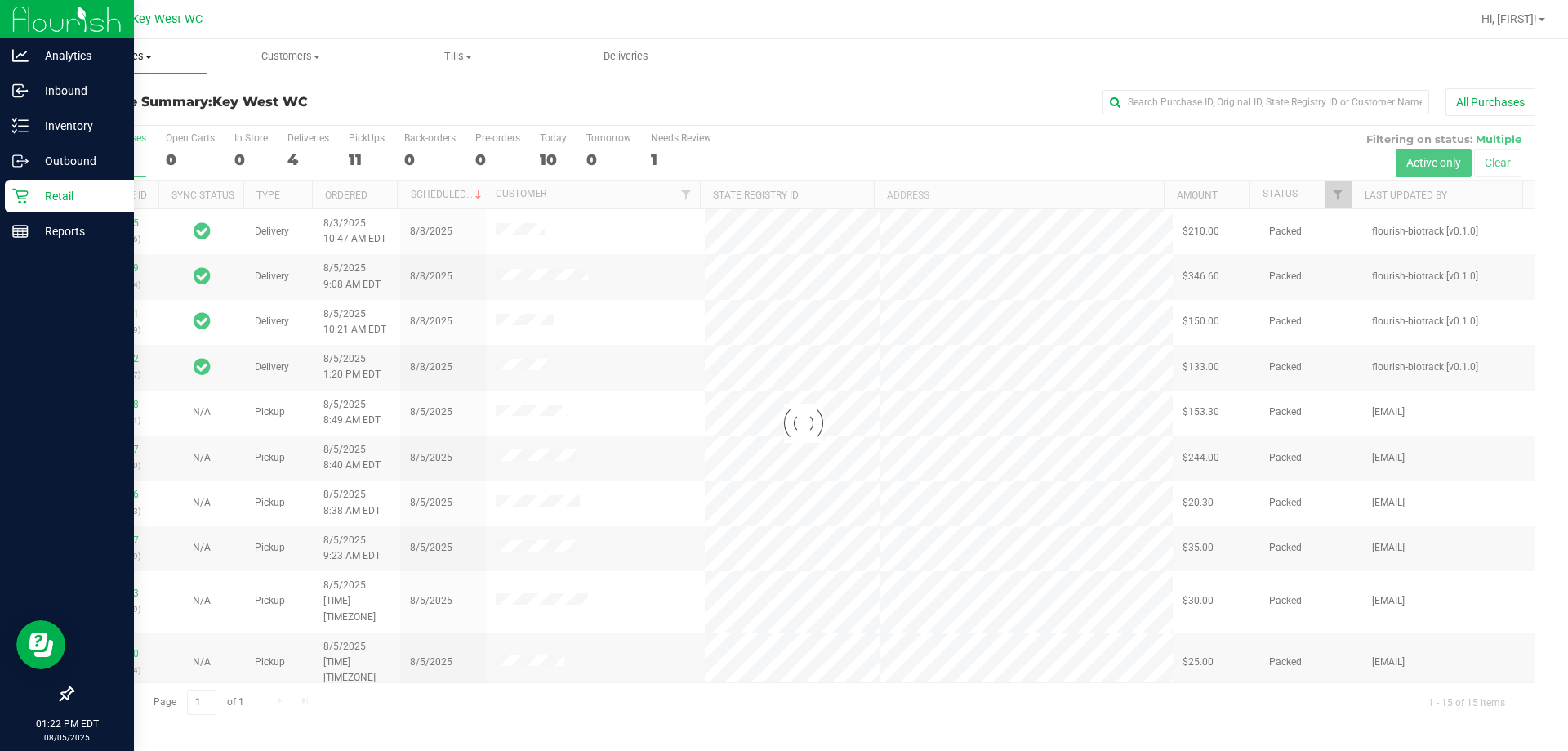 drag, startPoint x: 148, startPoint y: 53, endPoint x: 132, endPoint y: 65, distance: 20 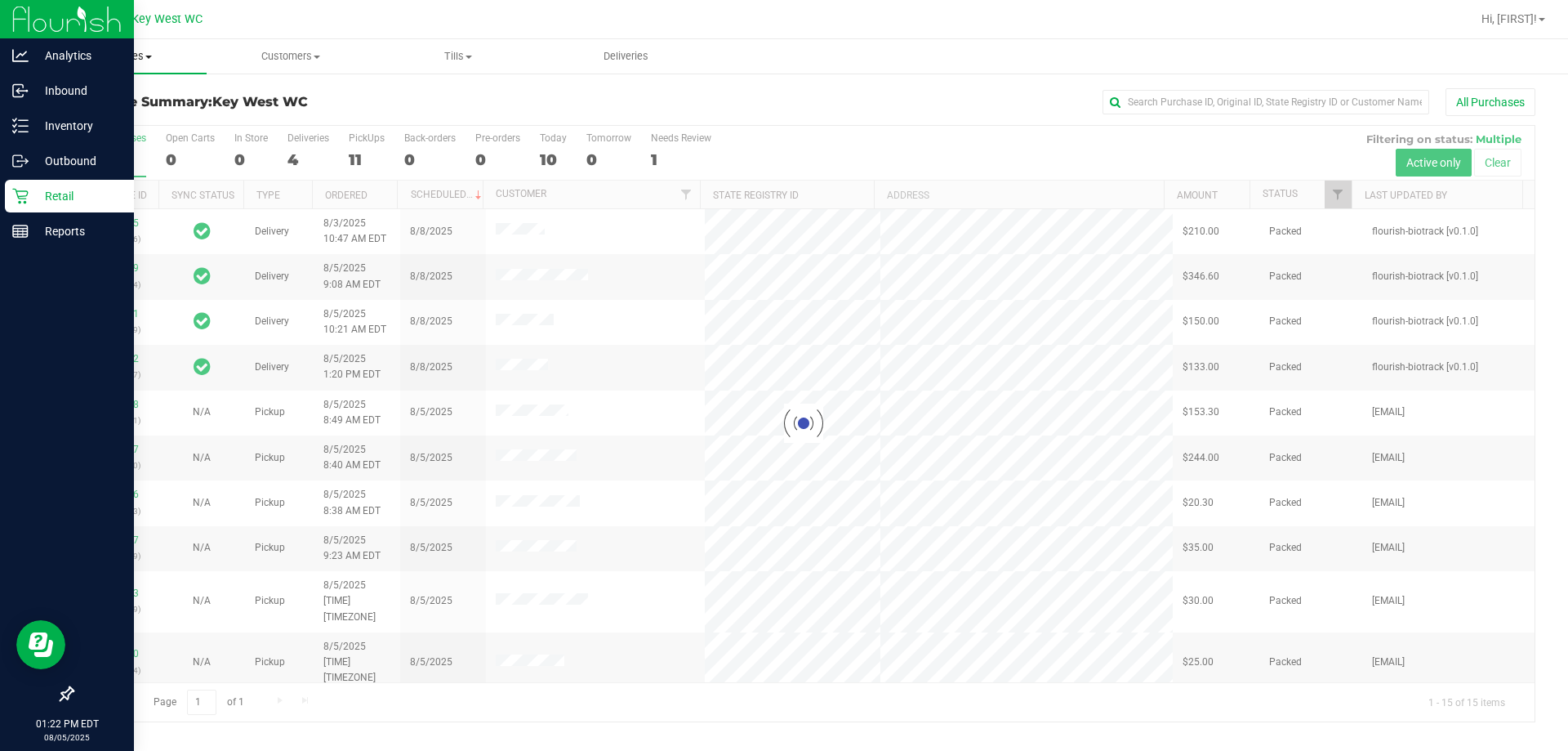 click on "Purchases" at bounding box center (122, 56) 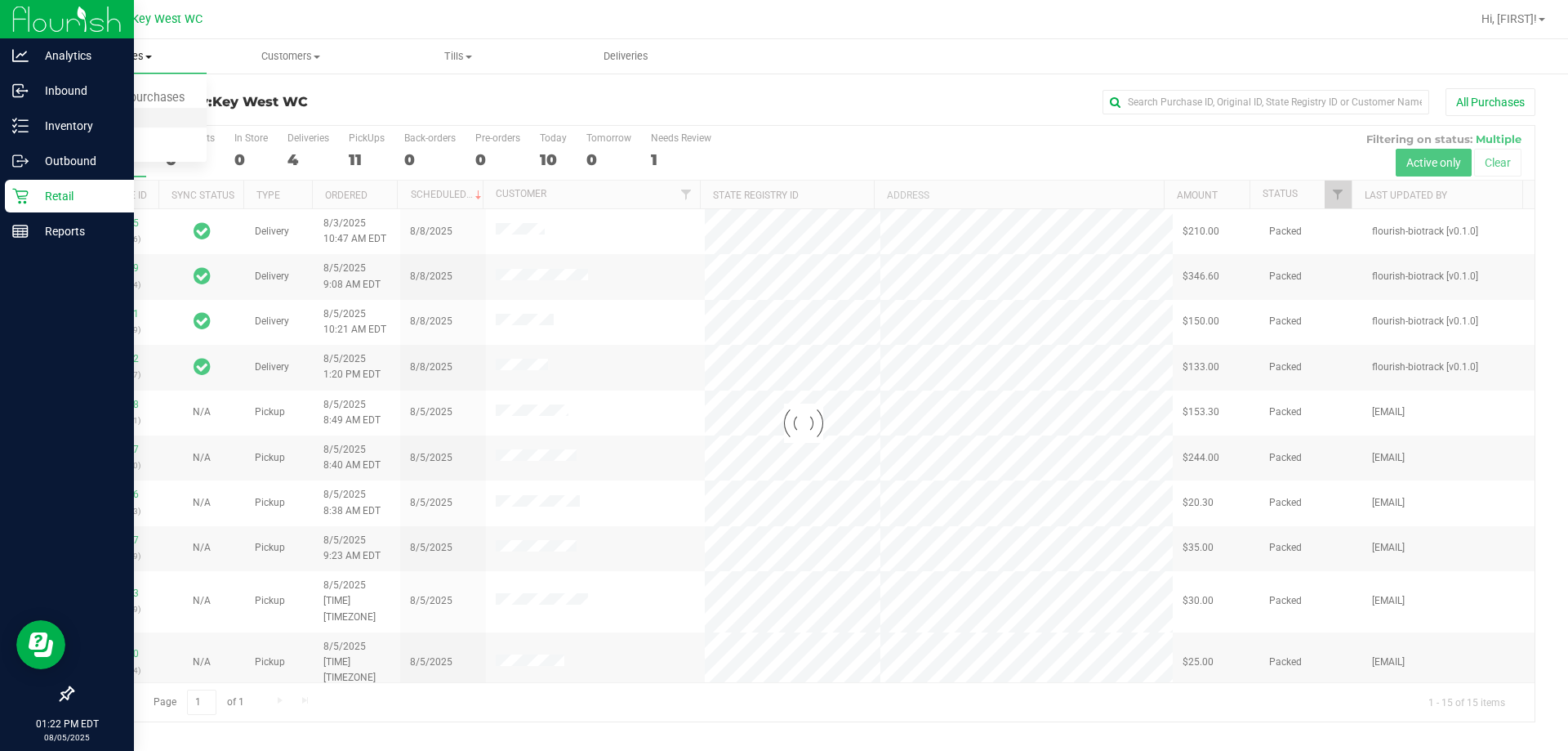 click on "Fulfillment" at bounding box center (90, 118) 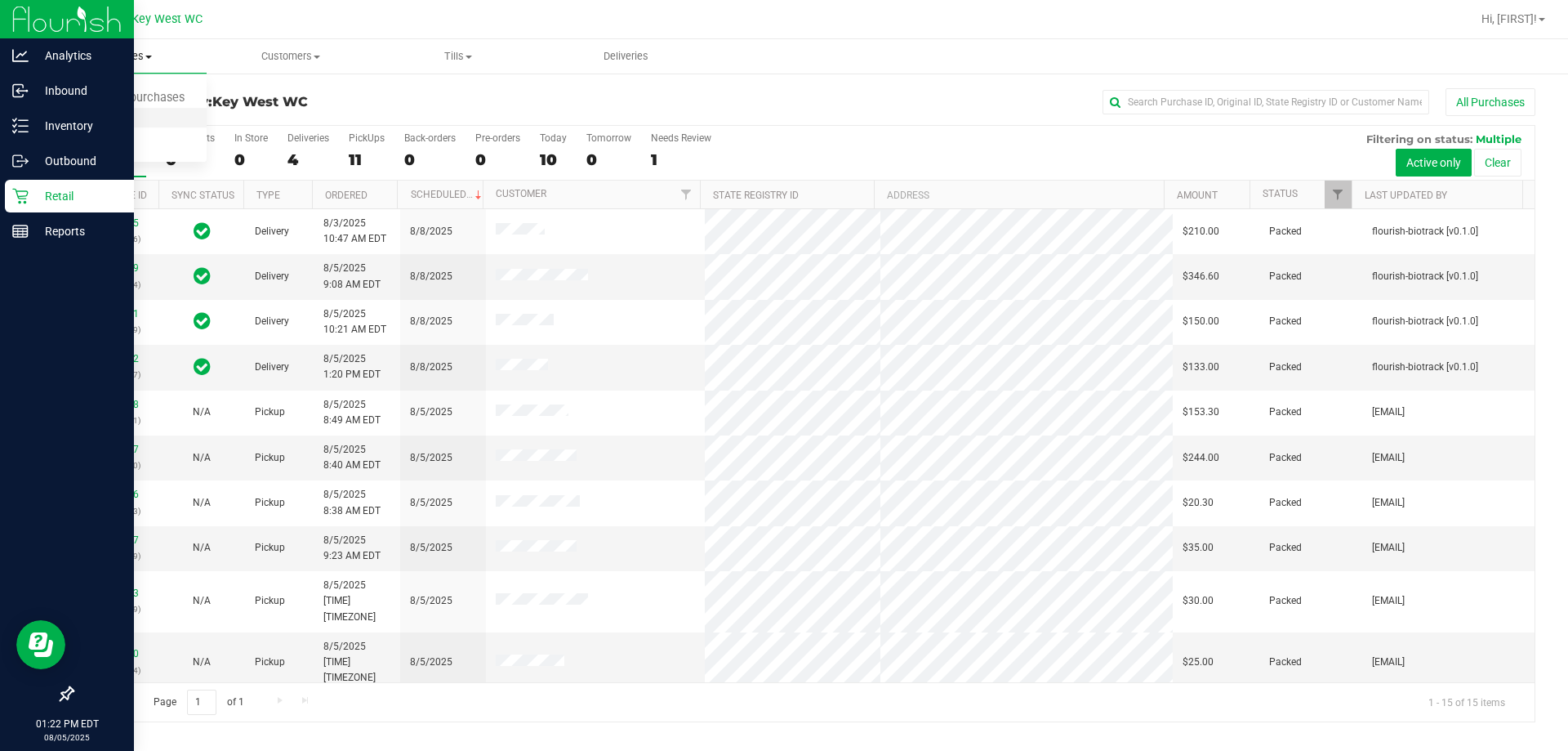 click on "Fulfillment" at bounding box center [122, 118] 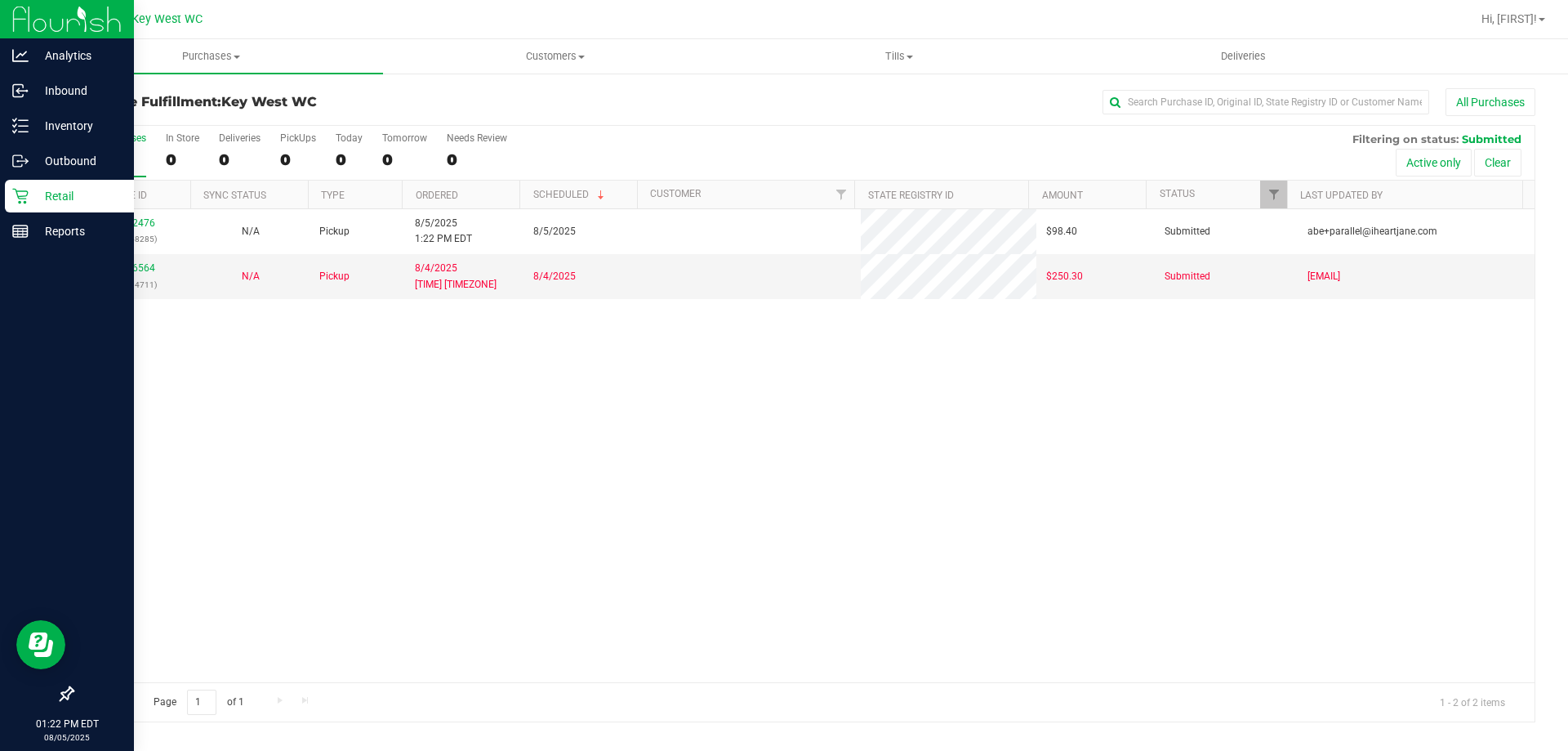 click on "Pickup [DATE] [TIME] [TIMEZONE] [DATE]
[PRICE] Submitted [EMAIL]
[NUMBER]
([NUMBER])
N/A
Pickup [DATE] [TIME] [TIMEZONE] [DATE]
[PRICE] Submitted [EMAIL]" at bounding box center (804, 445) 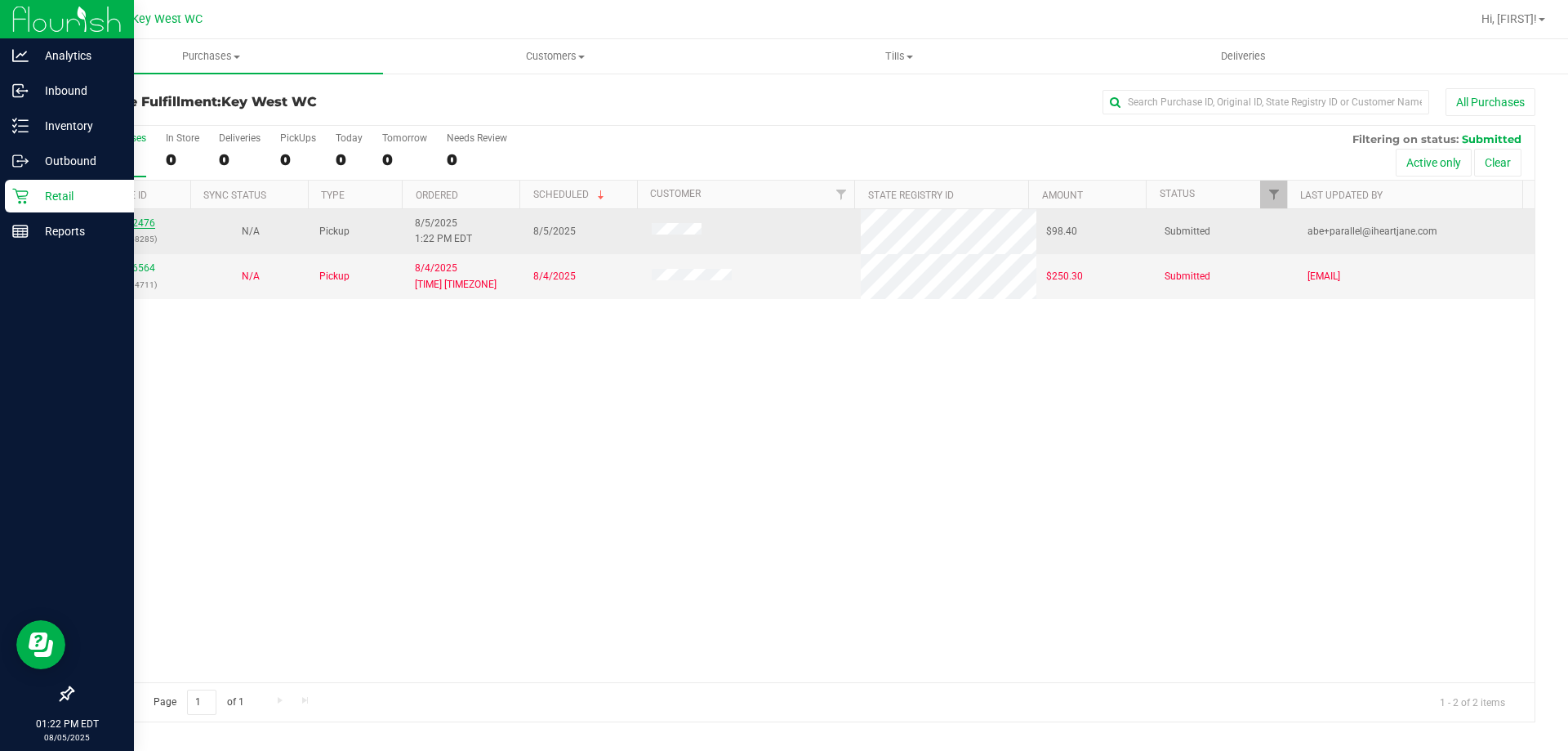 click on "11742476" at bounding box center [132, 223] 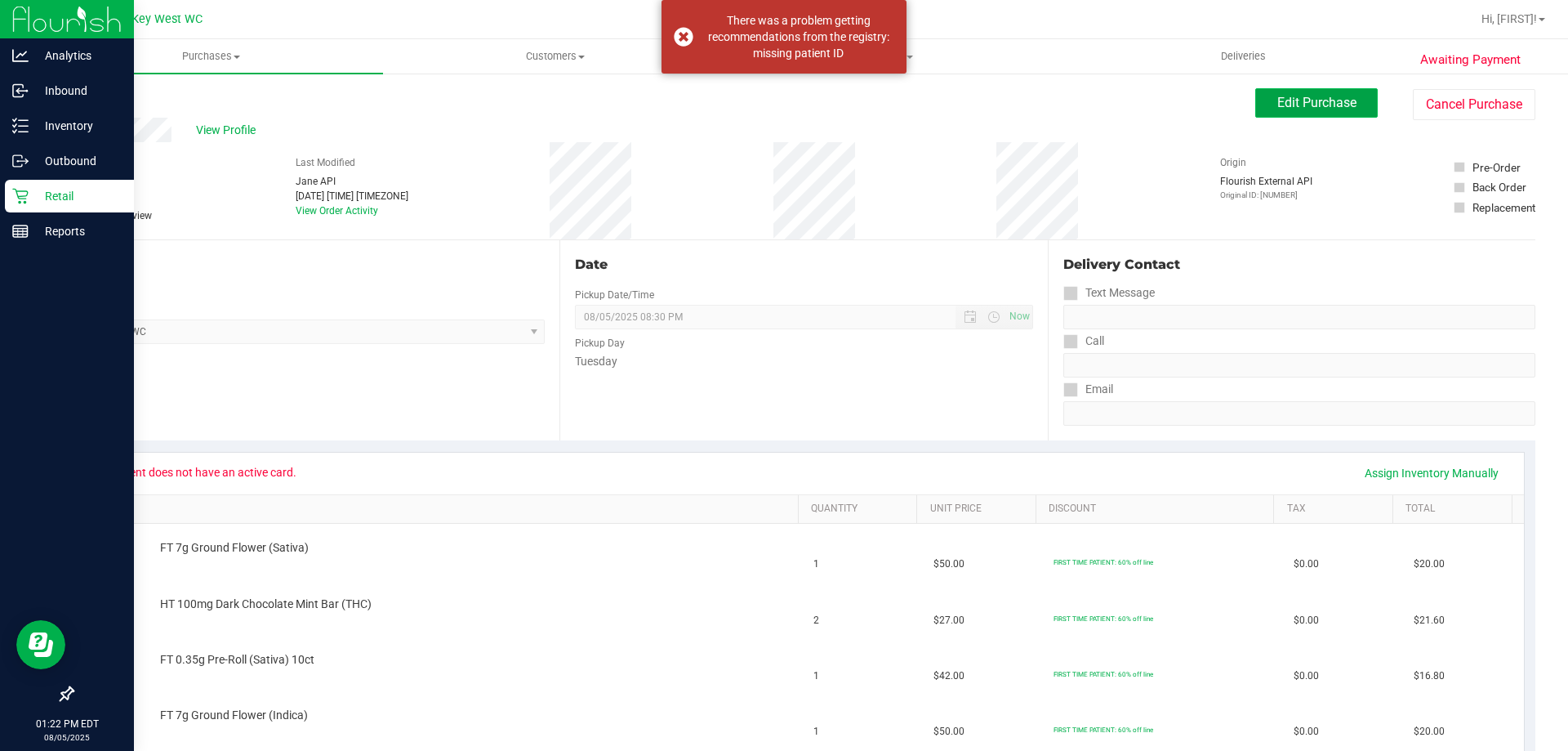 click on "Edit Purchase" at bounding box center (1316, 102) 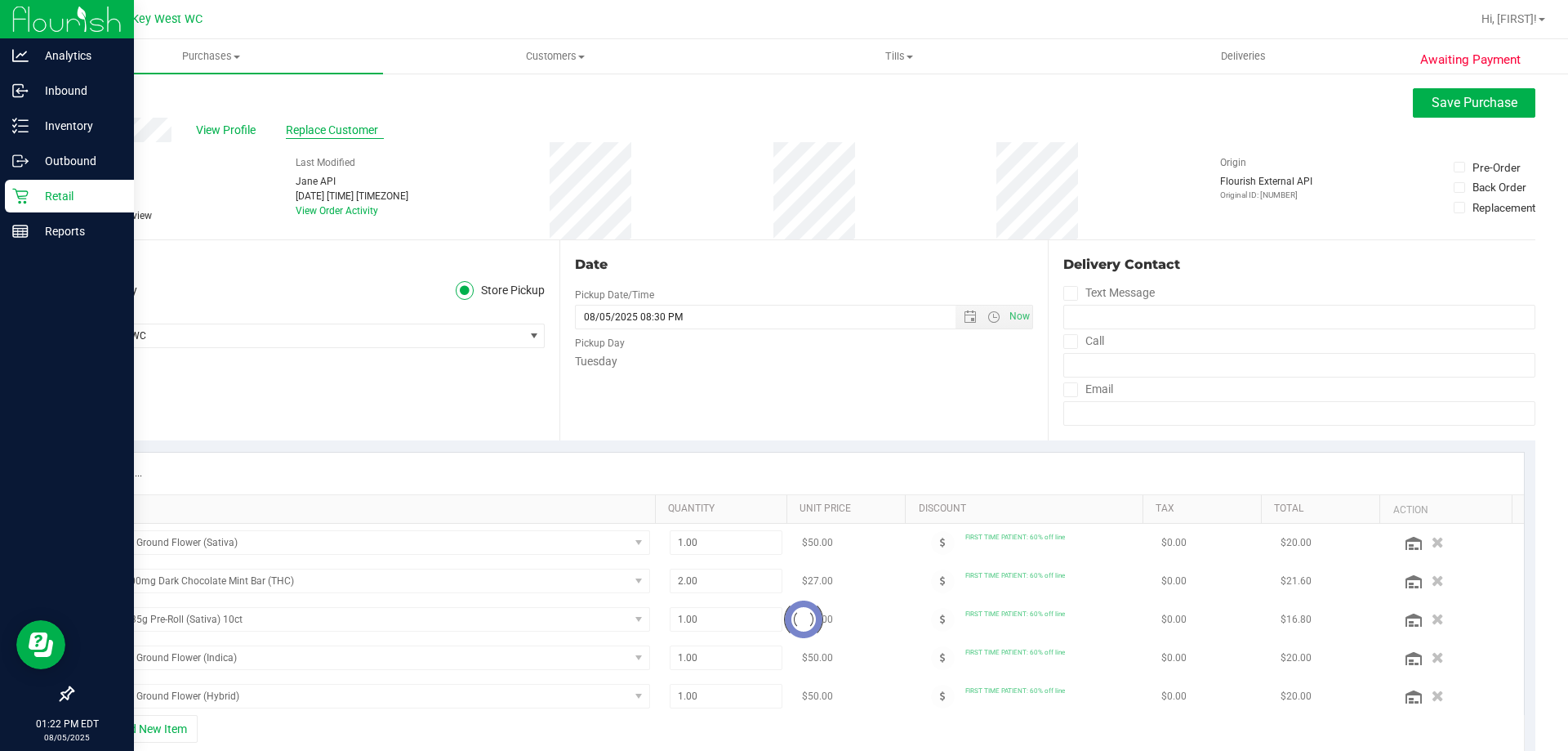 click on "Replace Customer" at bounding box center [335, 130] 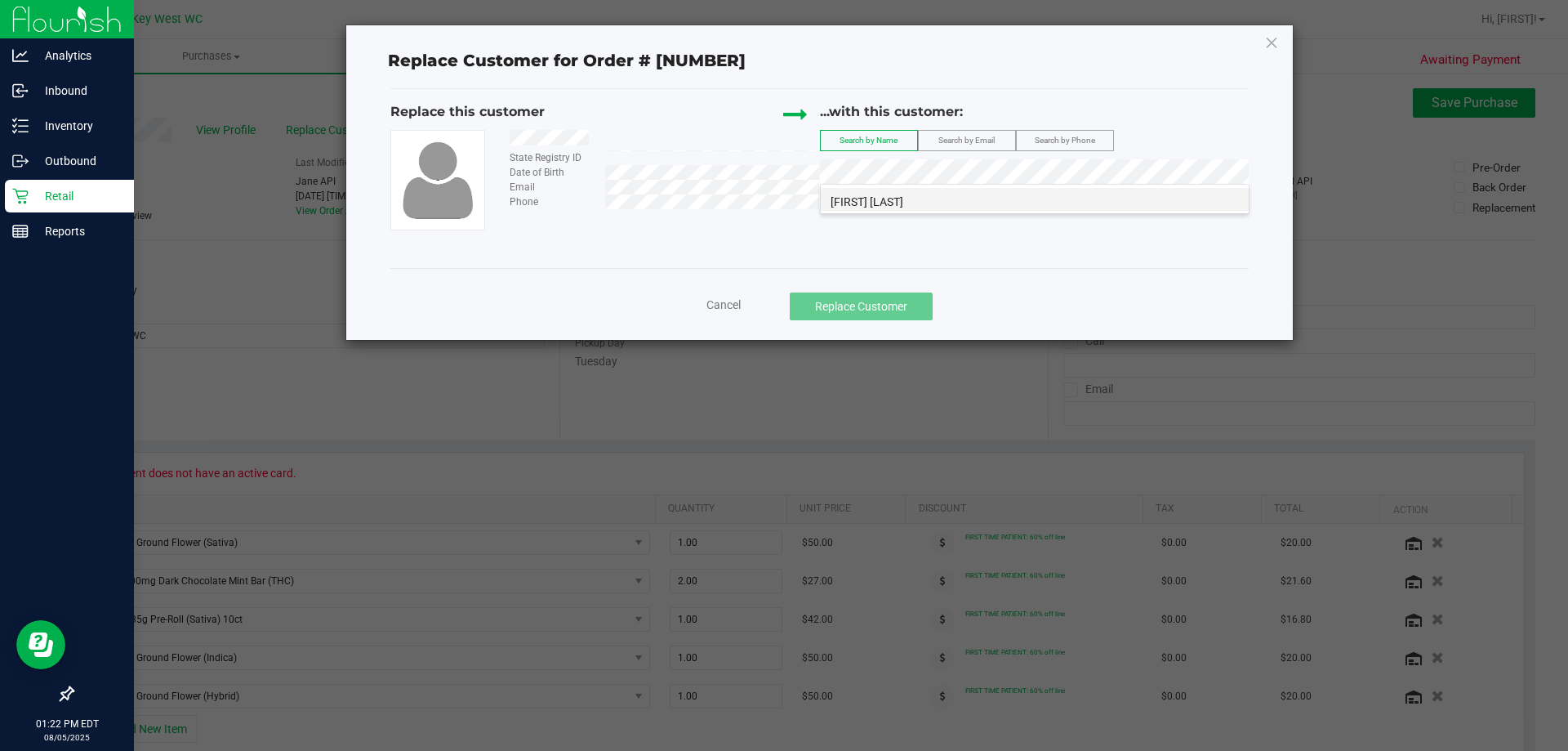 click on "[FIRST] [LAST]" at bounding box center [1035, 199] 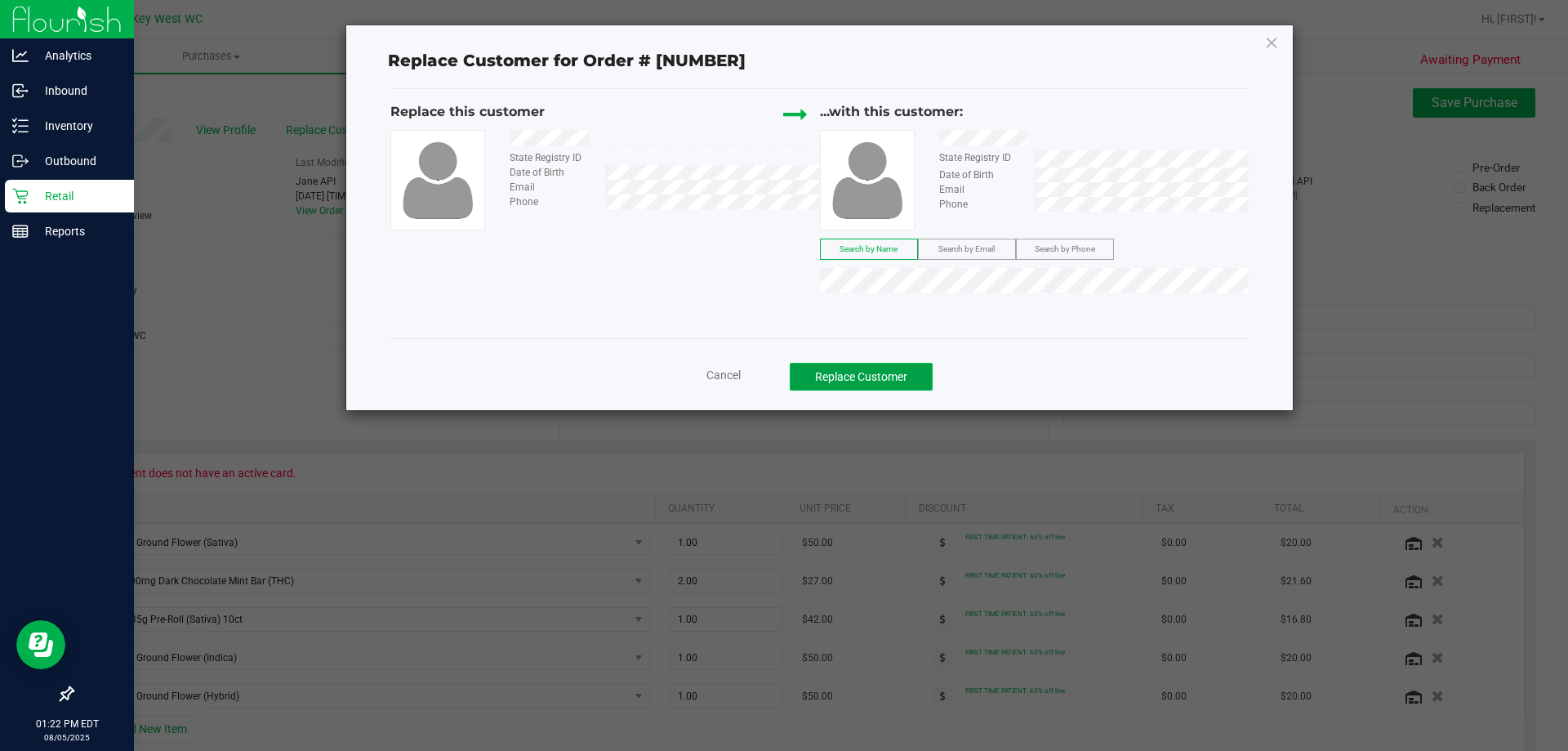 click on "Replace Customer" 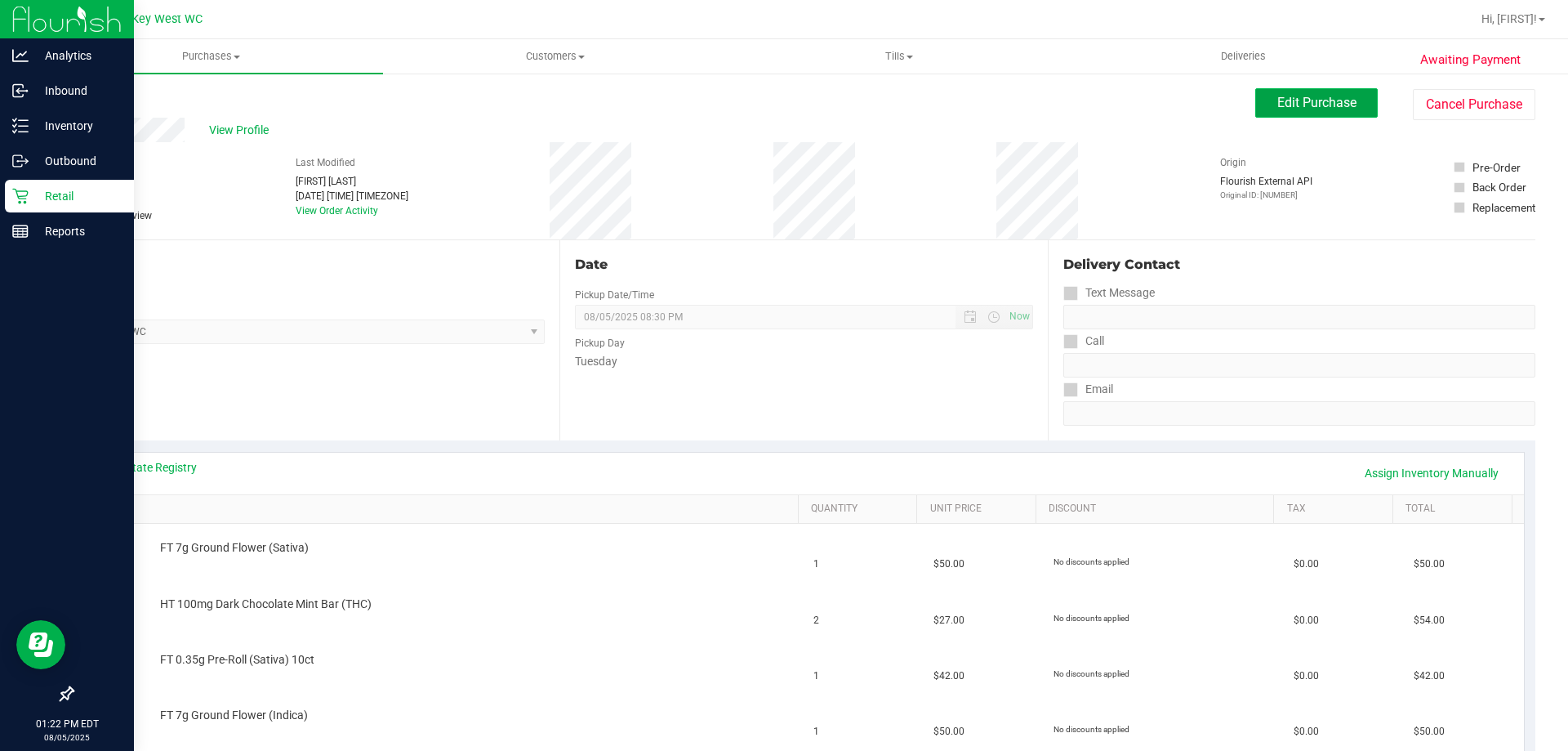 click on "Edit Purchase" at bounding box center (1316, 103) 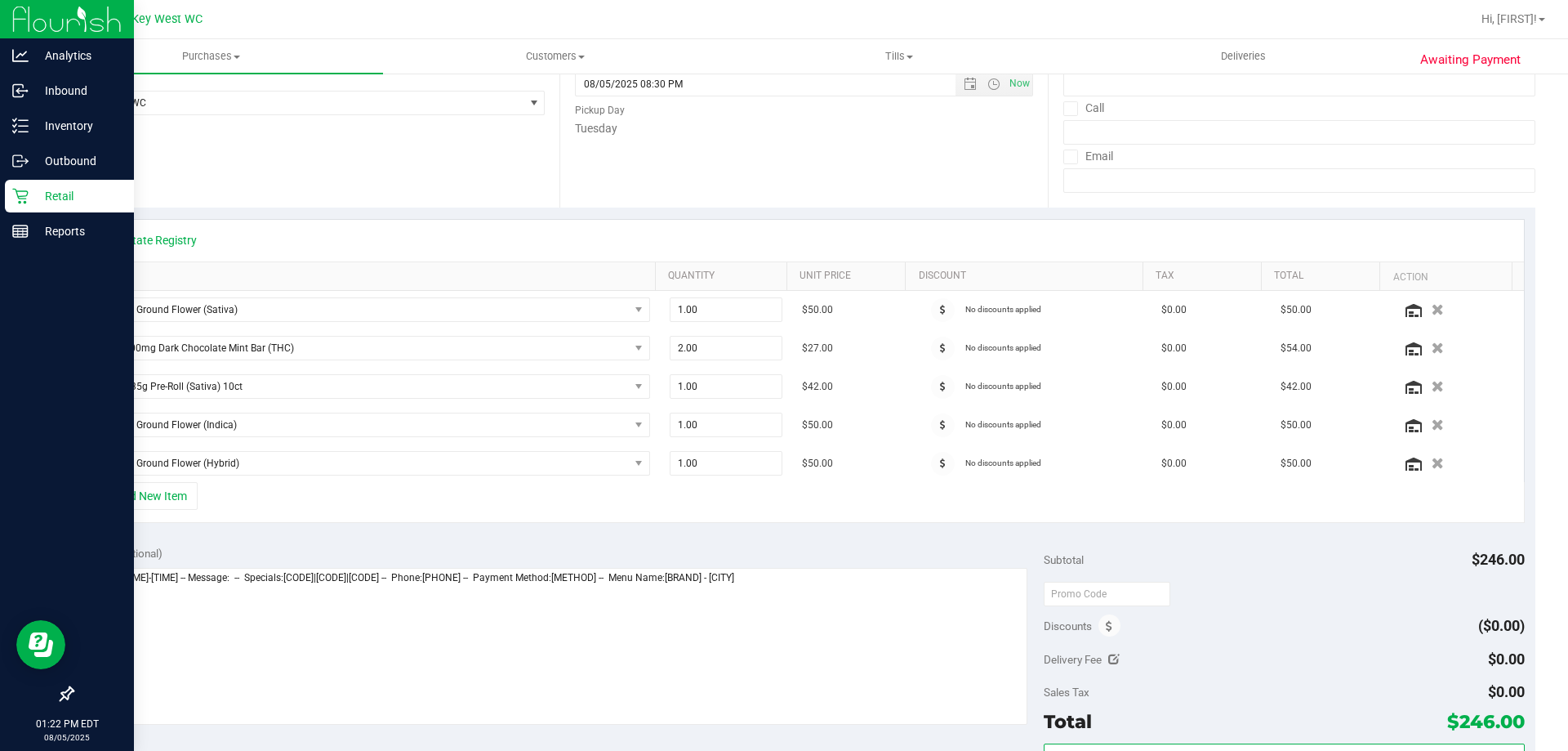 scroll, scrollTop: 245, scrollLeft: 0, axis: vertical 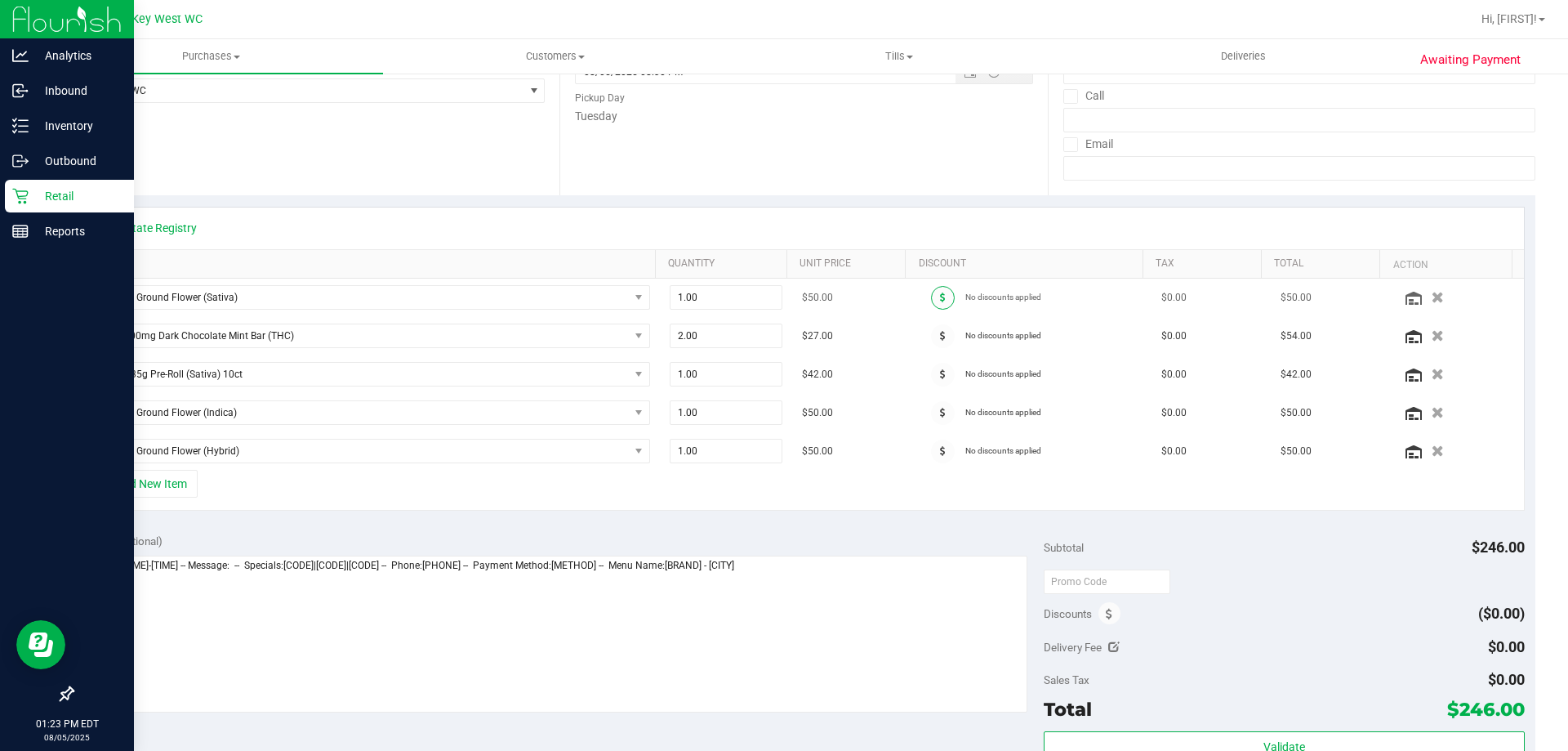 click at bounding box center (942, 297) 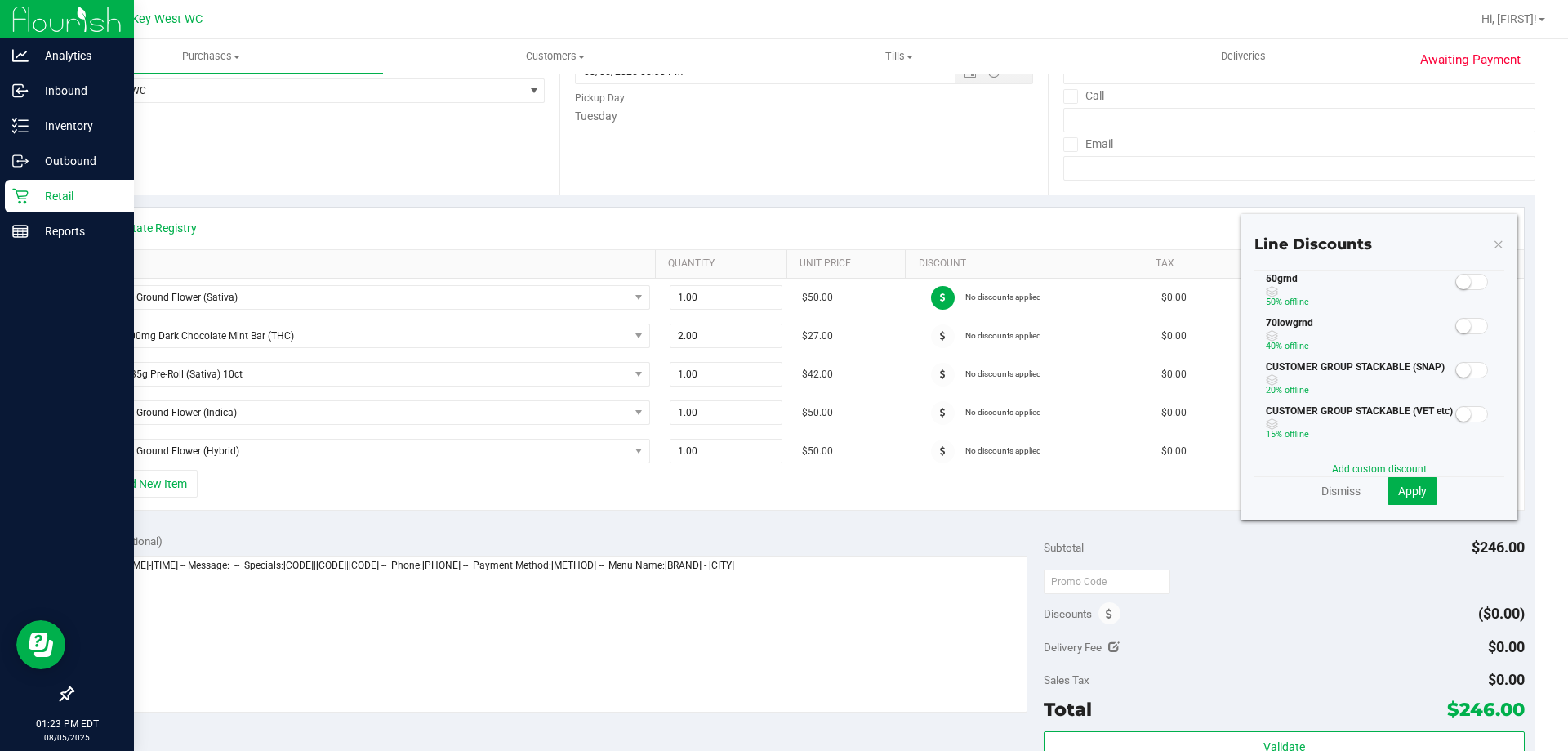 click at bounding box center [1463, 282] 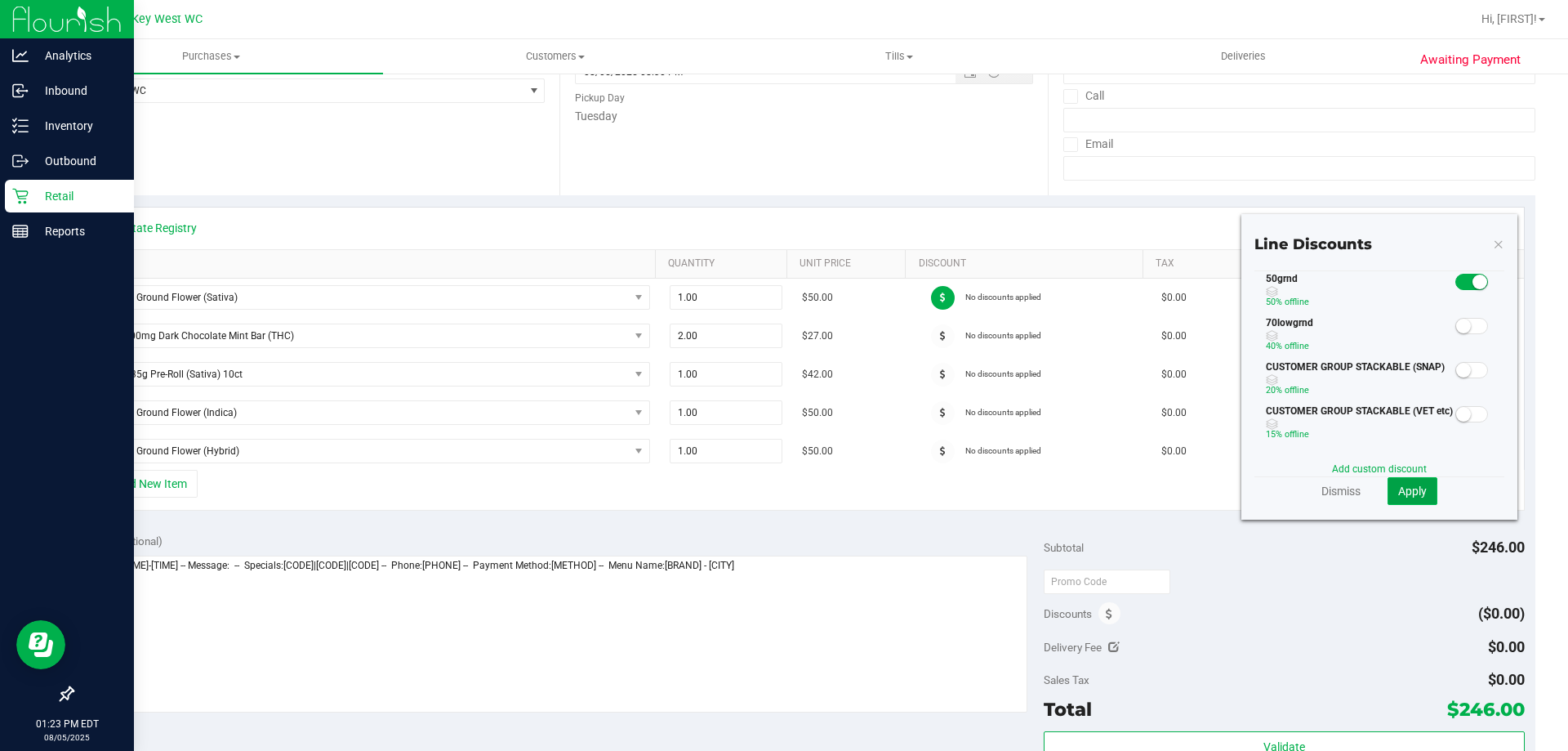 click on "Apply" 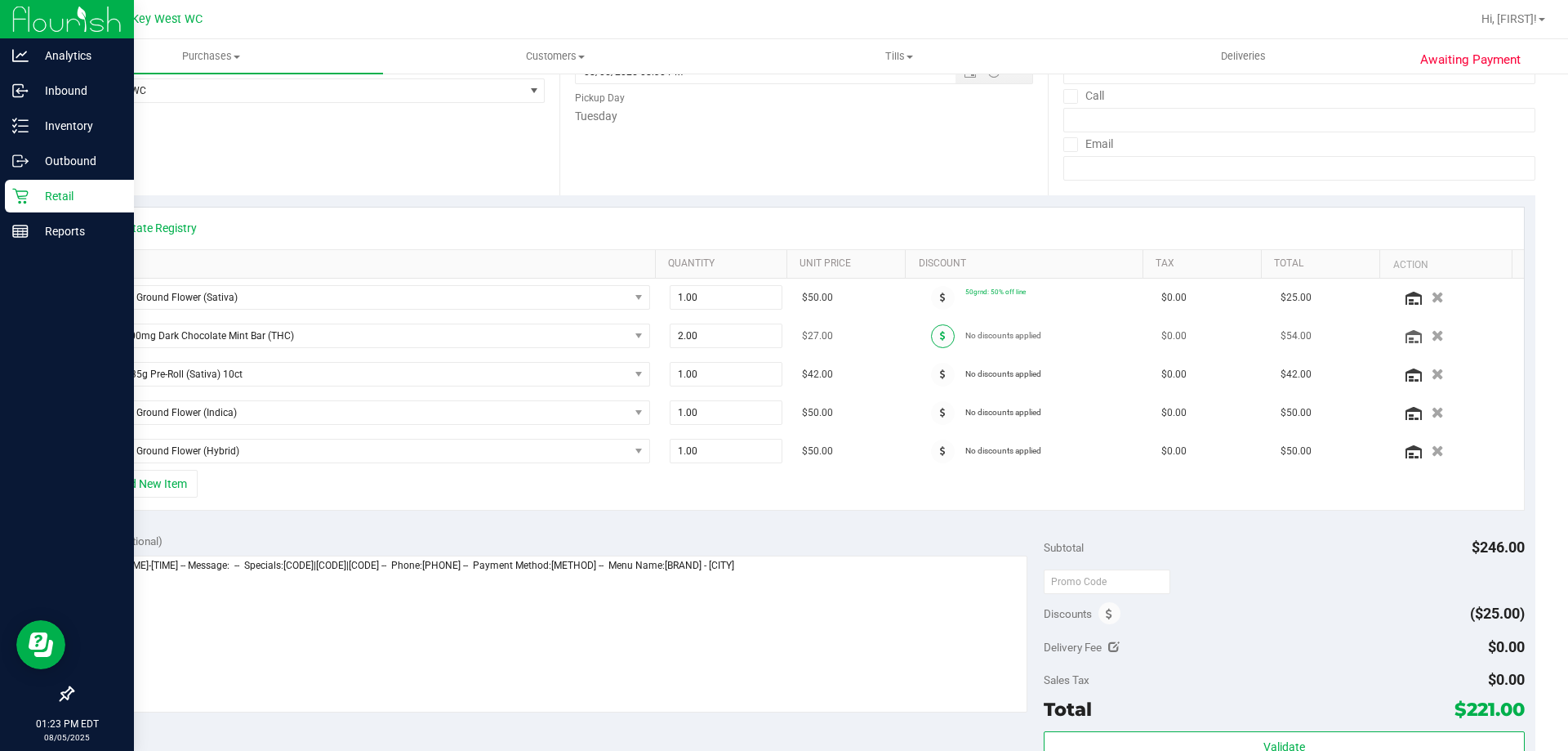 click at bounding box center [942, 336] 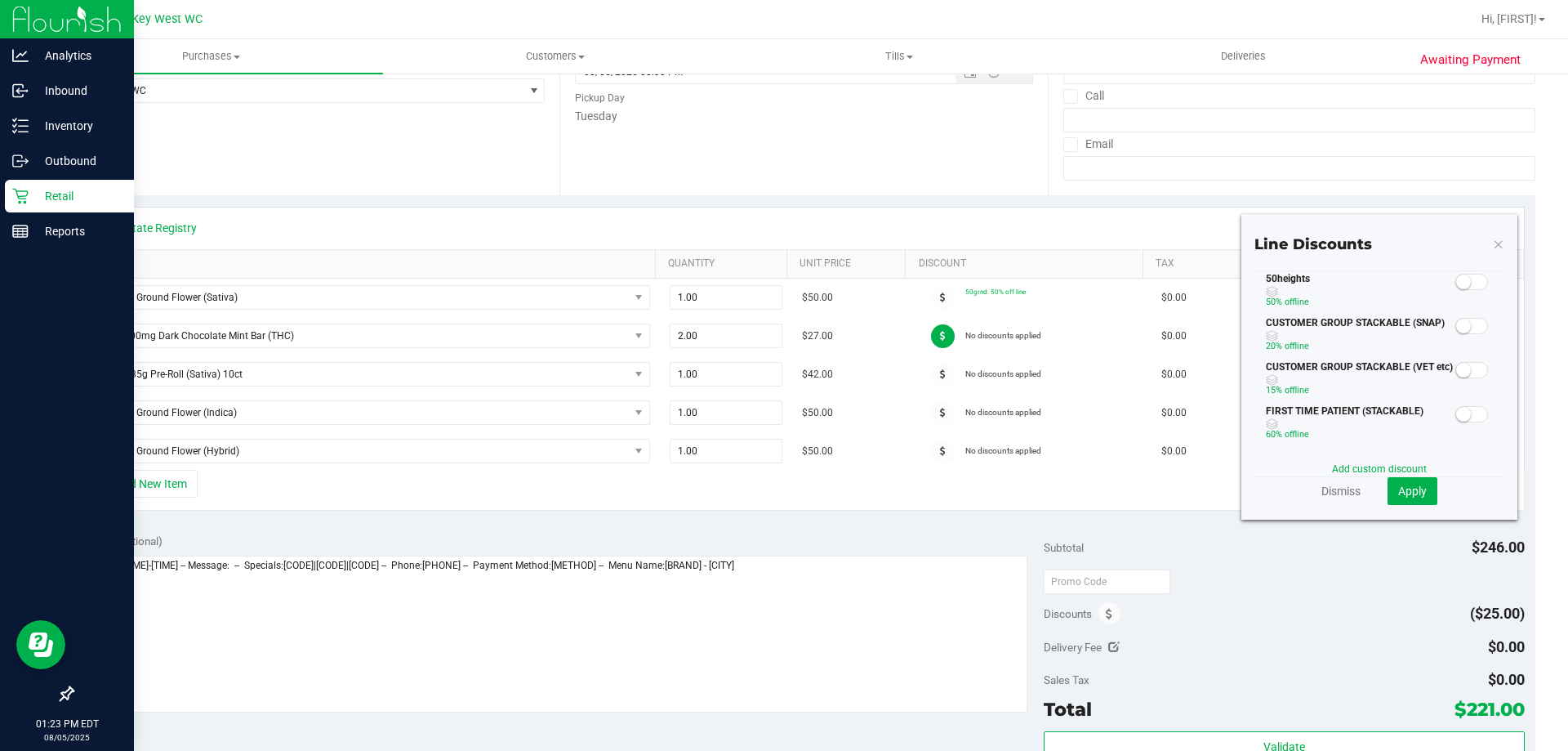 click at bounding box center [1472, 282] 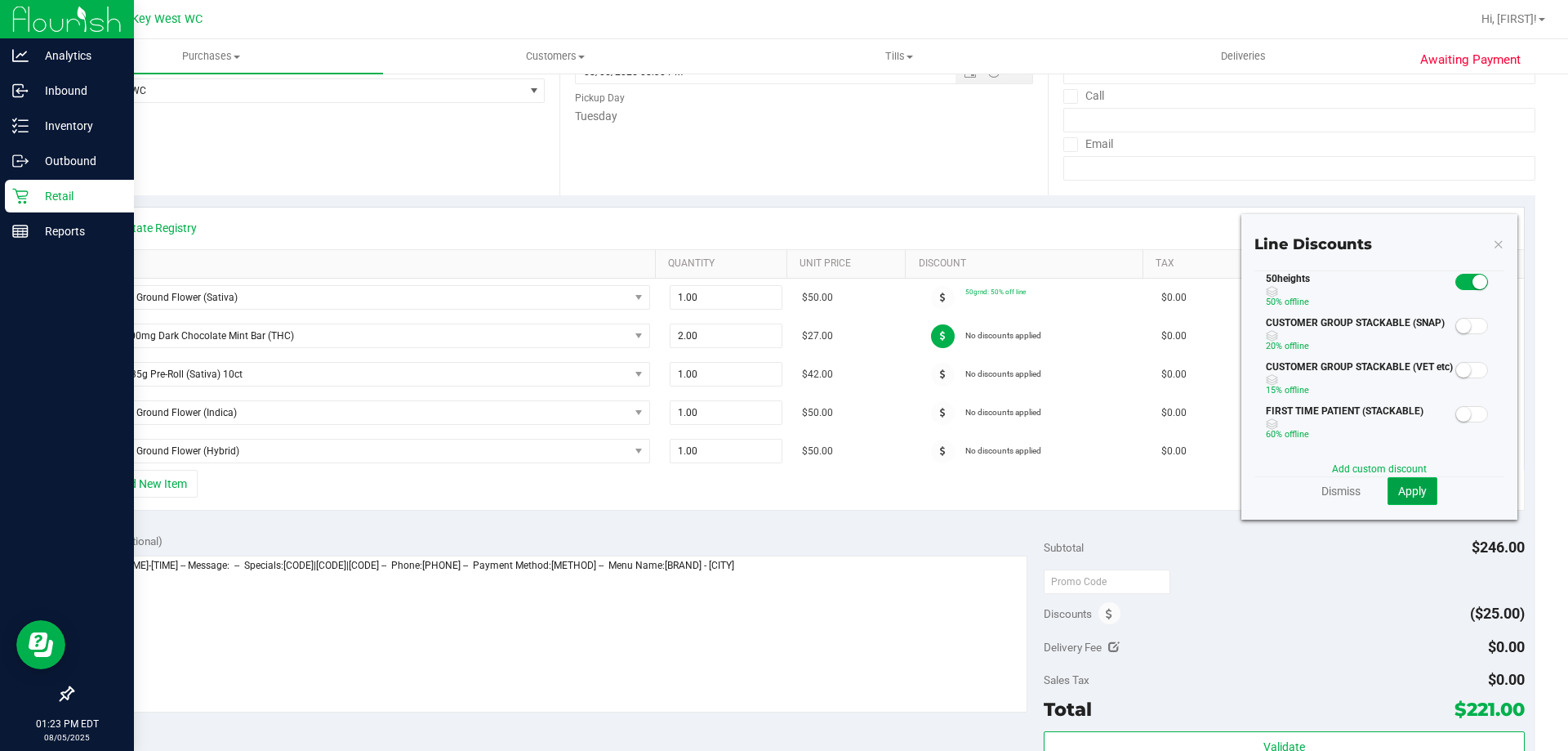 click on "Apply" 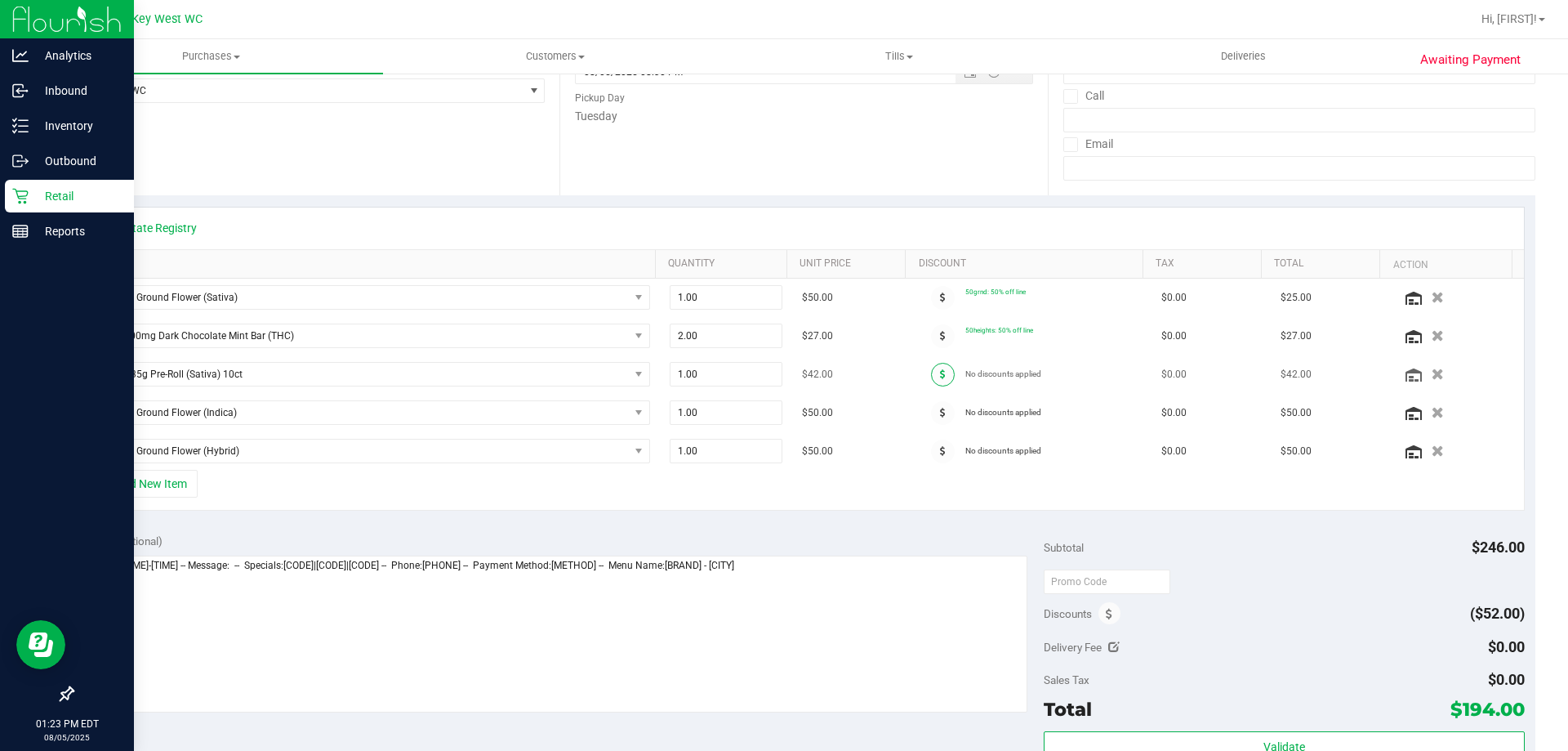 click at bounding box center (942, 374) 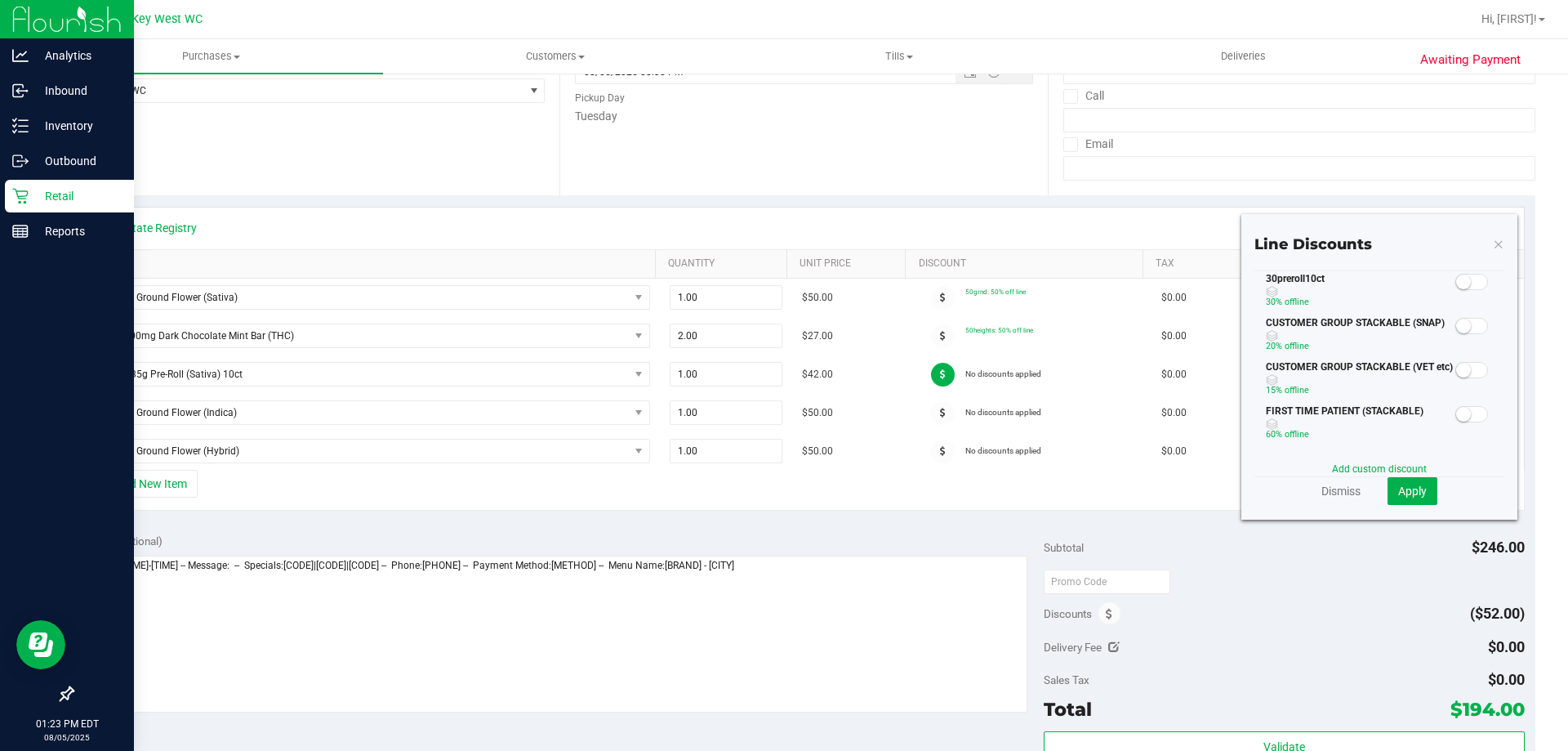 click at bounding box center (1472, 282) 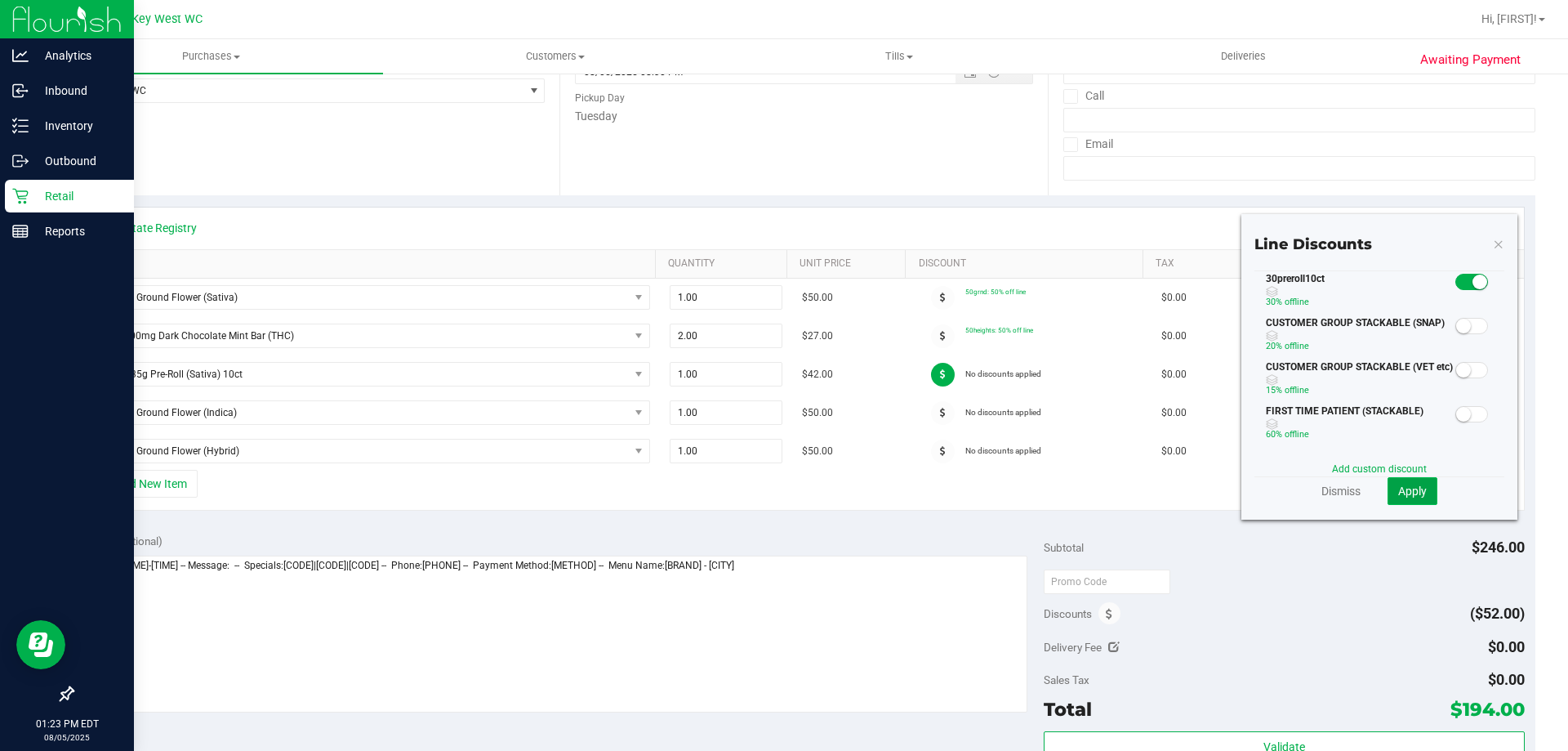 click on "Apply" 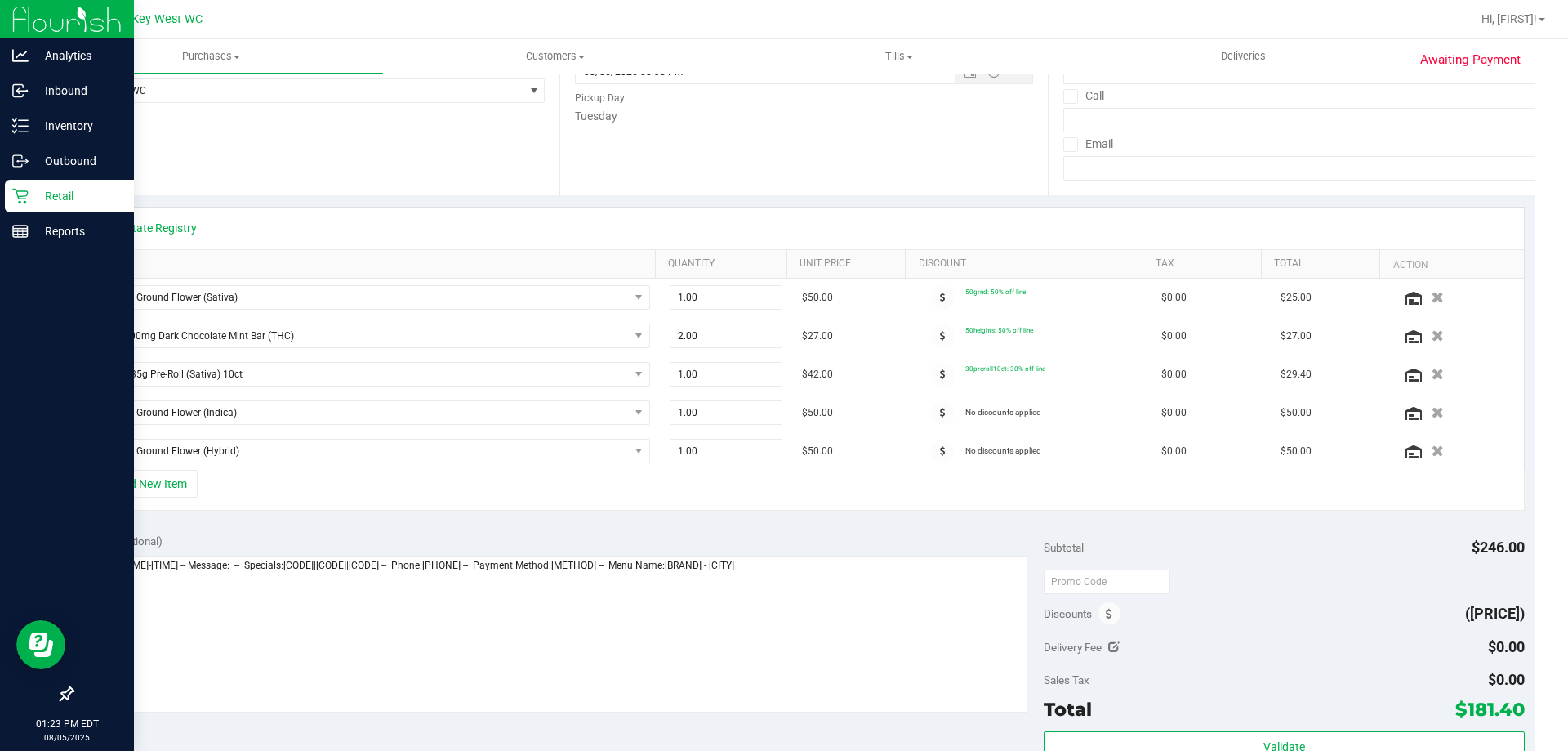 click at bounding box center (942, 413) 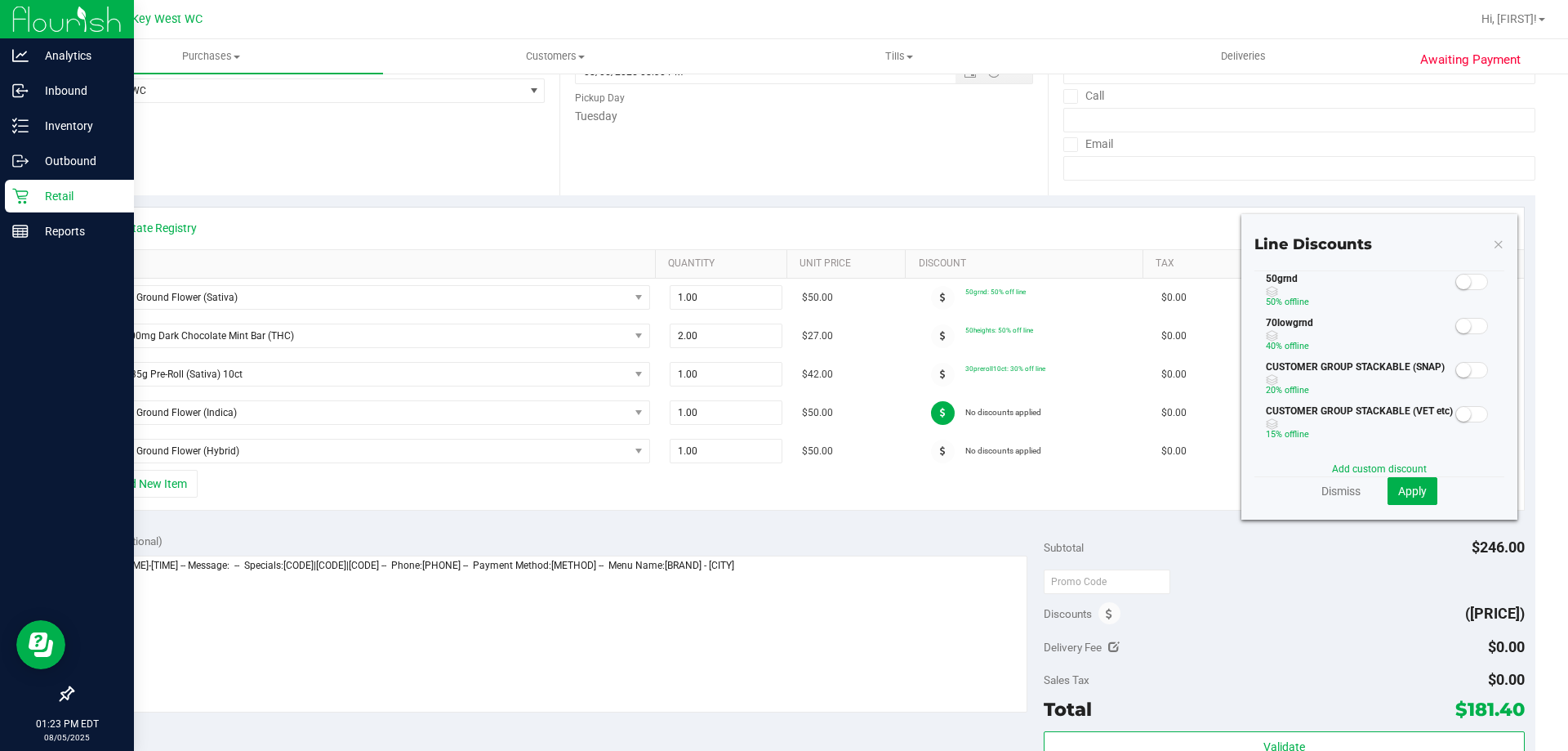 click at bounding box center [1472, 326] 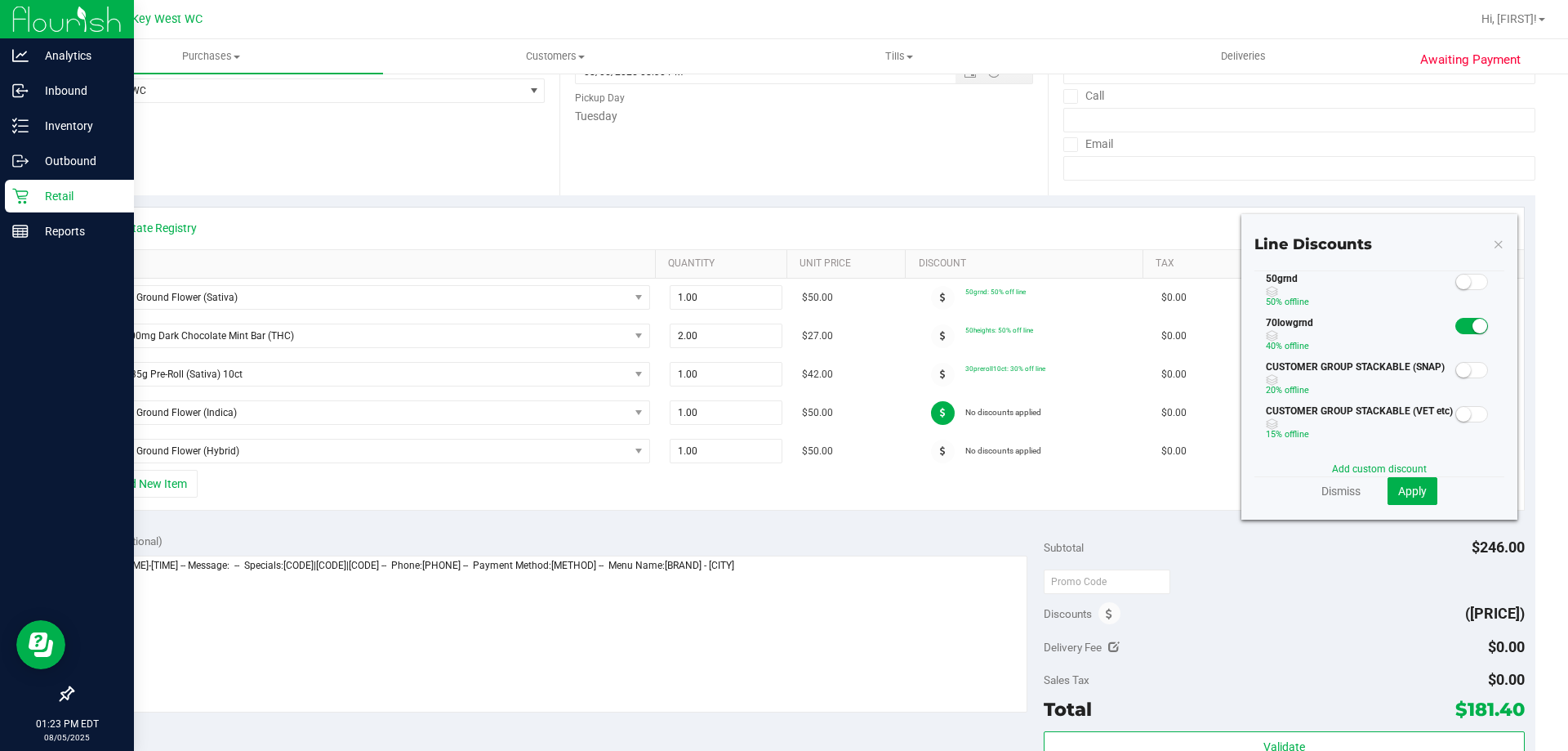 click at bounding box center (1472, 326) 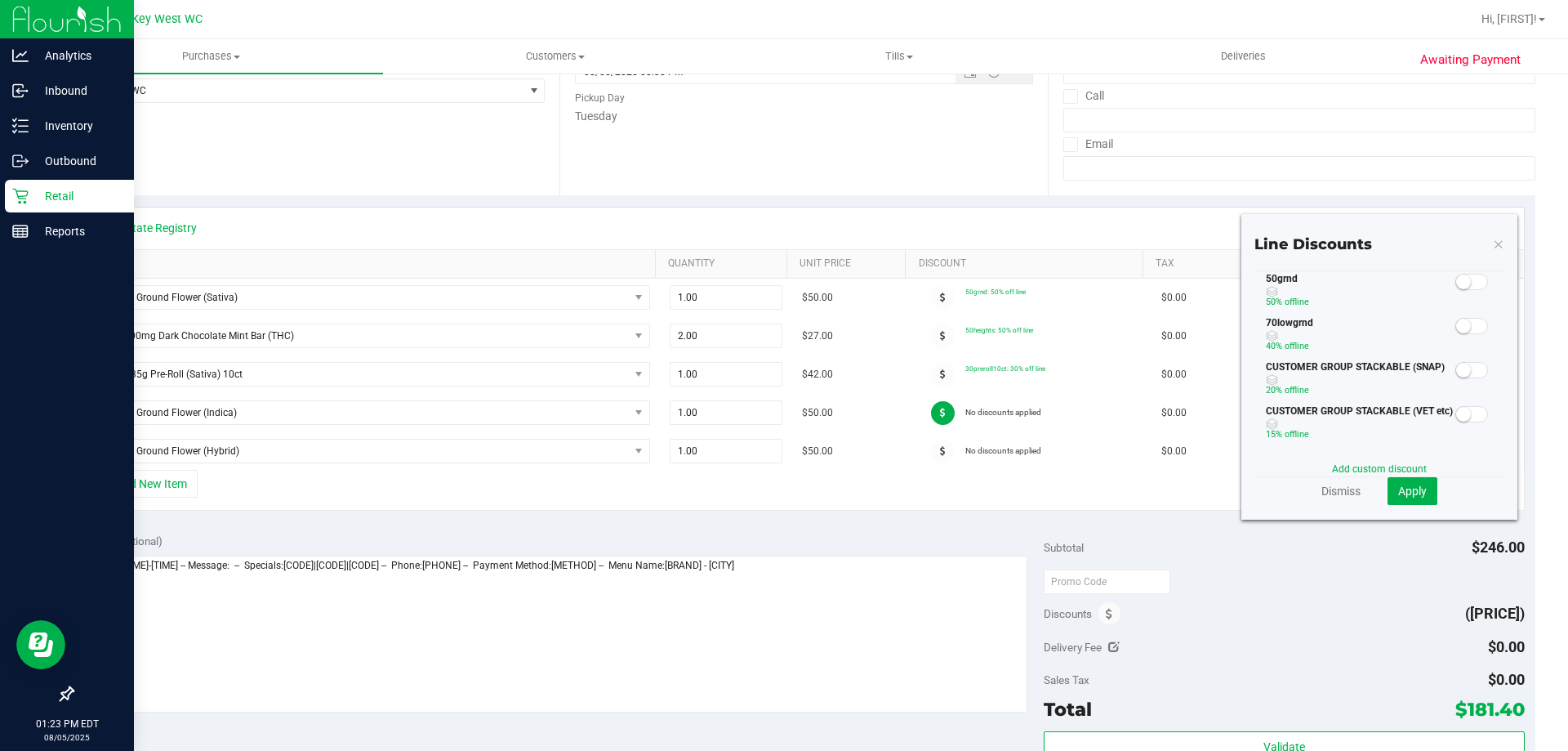 click at bounding box center [1463, 282] 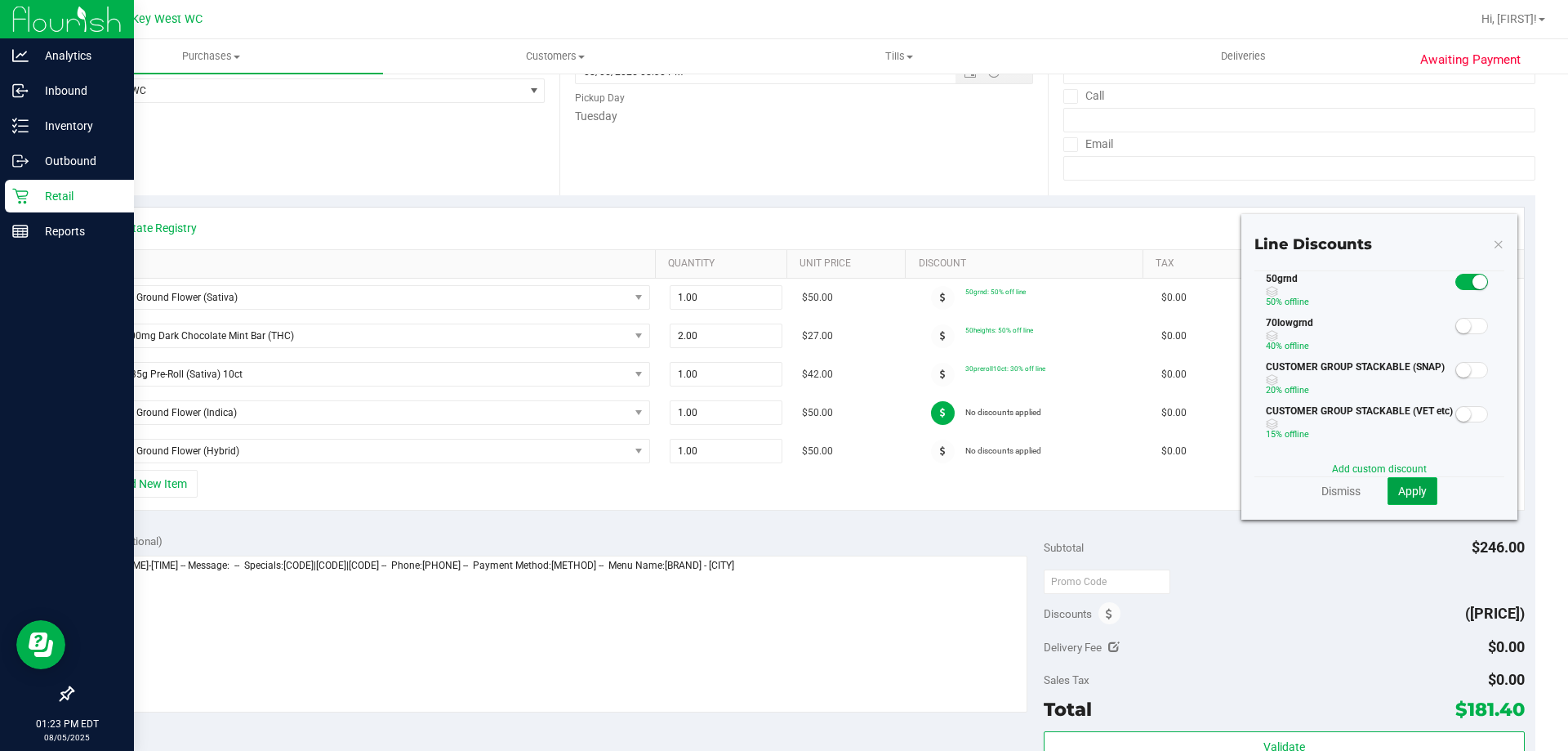 click on "Apply" 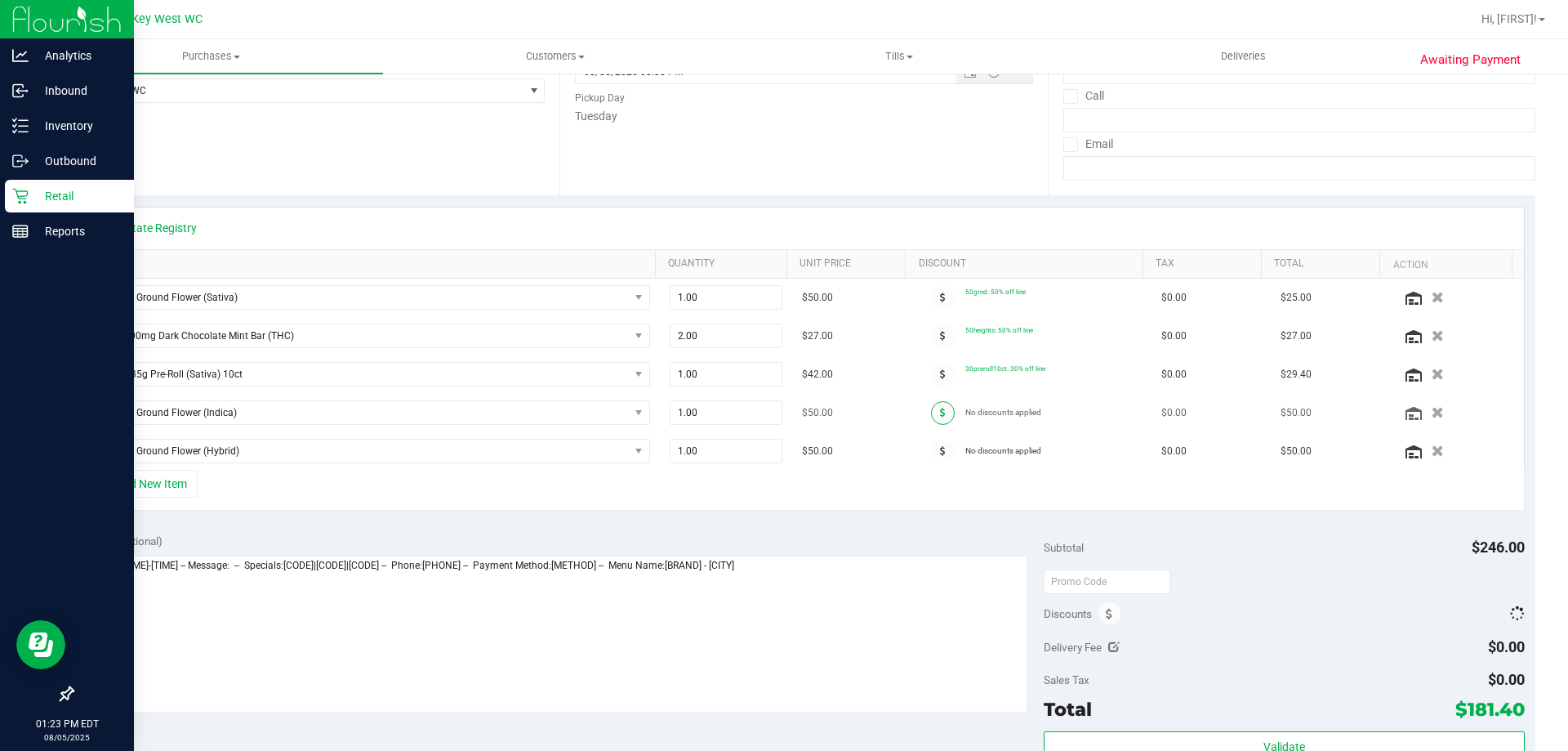 click at bounding box center (942, 413) 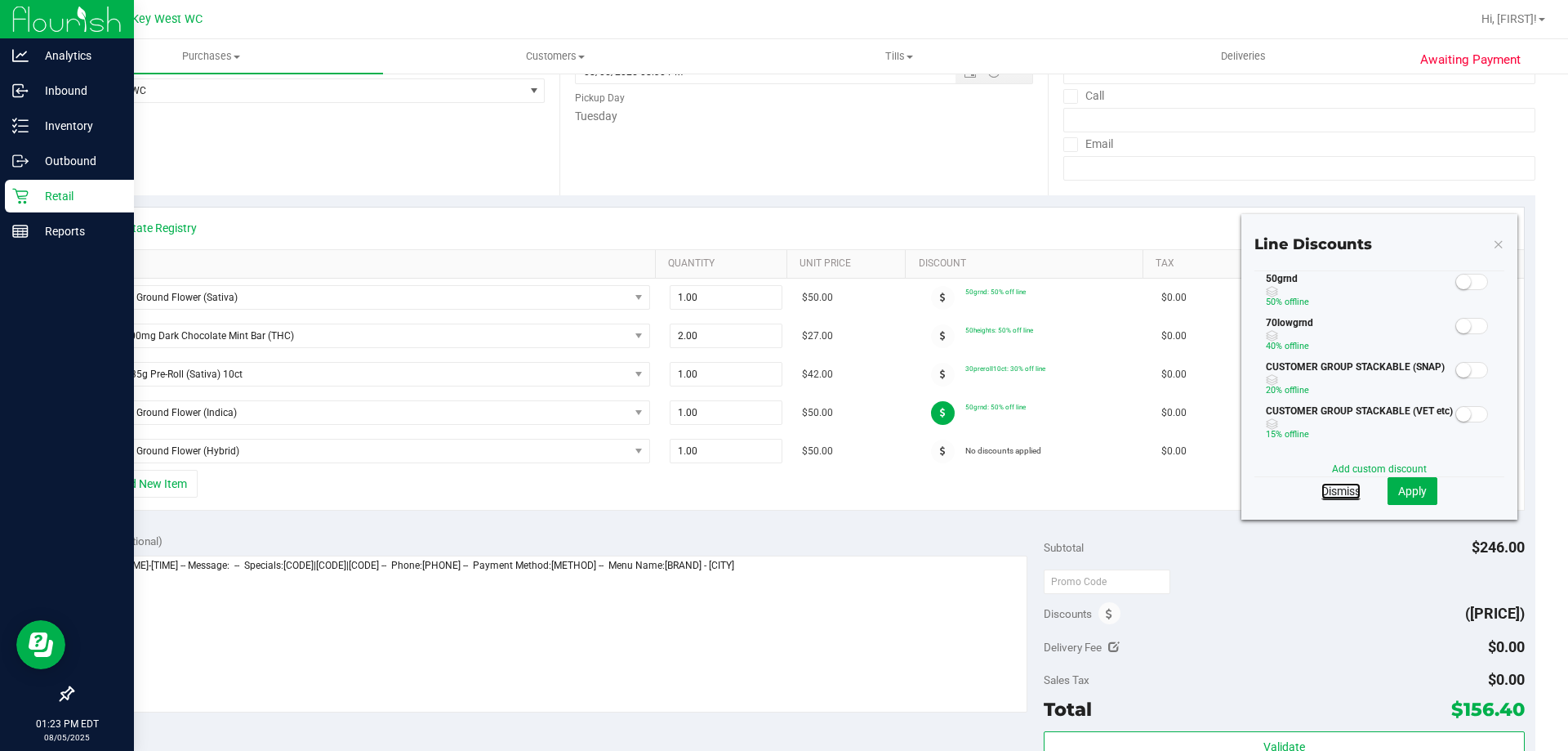 click on "Dismiss" at bounding box center (1341, 491) 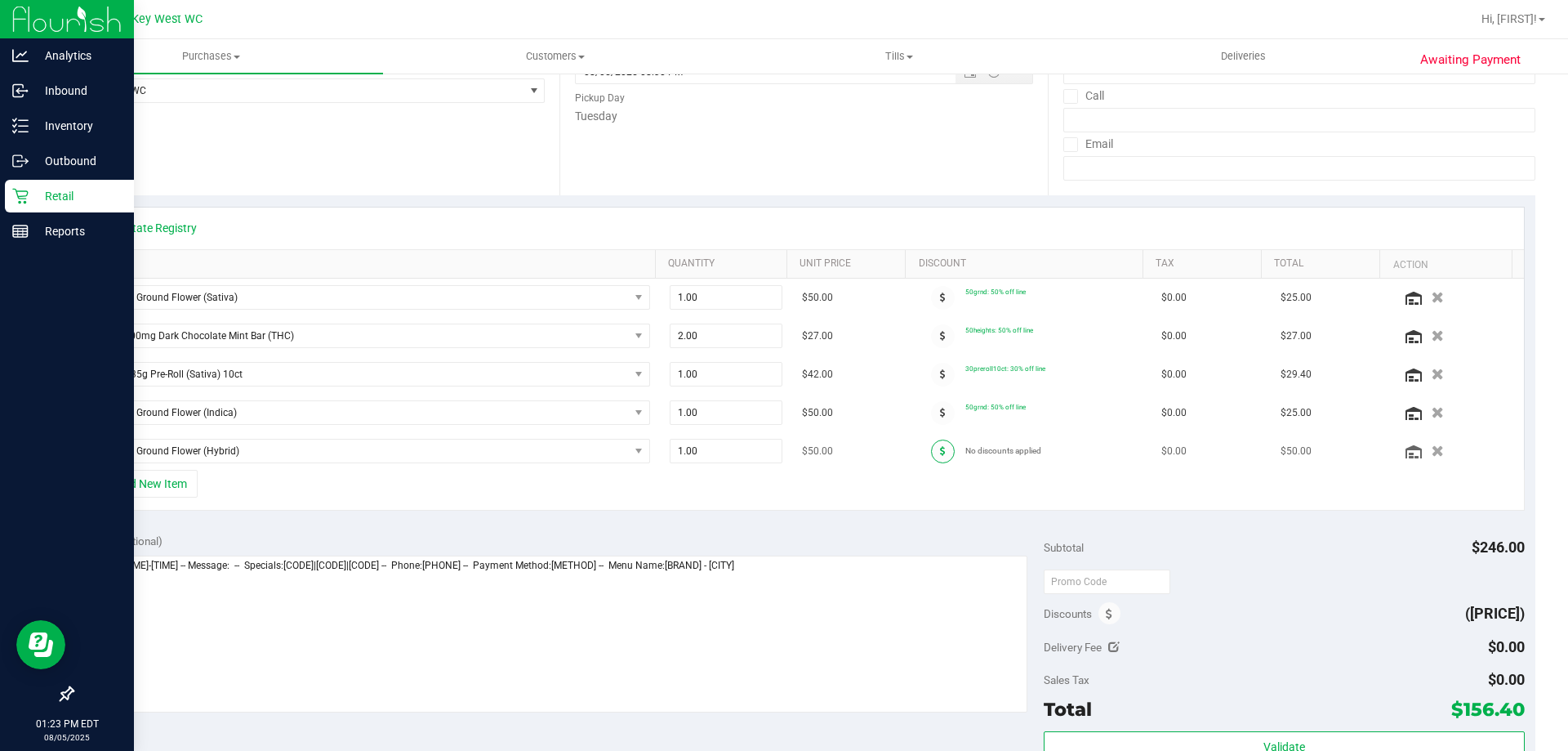 click at bounding box center (942, 451) 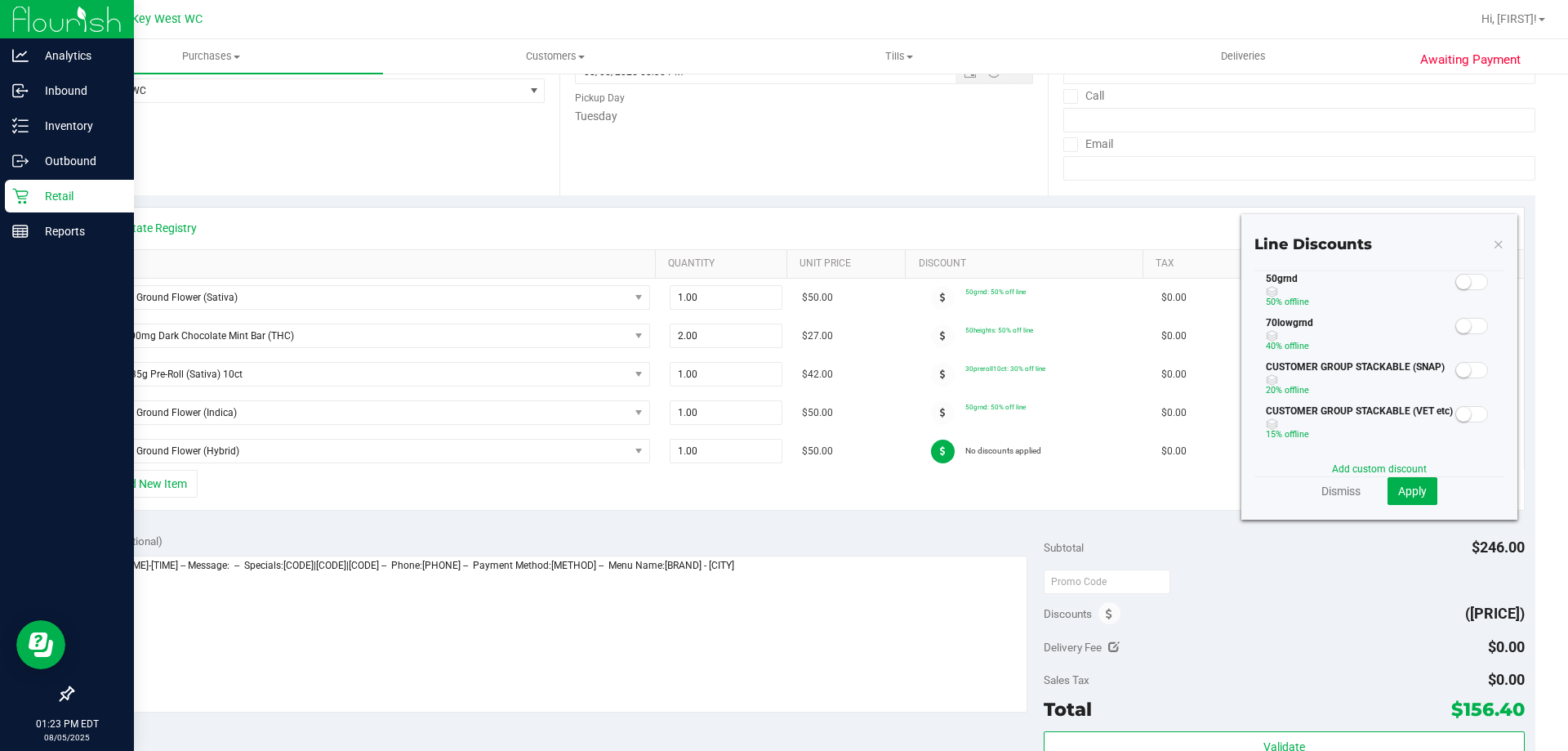 click at bounding box center [1472, 282] 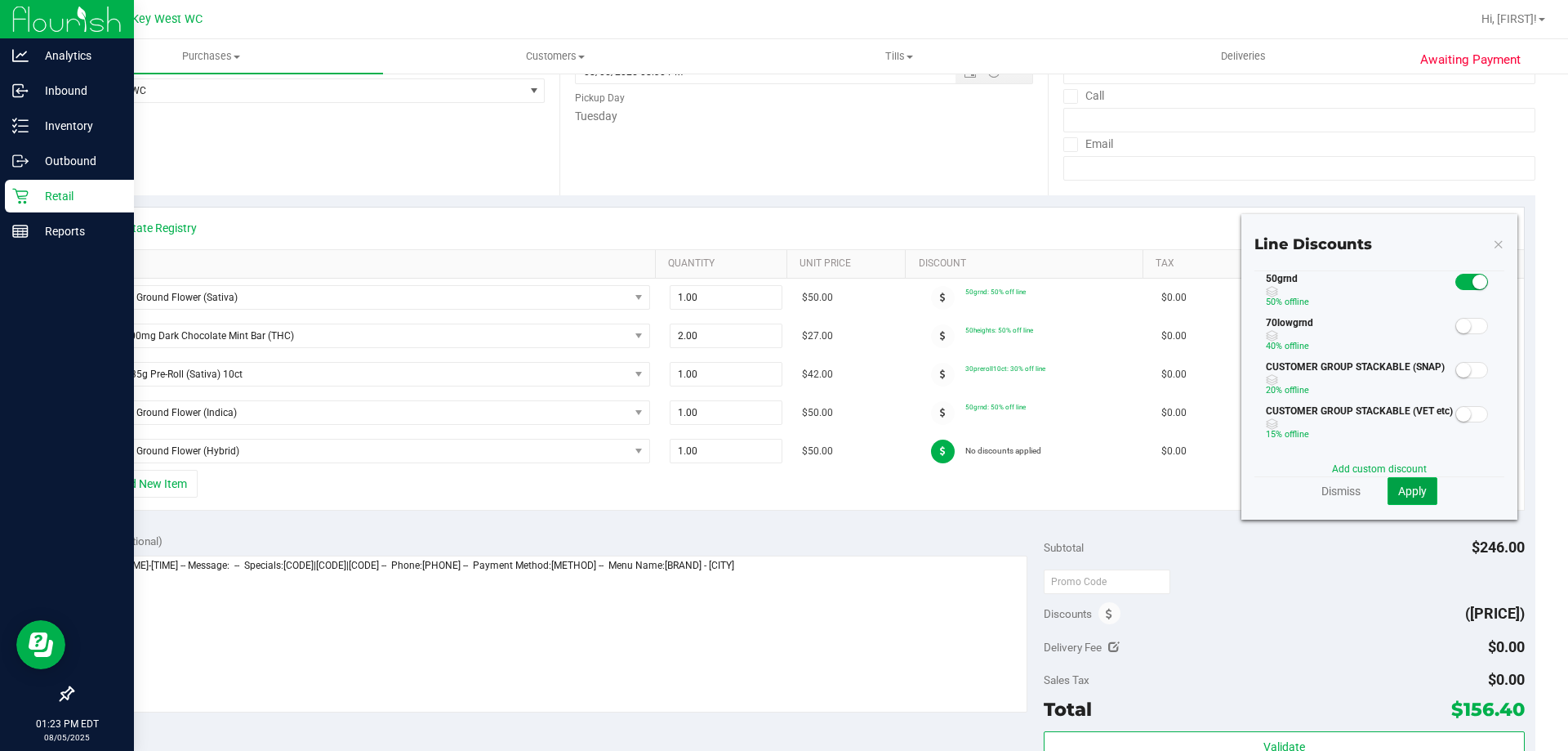 click on "Apply" 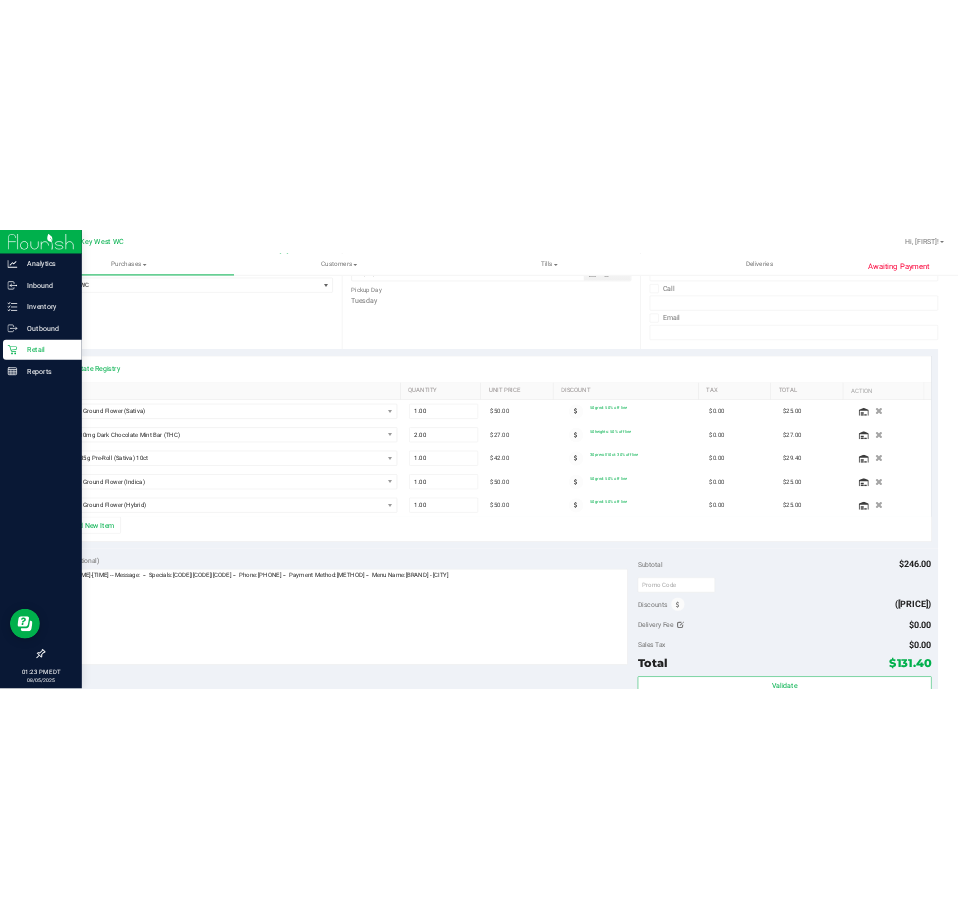 scroll, scrollTop: 0, scrollLeft: 0, axis: both 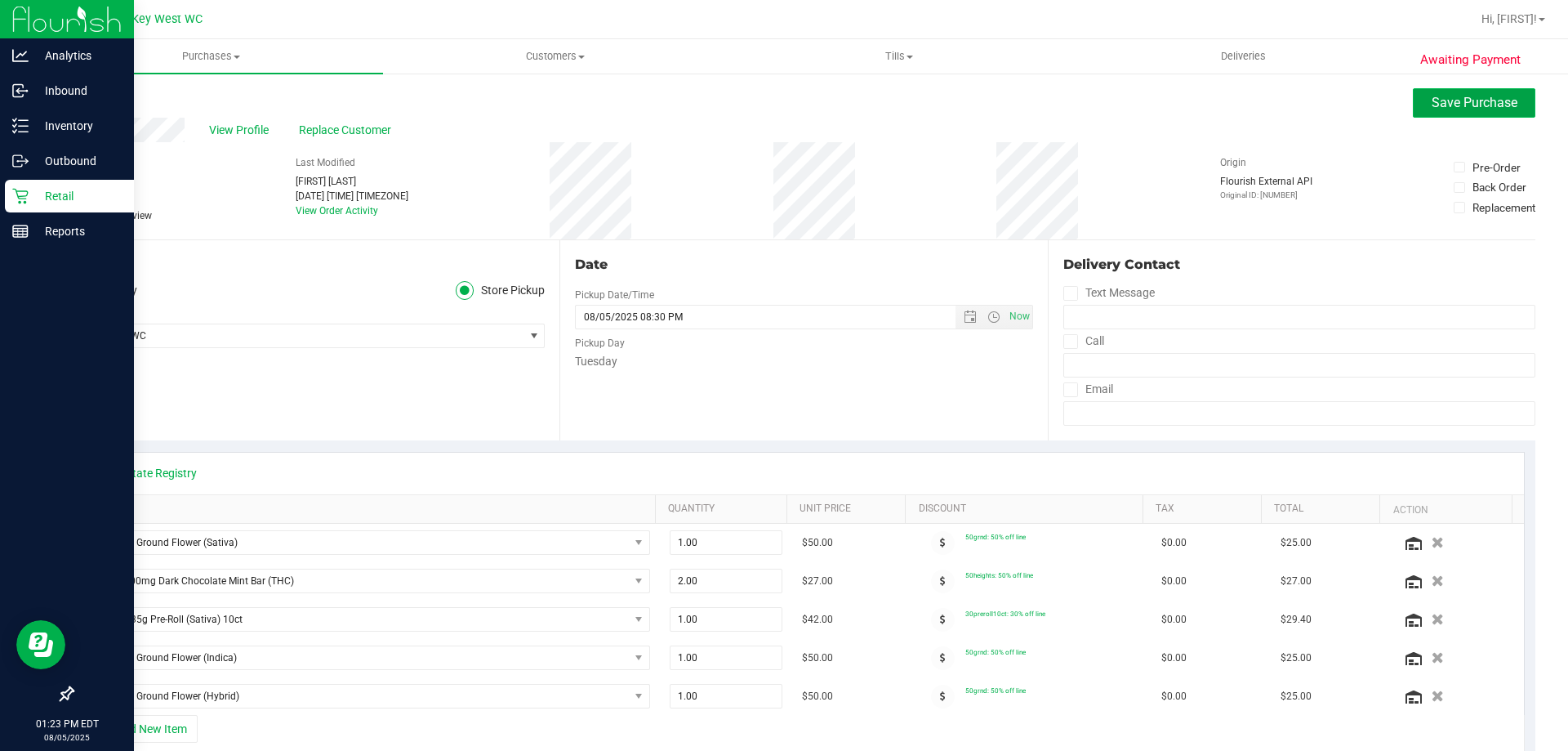 click on "Save Purchase" at bounding box center [1474, 102] 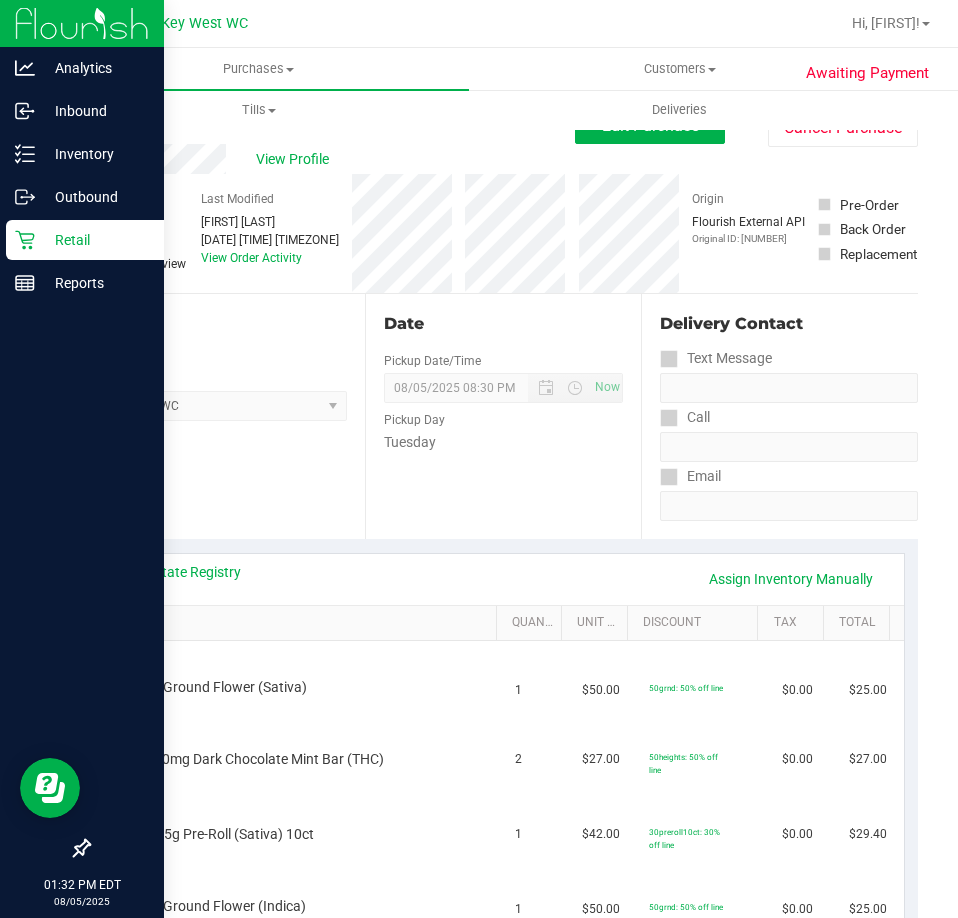 click on "Retail" at bounding box center (95, 240) 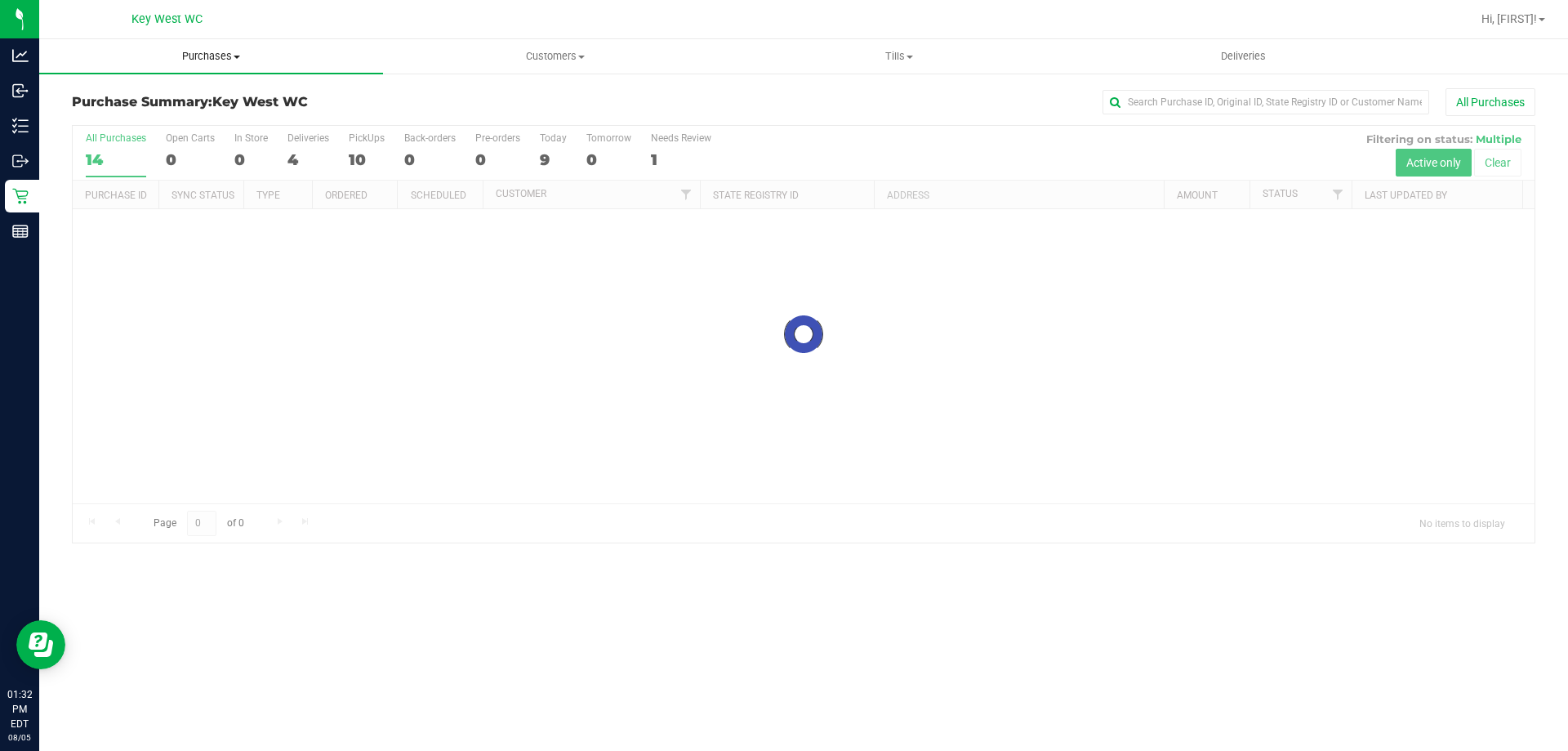 click on "Purchases" at bounding box center (211, 56) 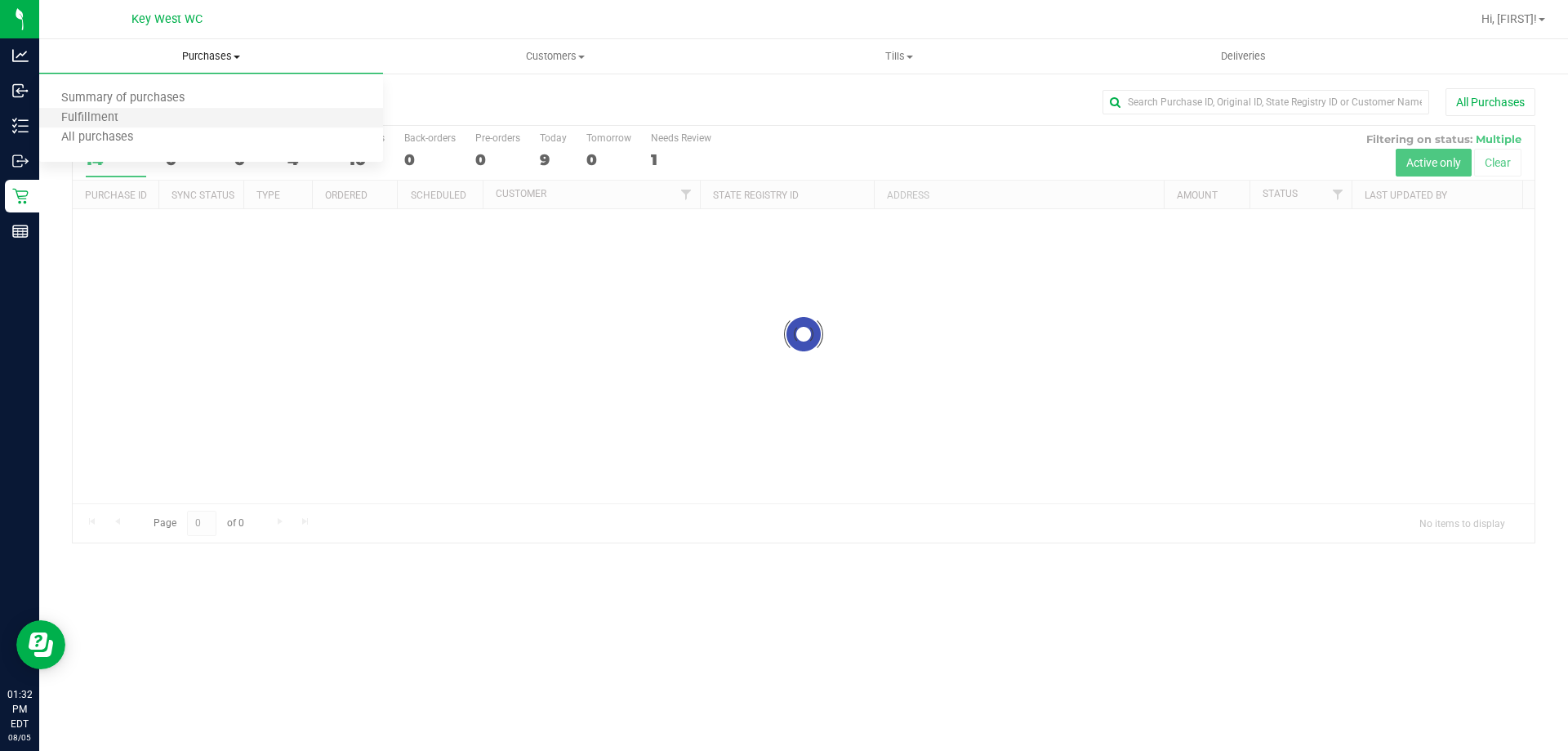 click on "Fulfillment" at bounding box center (211, 118) 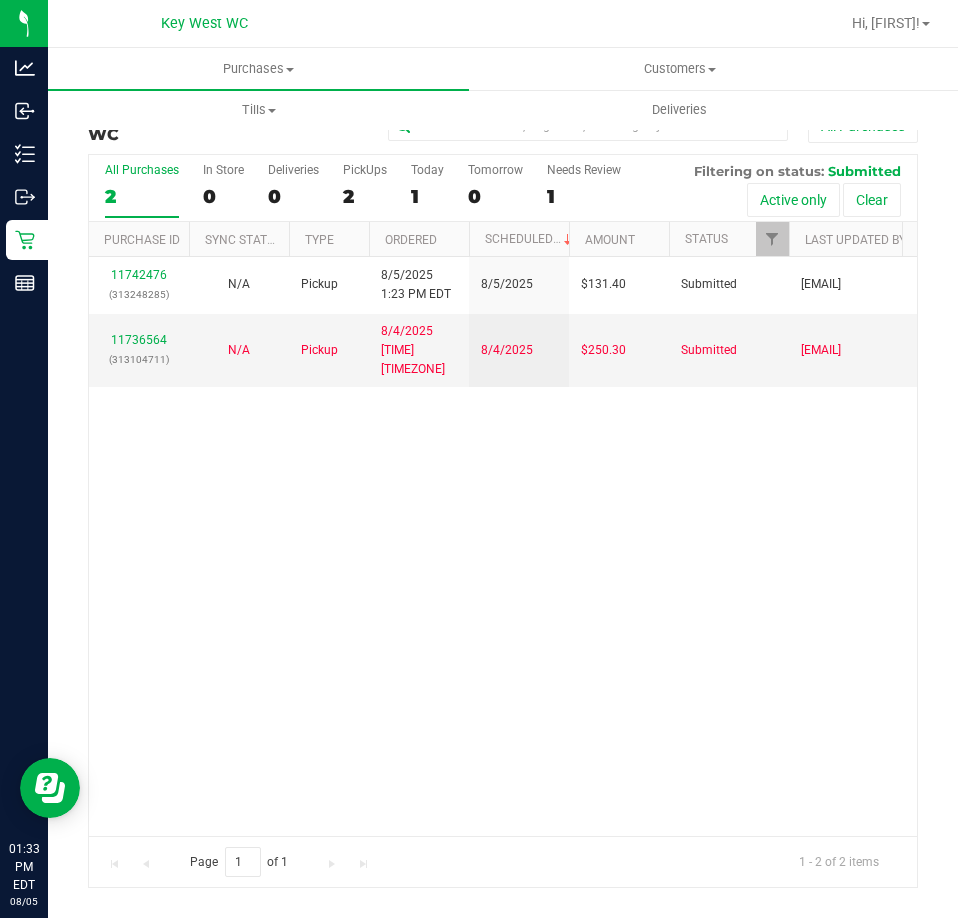 click on "Pickup [DATE] [TIME] [TIMEZONE] [DATE]
[PRICE] Submitted [EMAIL]
[NUMBER]
([NUMBER])
N/A
Pickup [DATE] [TIME] [TIMEZONE] [DATE]
[PRICE] Submitted [EMAIL]" at bounding box center [503, 546] 